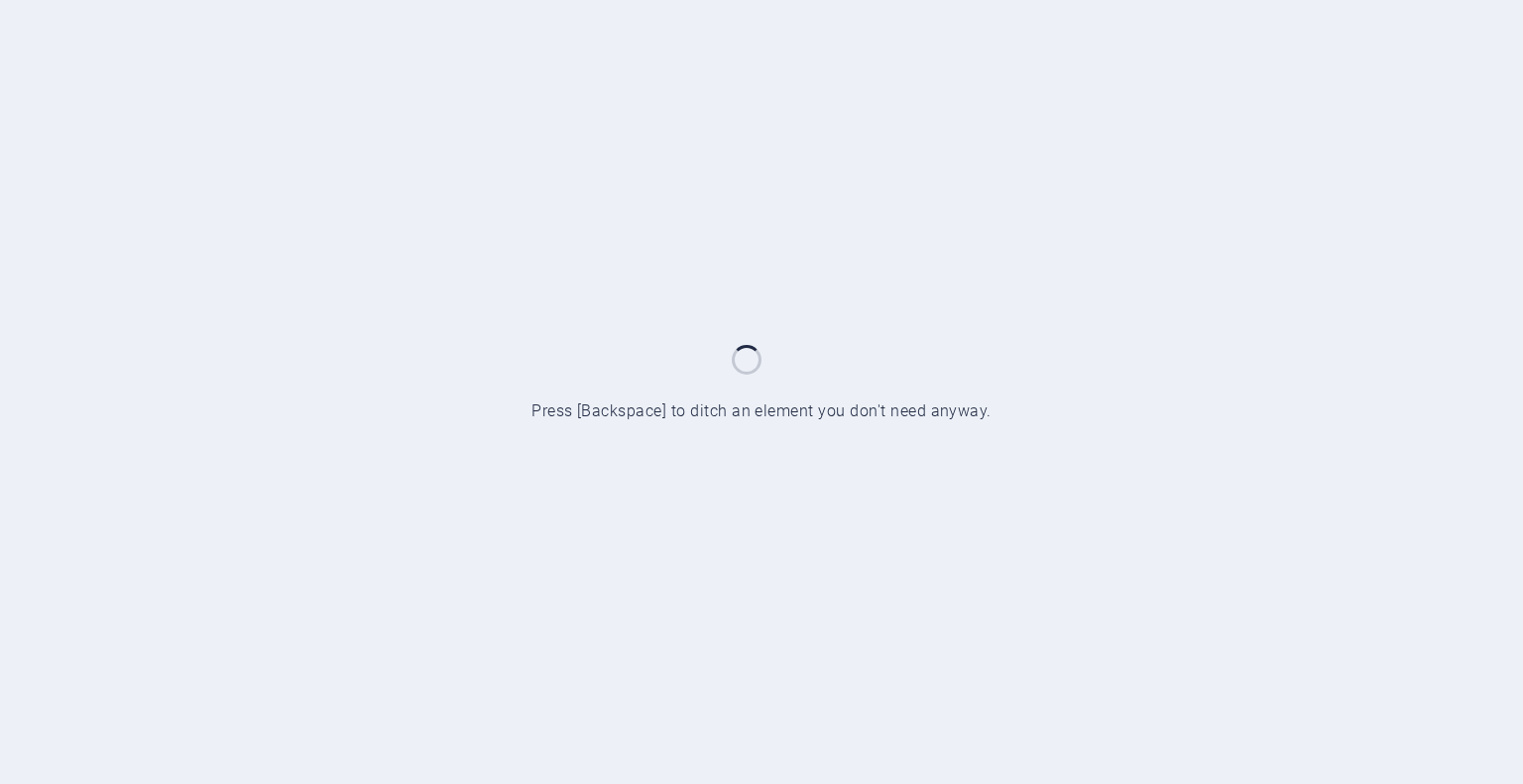 scroll, scrollTop: 0, scrollLeft: 0, axis: both 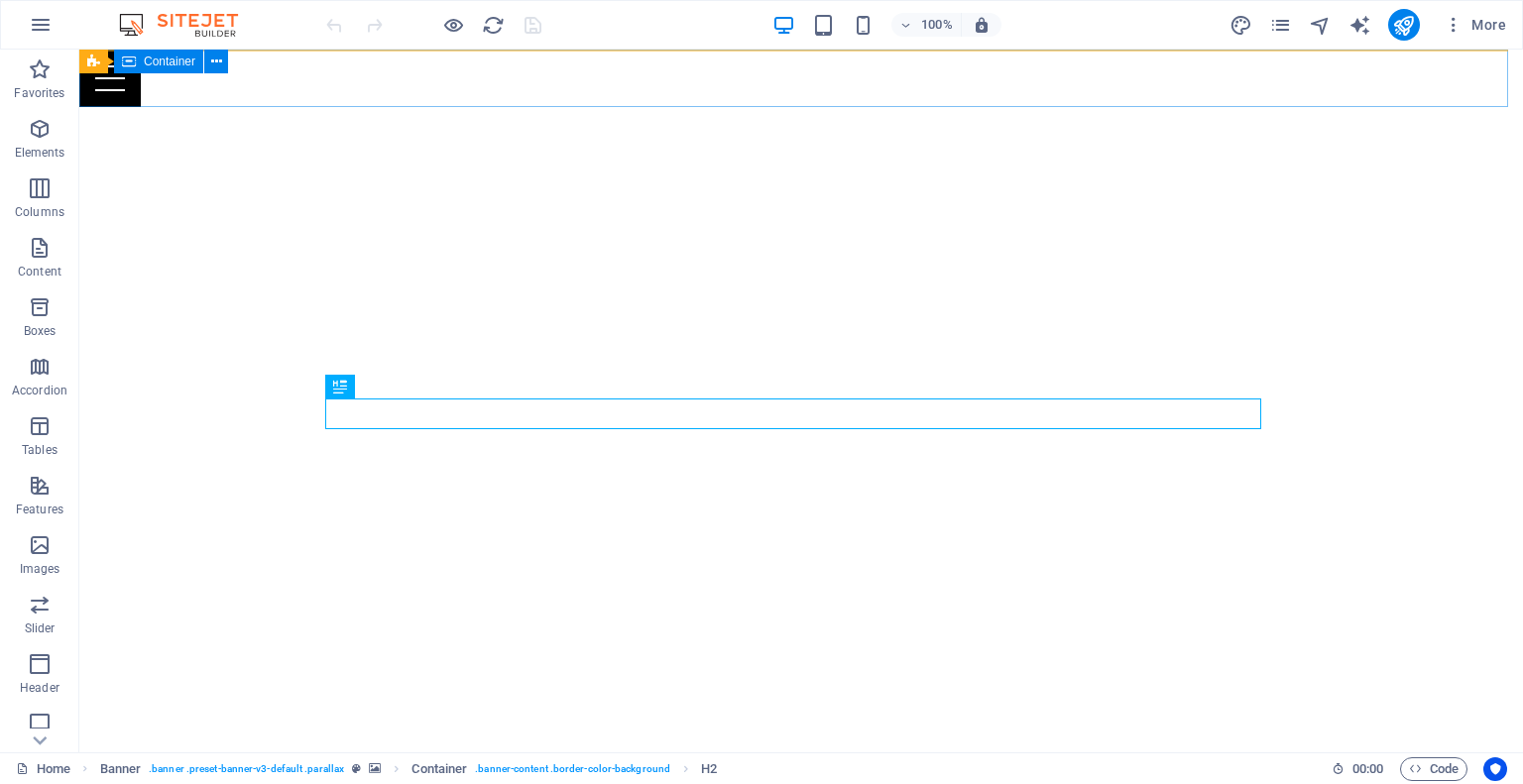 click at bounding box center (801, 78) 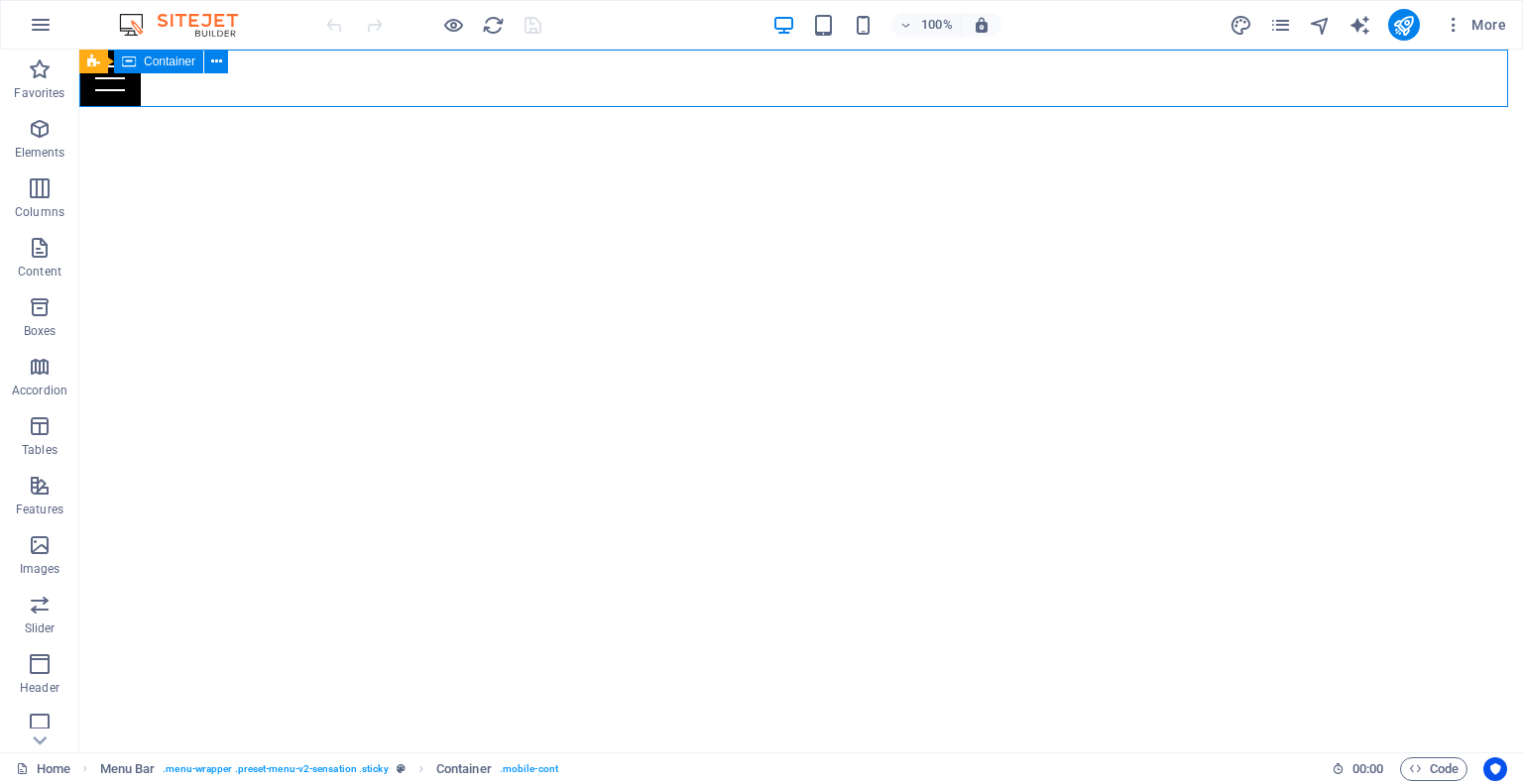 click at bounding box center (801, 78) 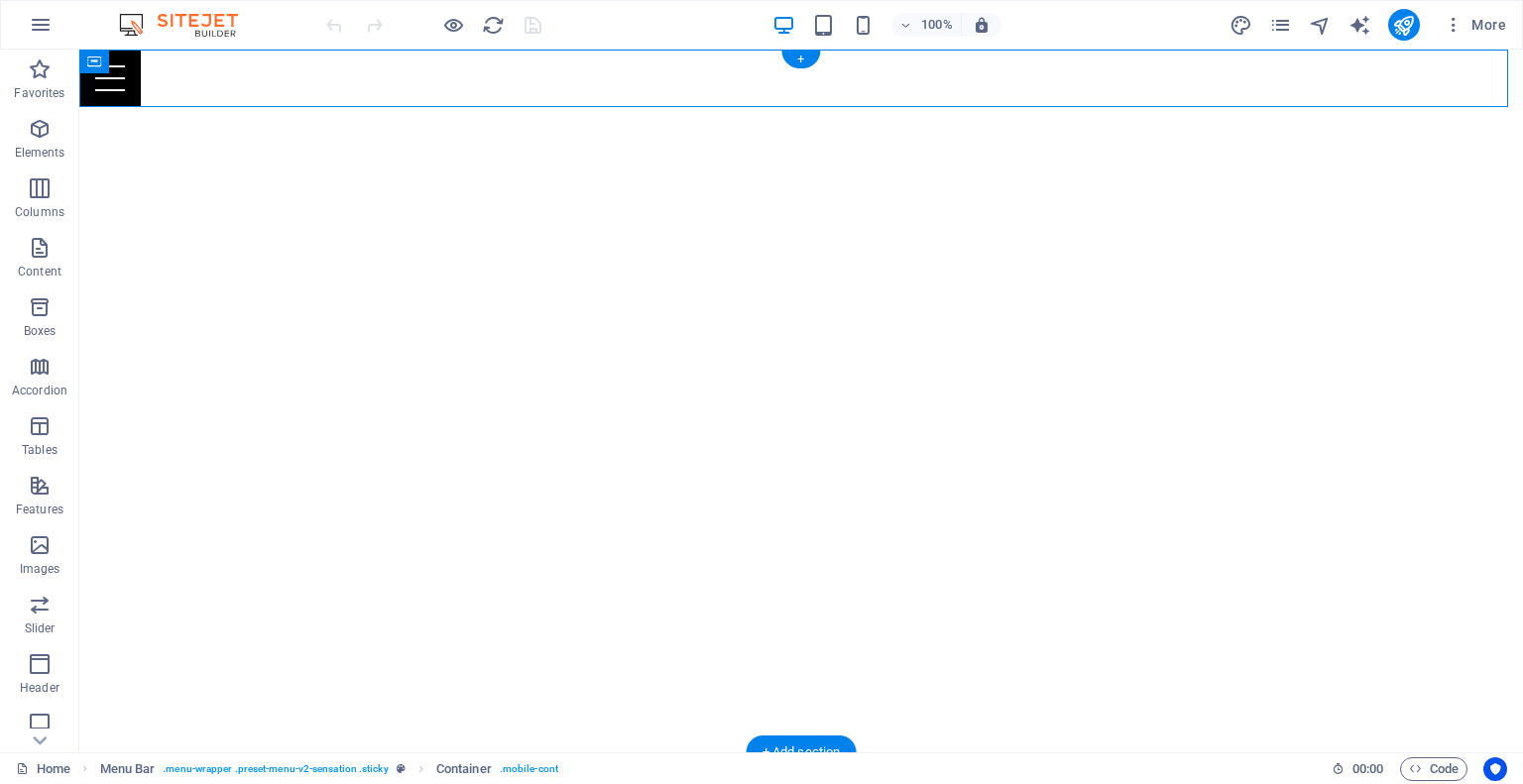 click at bounding box center [-3493, 50] 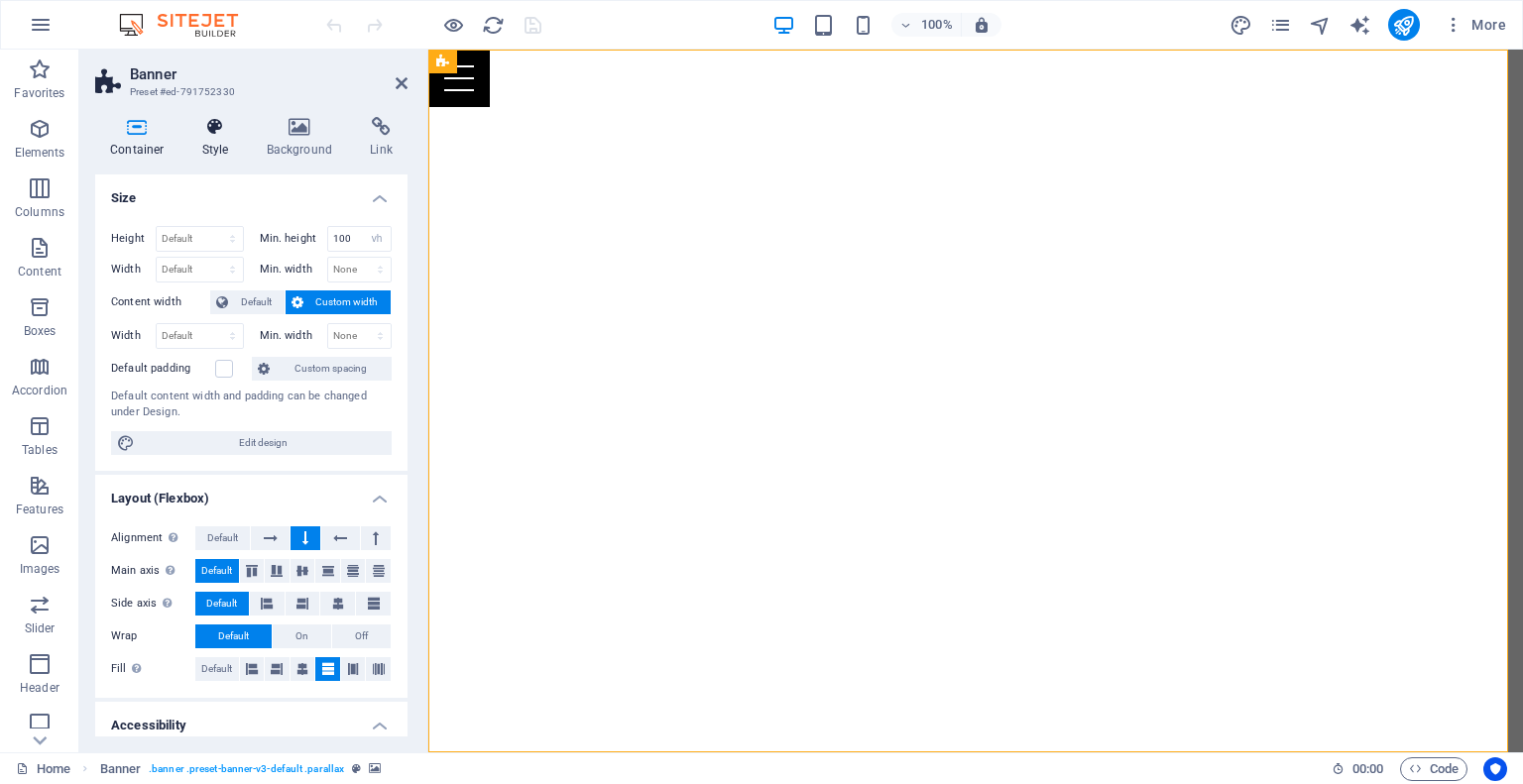 click on "Style" at bounding box center [219, 138] 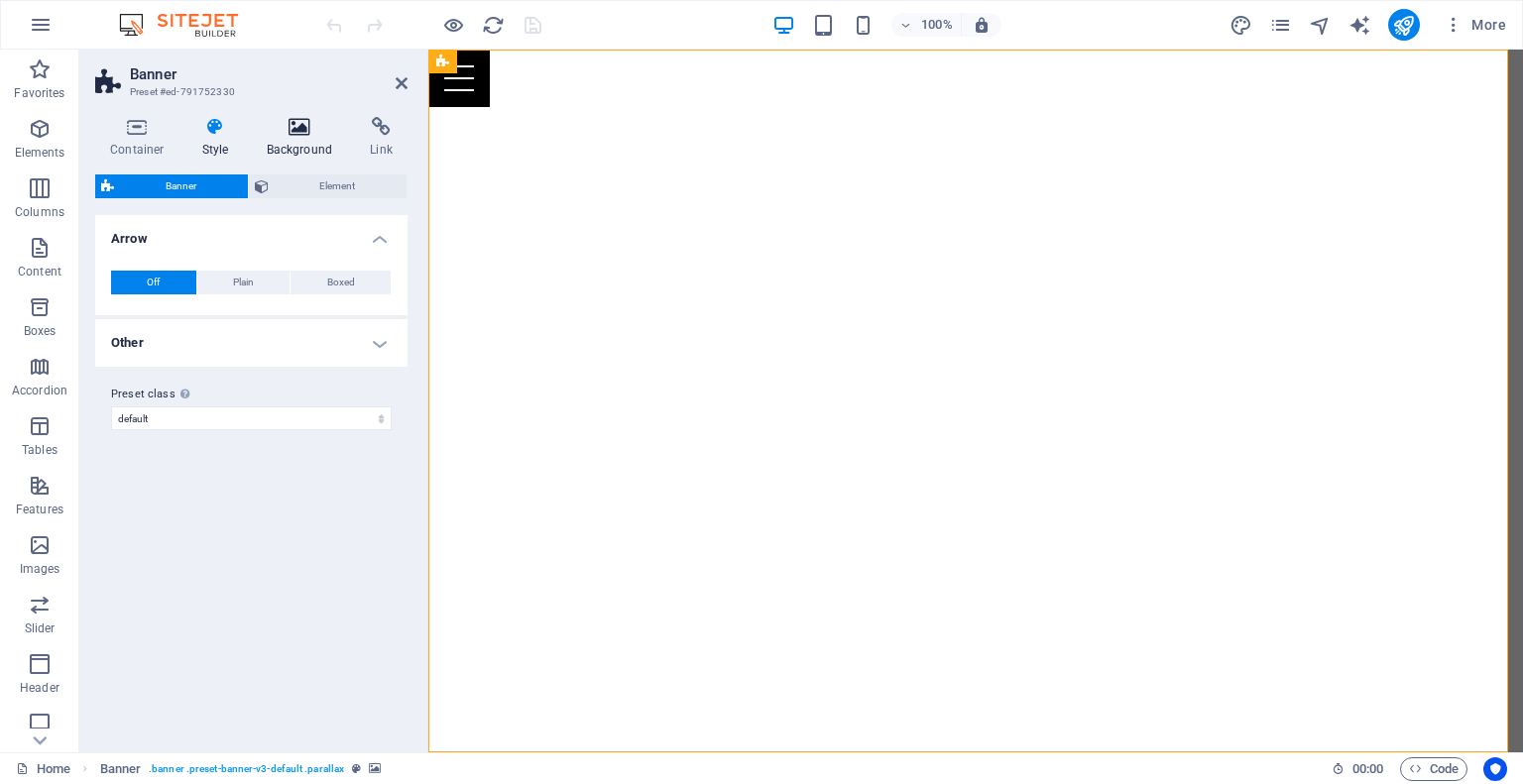 click at bounding box center [299, 127] 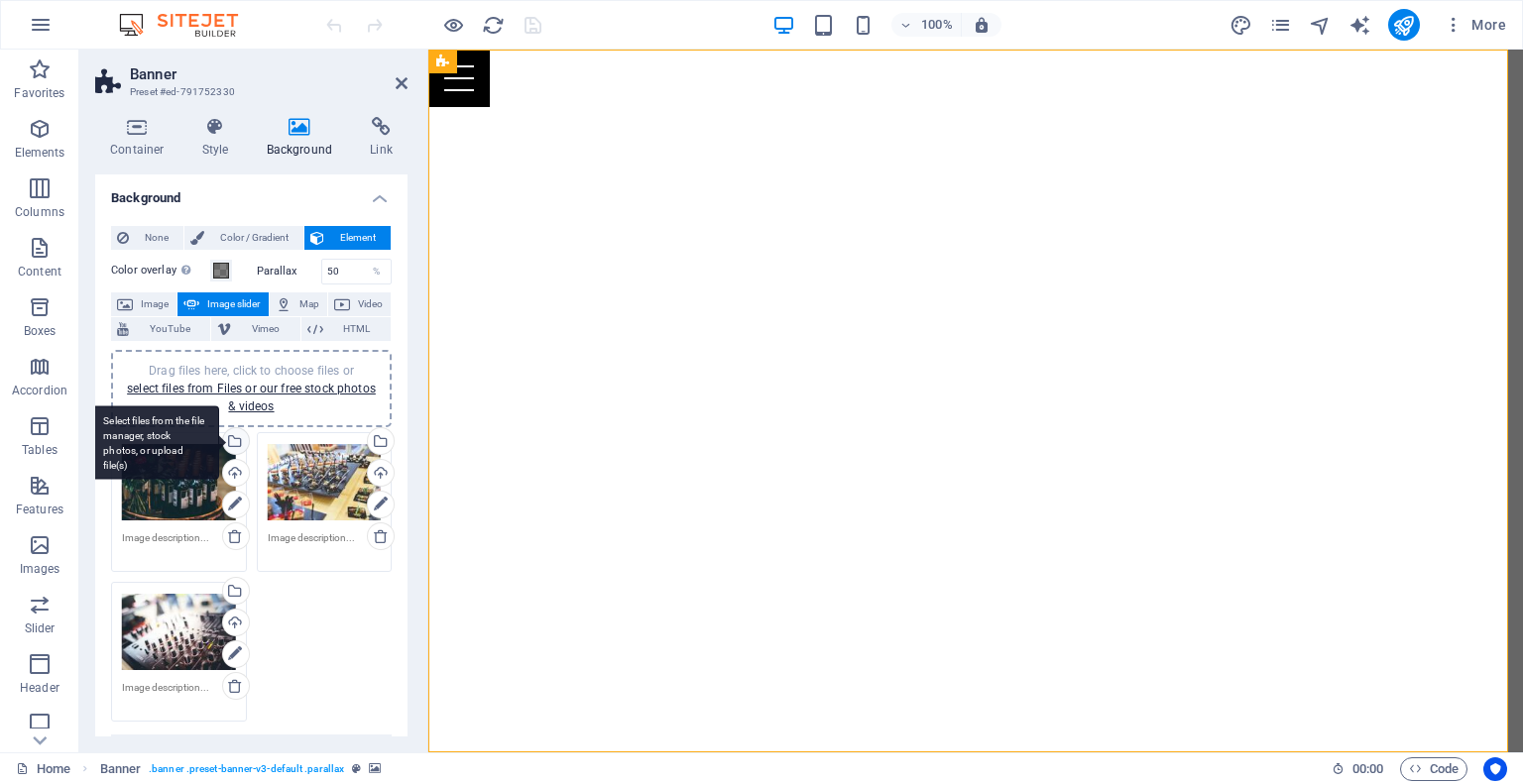 click on "Select files from the file manager, stock photos, or upload file(s)" at bounding box center [234, 443] 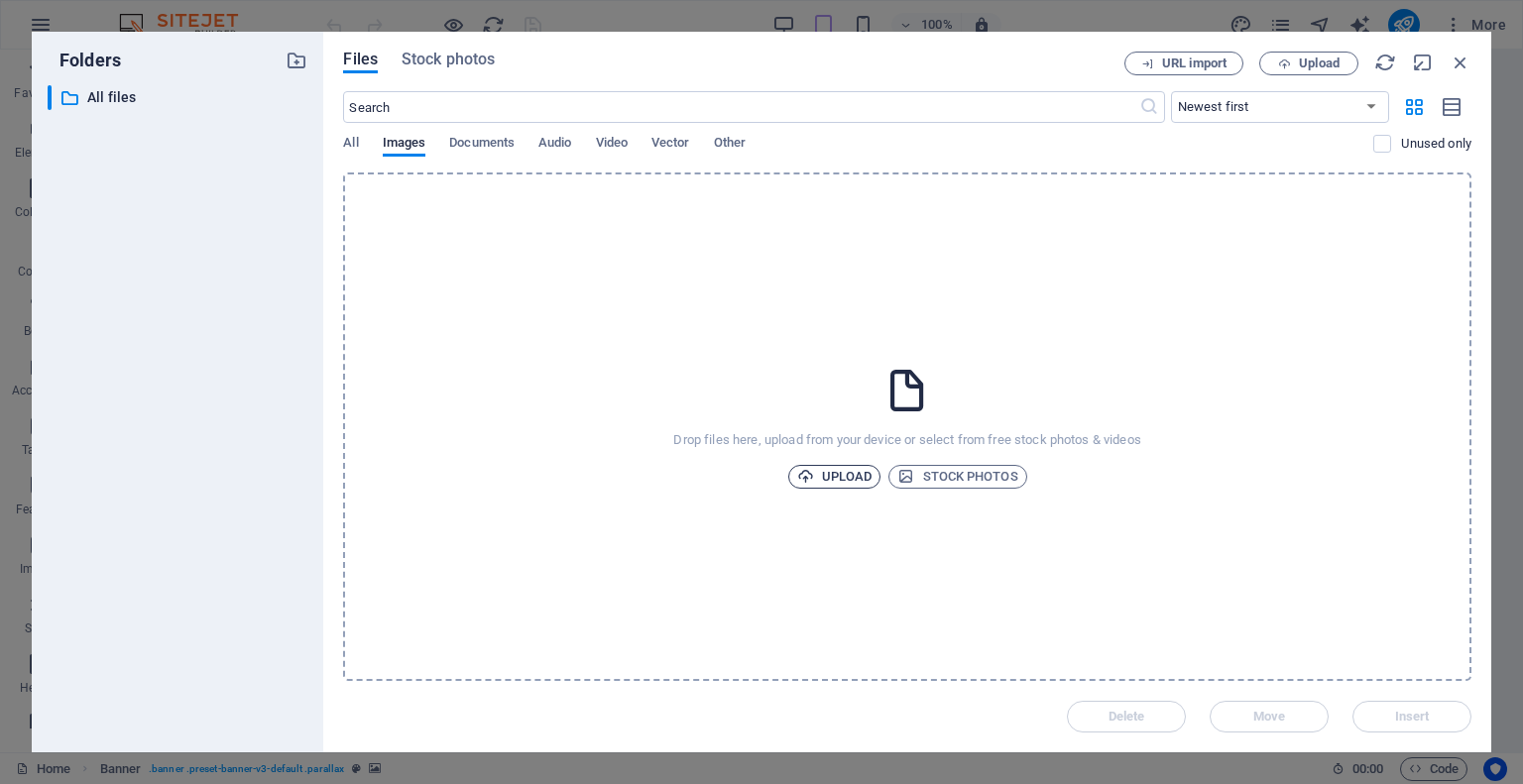 click at bounding box center (805, 476) 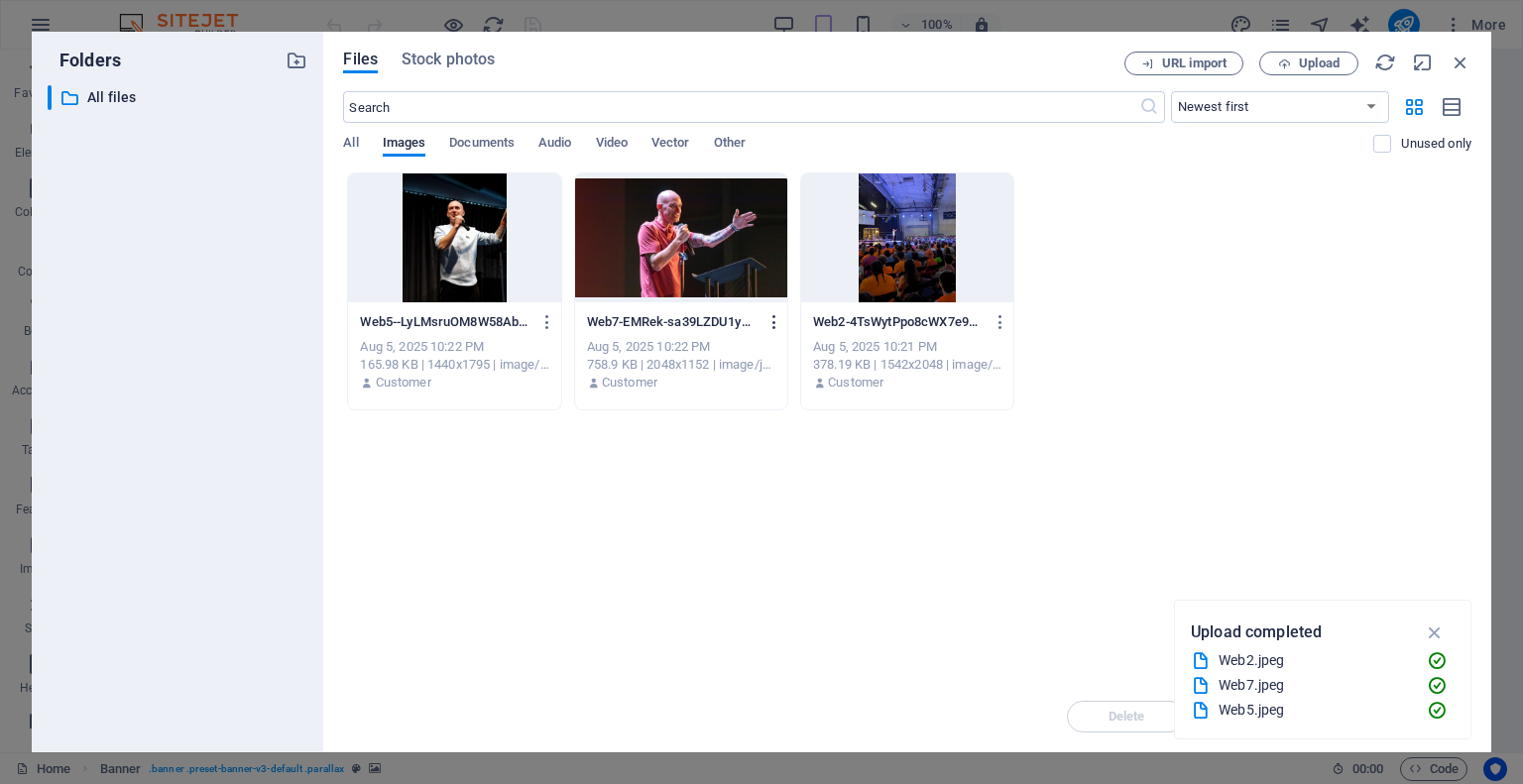 click at bounding box center (547, 322) 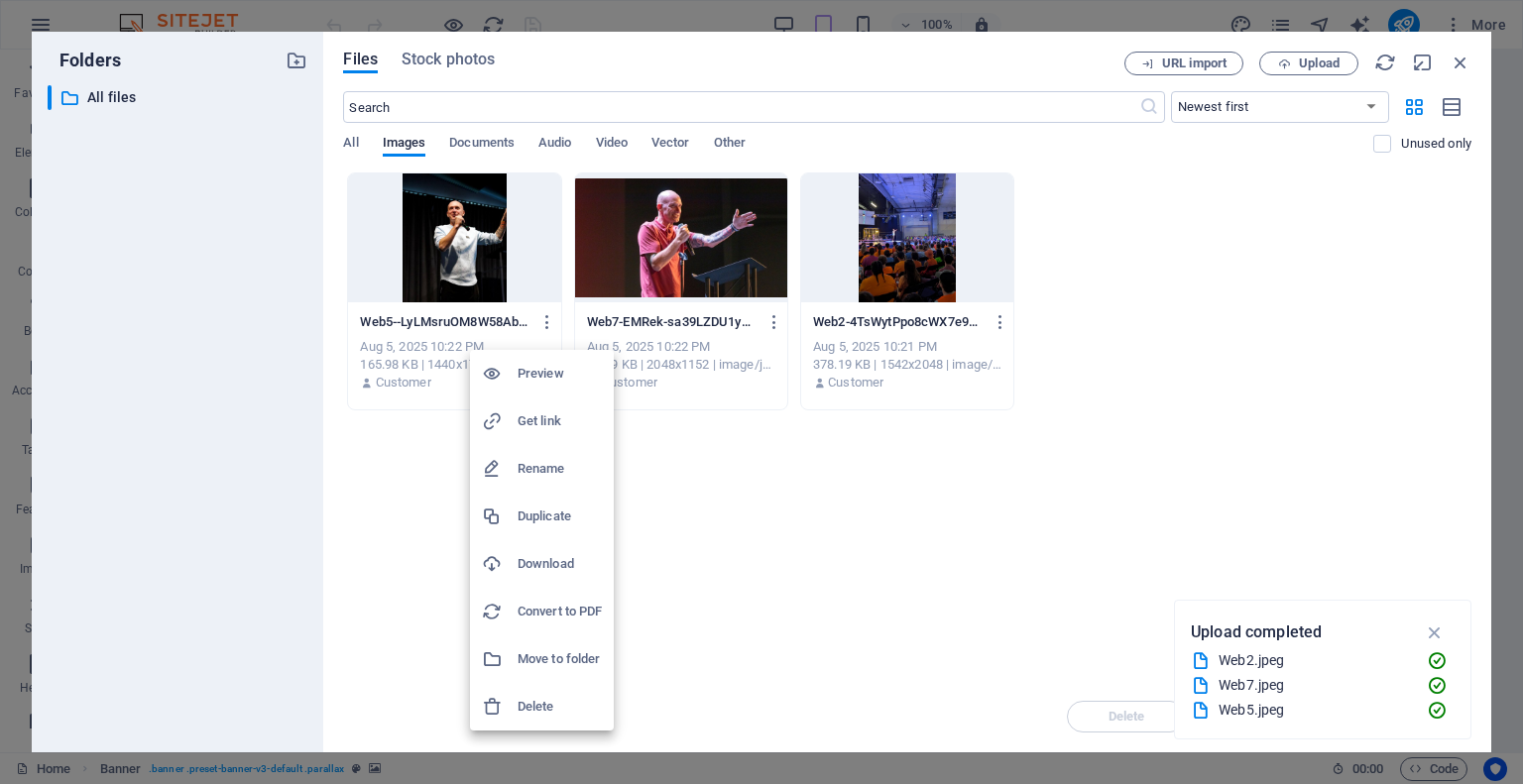 click on "Delete" at bounding box center [559, 707] 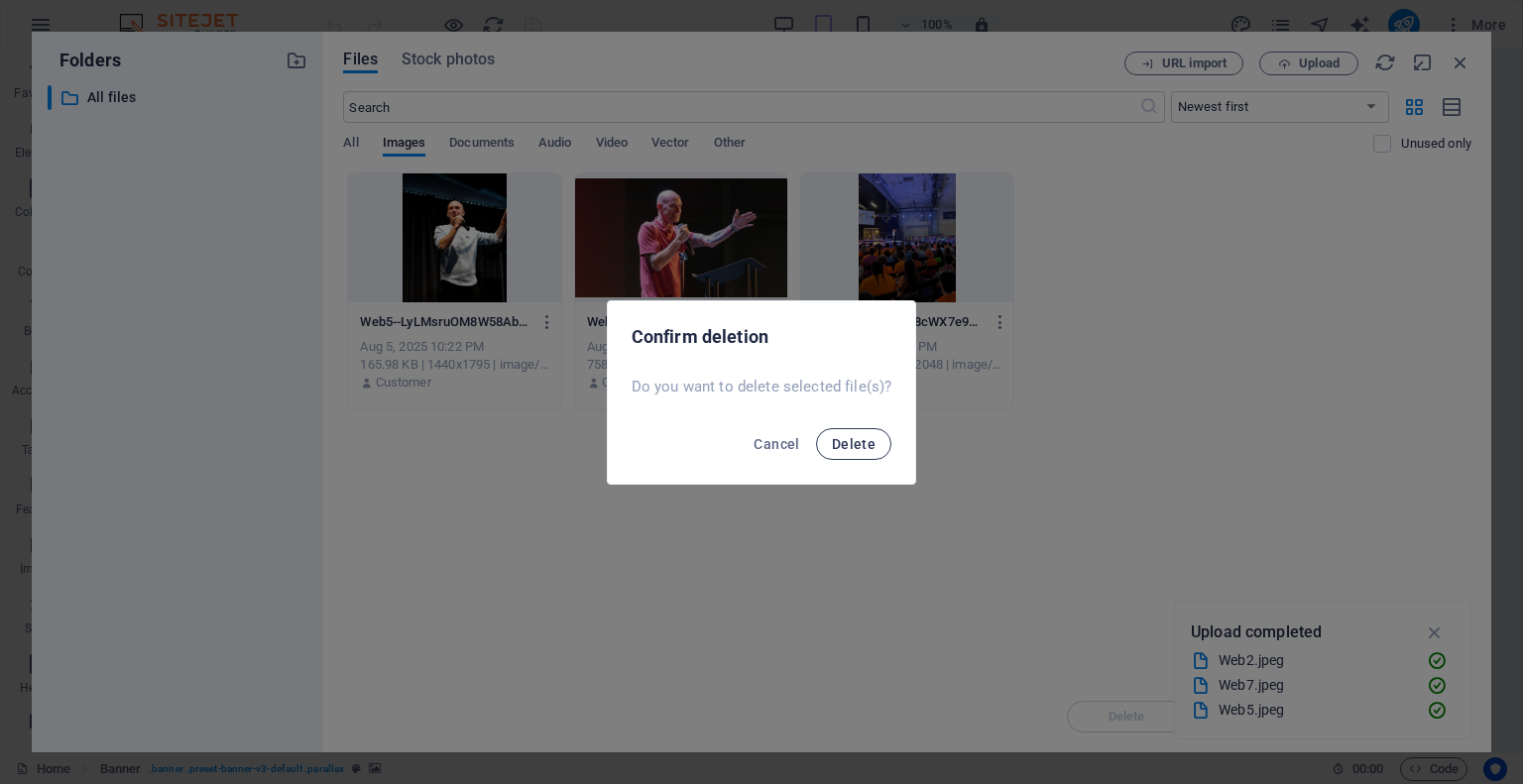 click on "Delete" at bounding box center [854, 444] 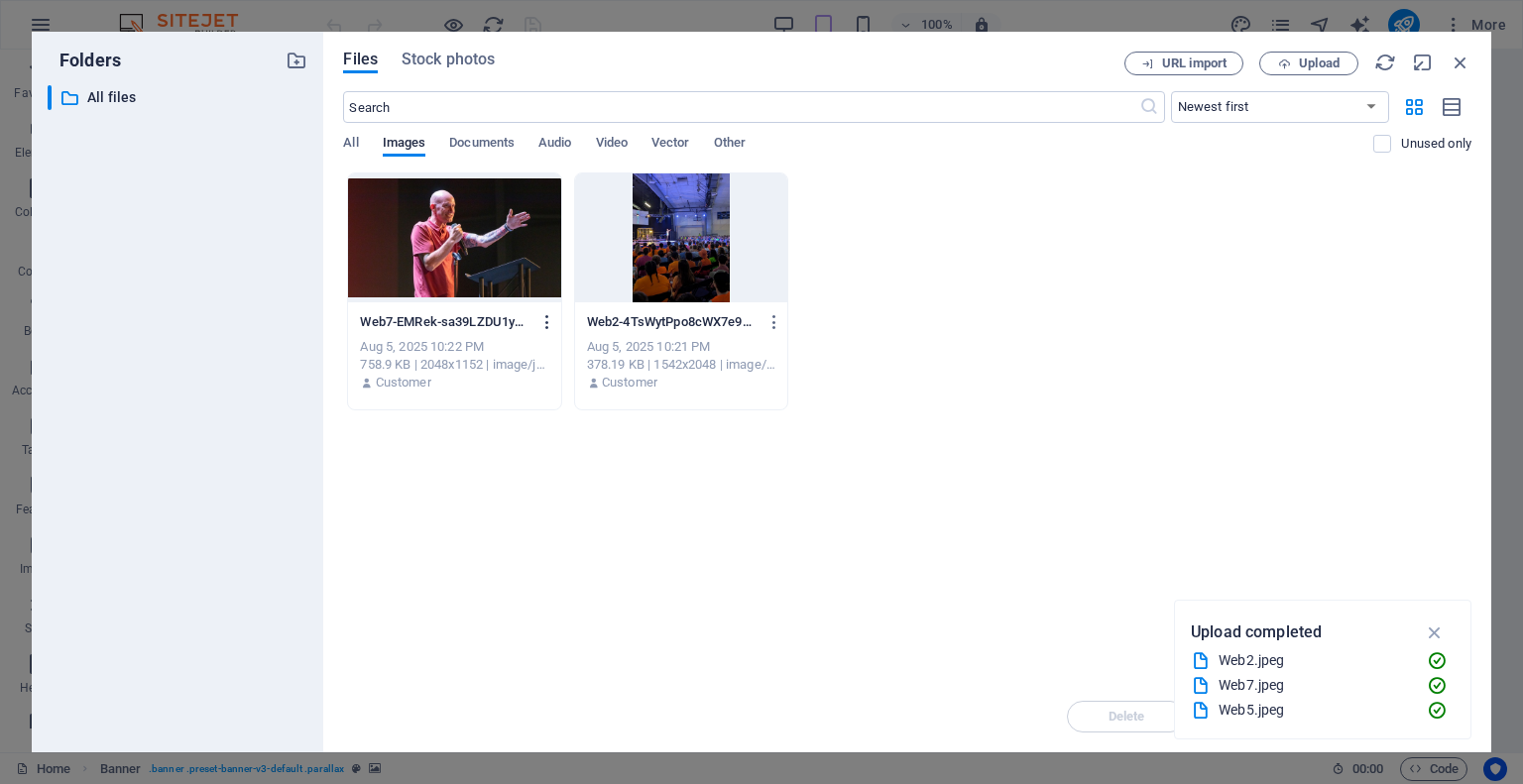 click at bounding box center (547, 322) 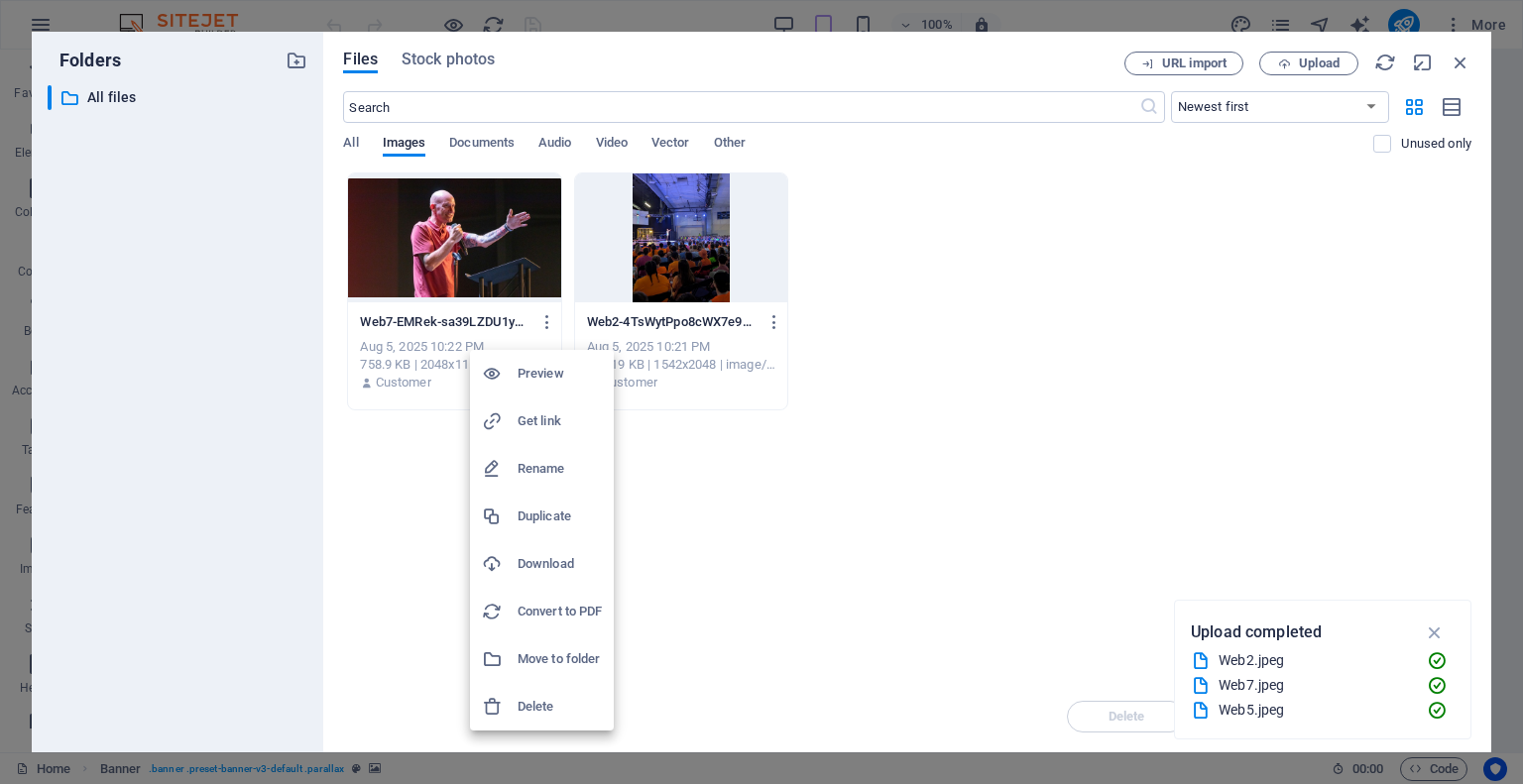 click on "Delete" at bounding box center [559, 707] 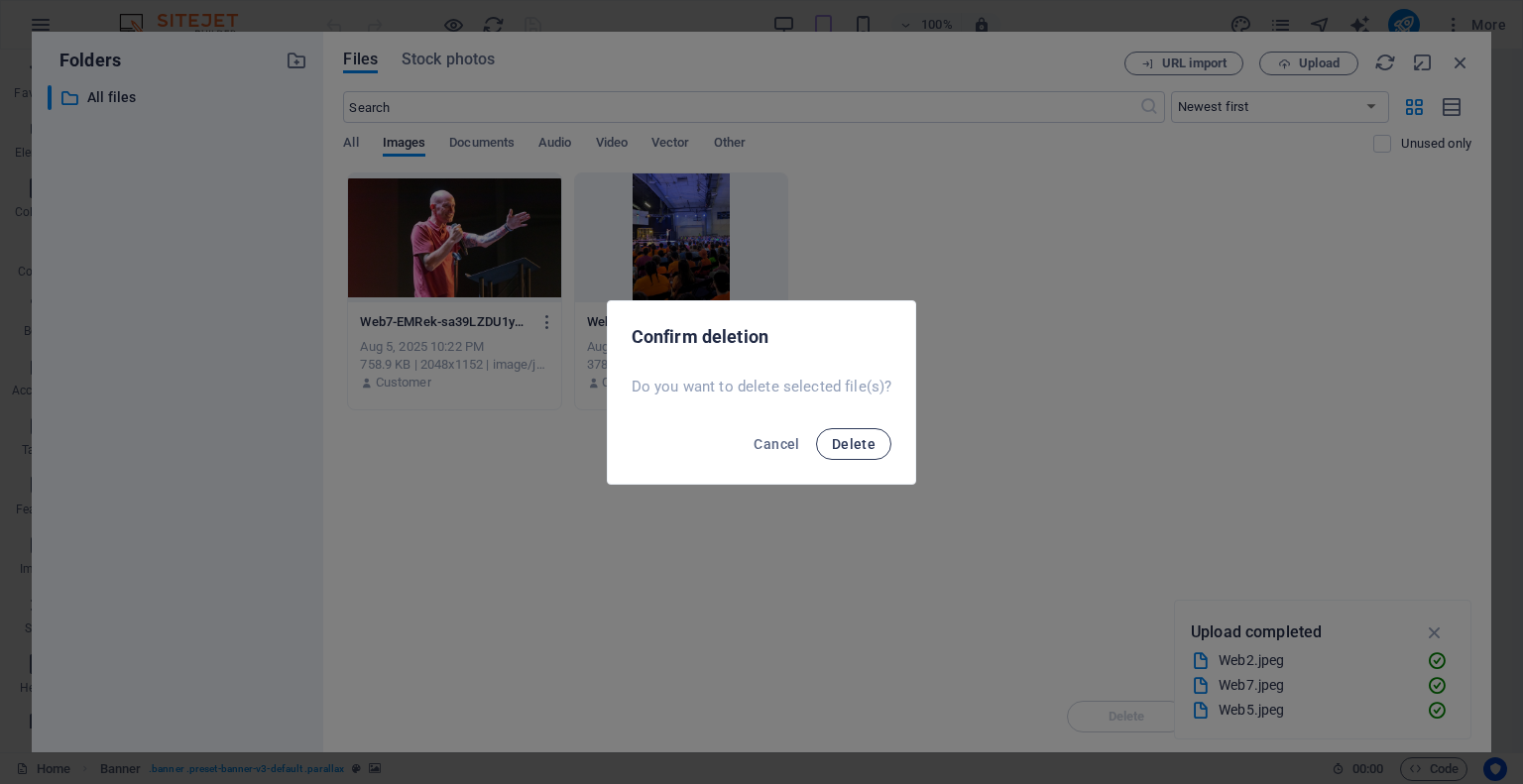click on "Delete" at bounding box center (854, 444) 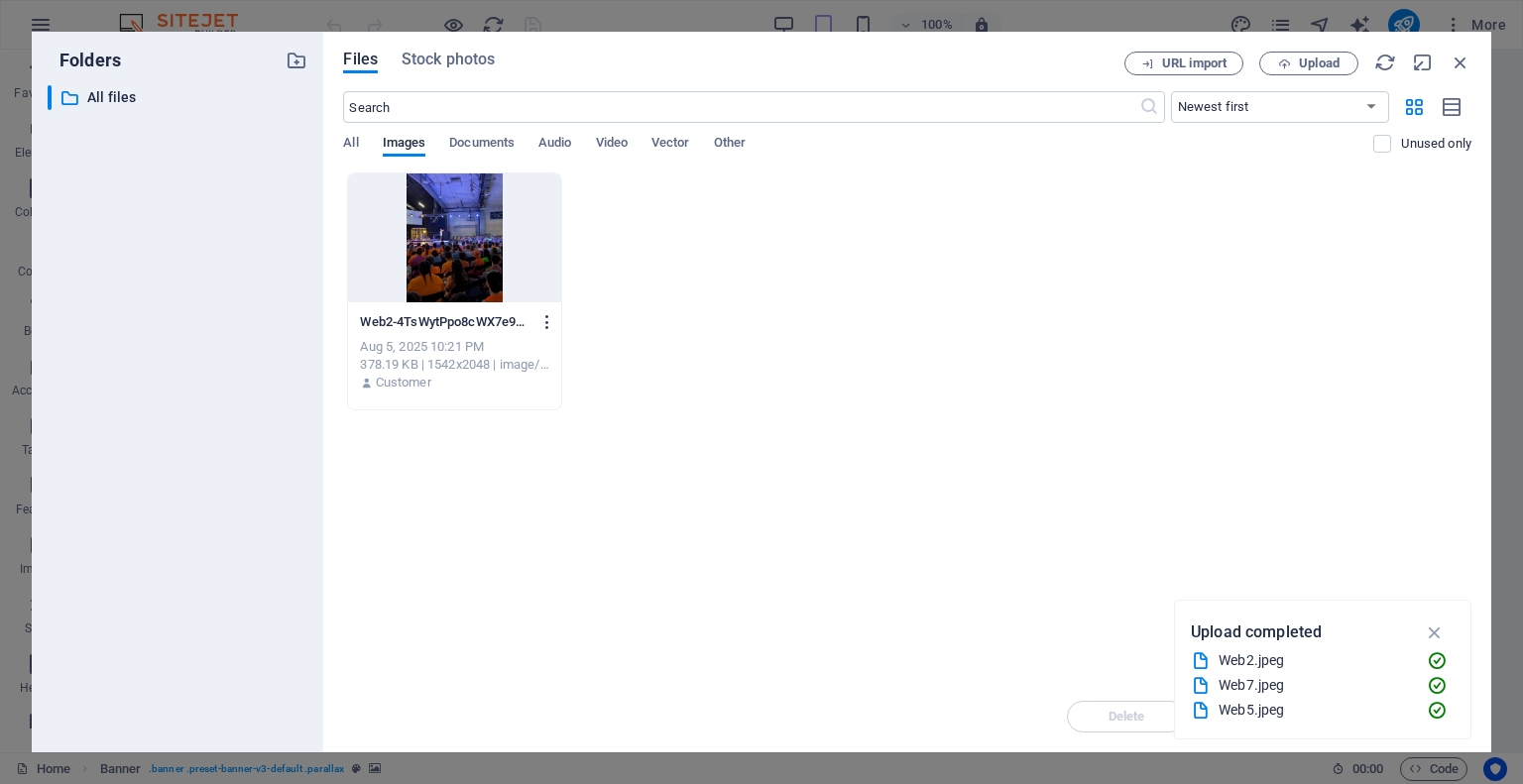 click at bounding box center (547, 322) 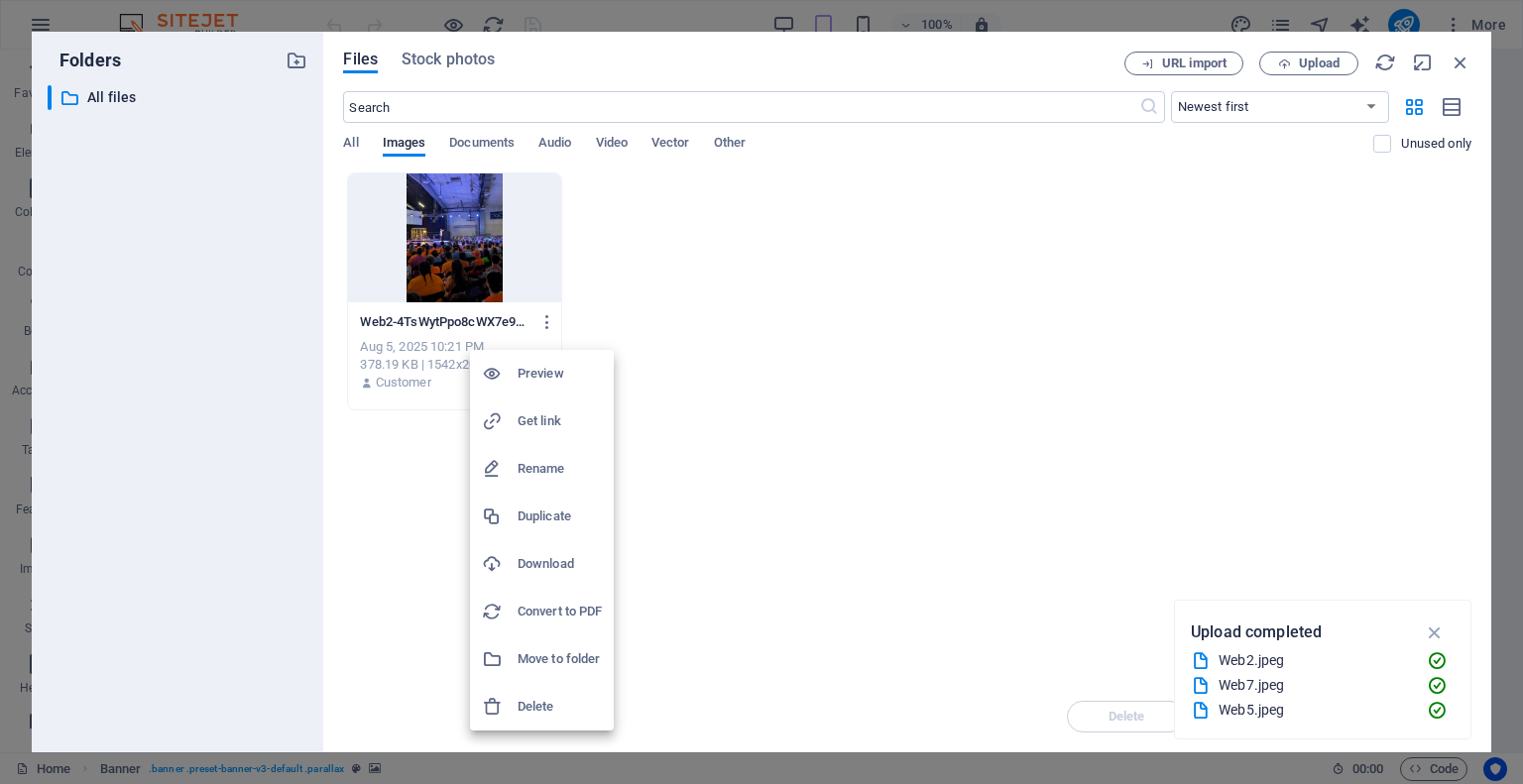 click on "Delete" at bounding box center (559, 707) 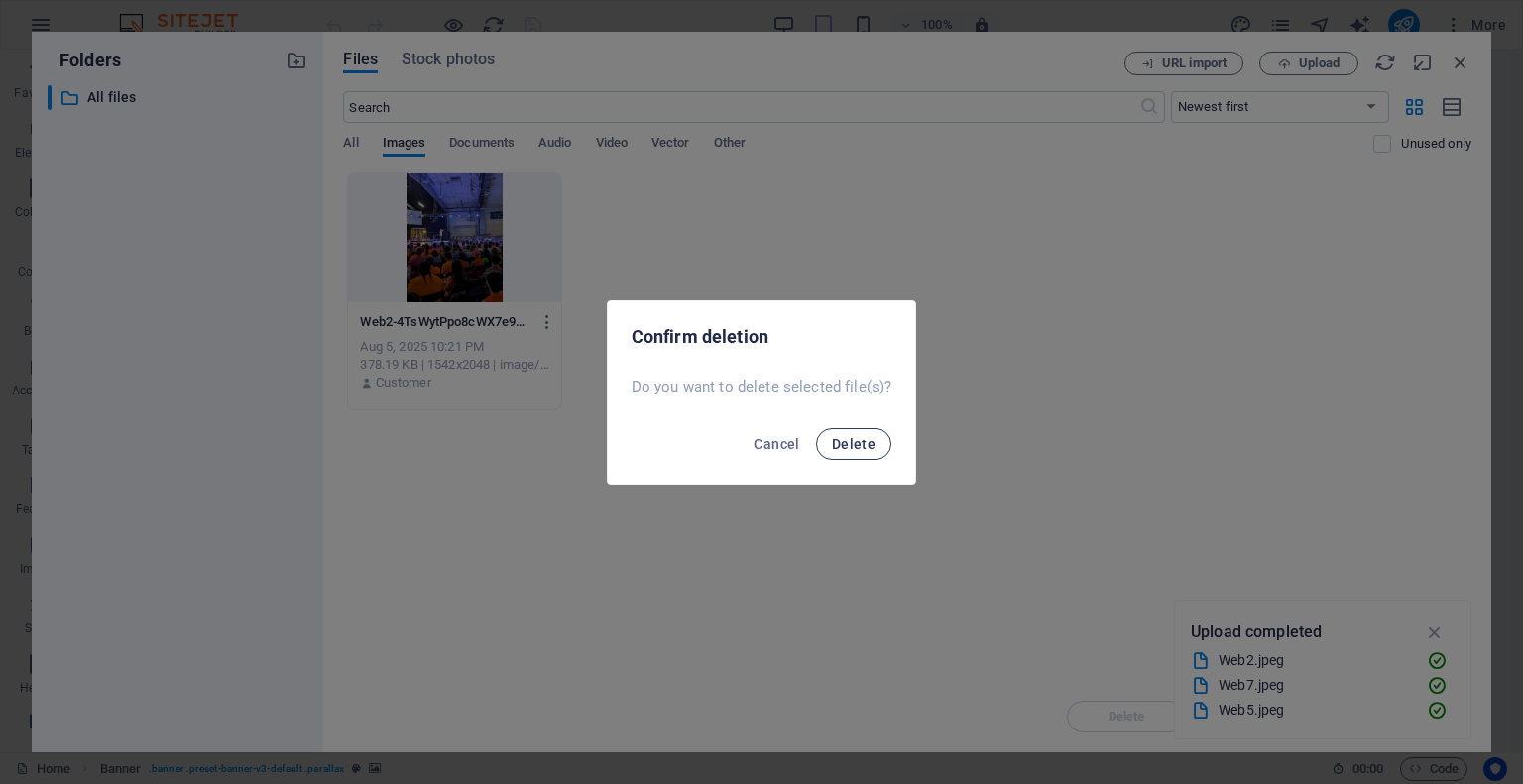 click on "Delete" at bounding box center [854, 444] 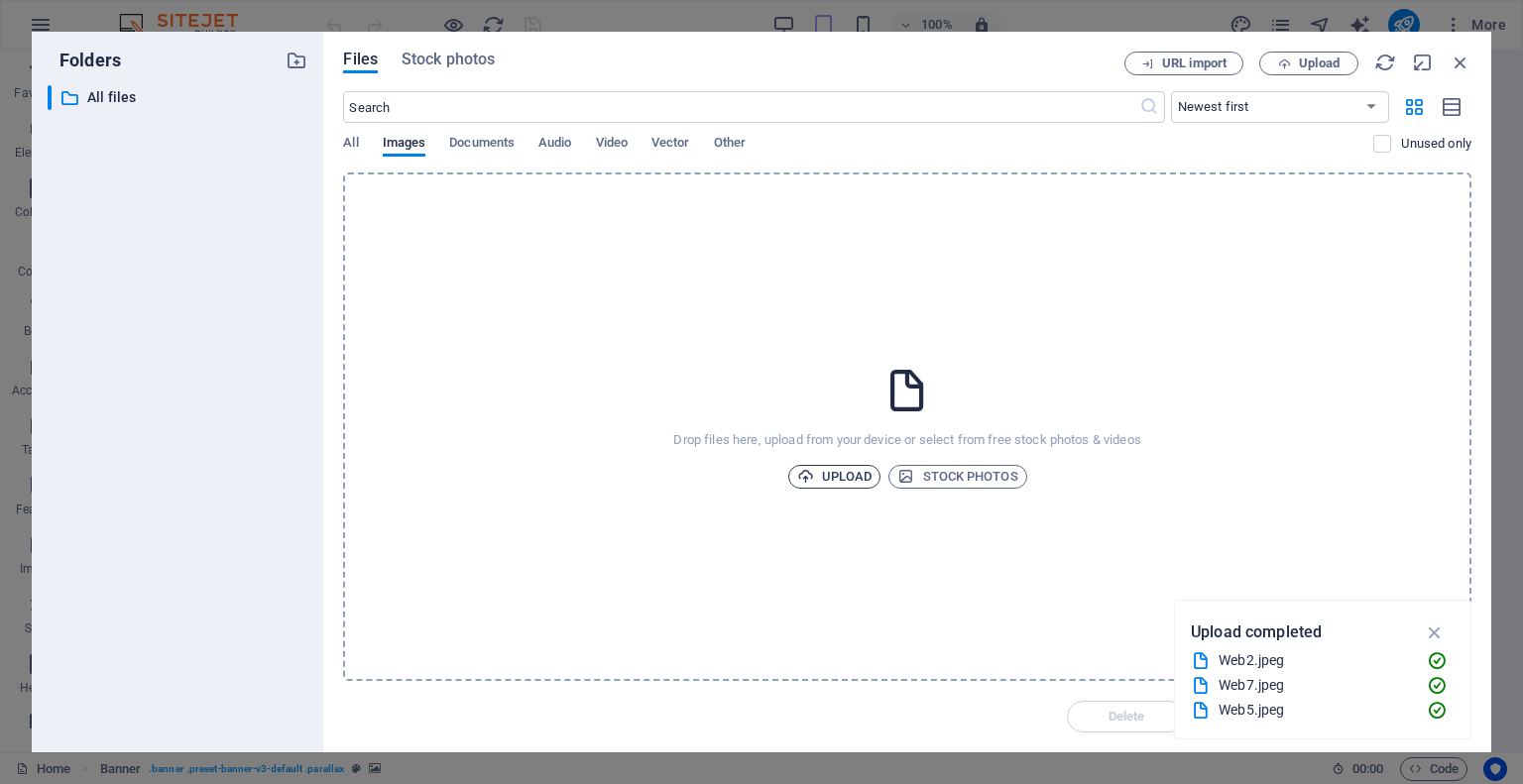 click at bounding box center (805, 476) 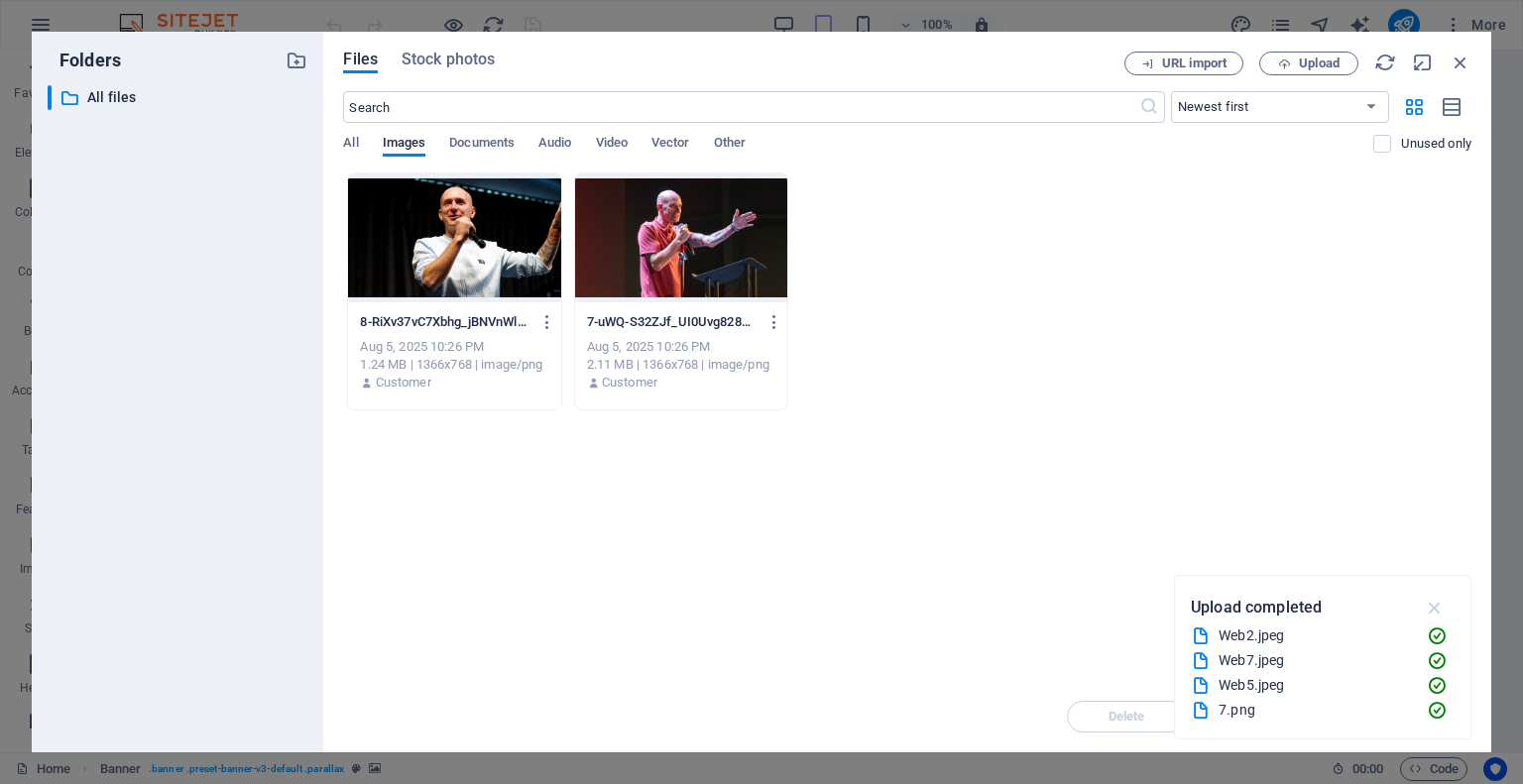 click at bounding box center (1435, 608) 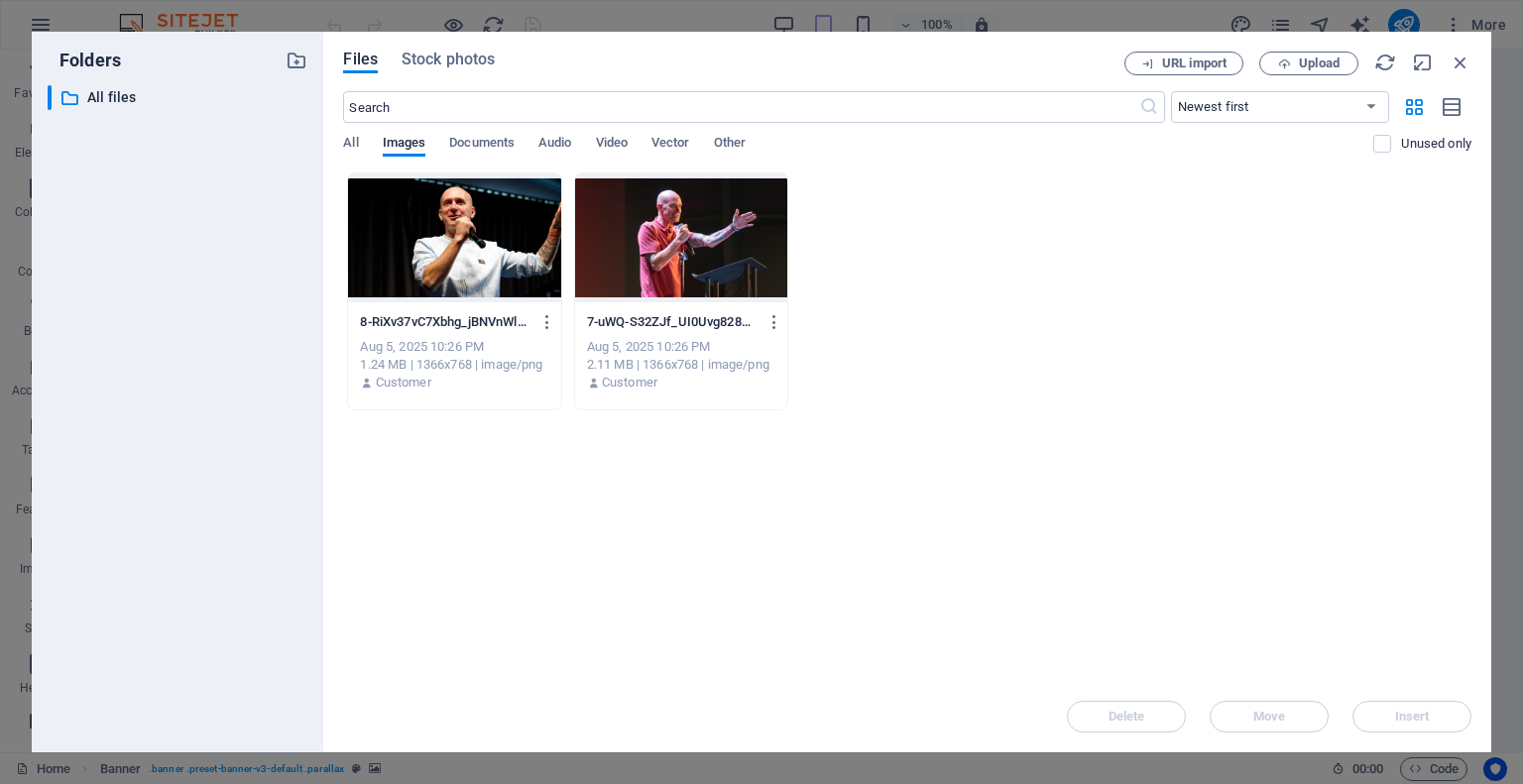 click at bounding box center (681, 238) 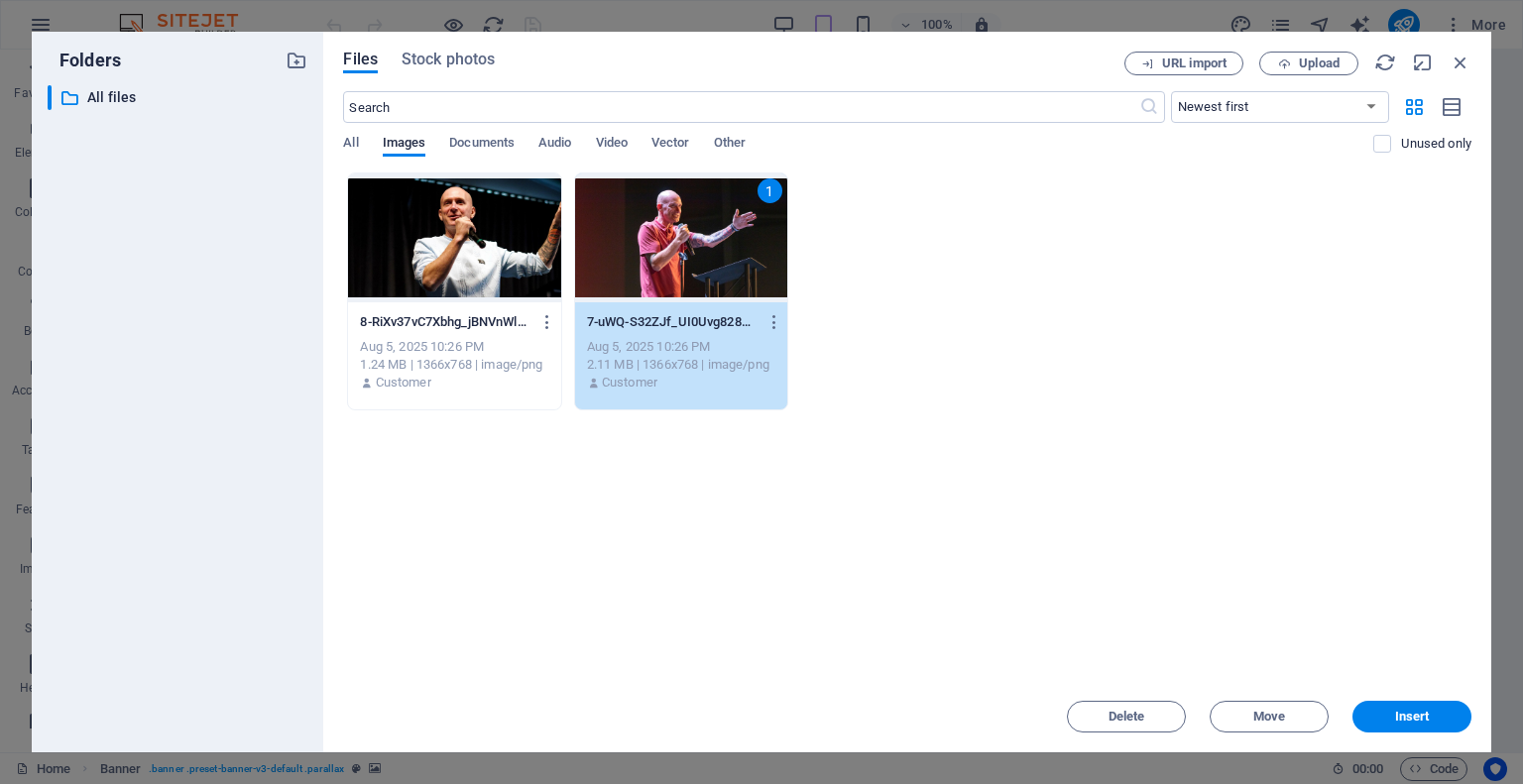 click at bounding box center [454, 238] 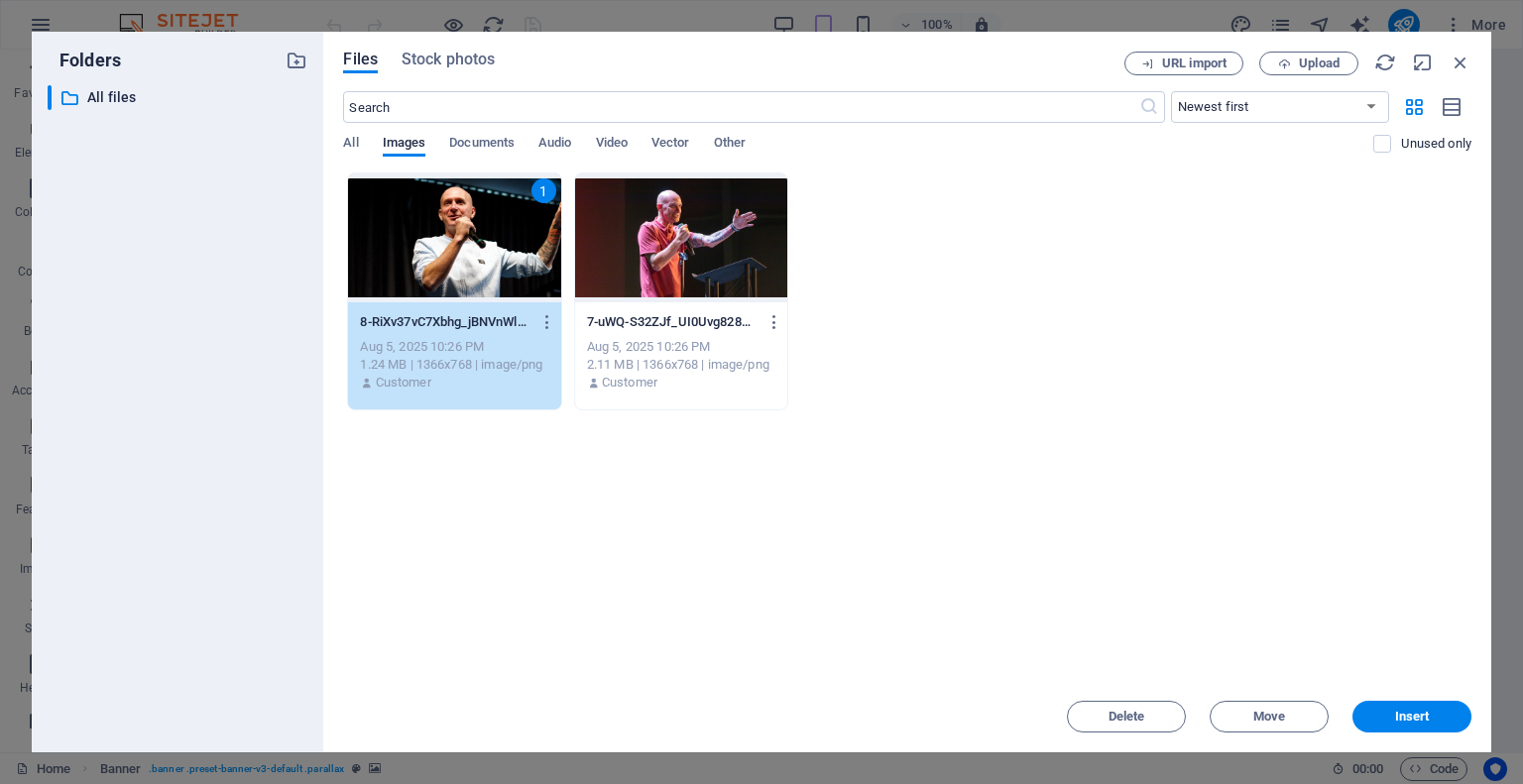 click at bounding box center [681, 238] 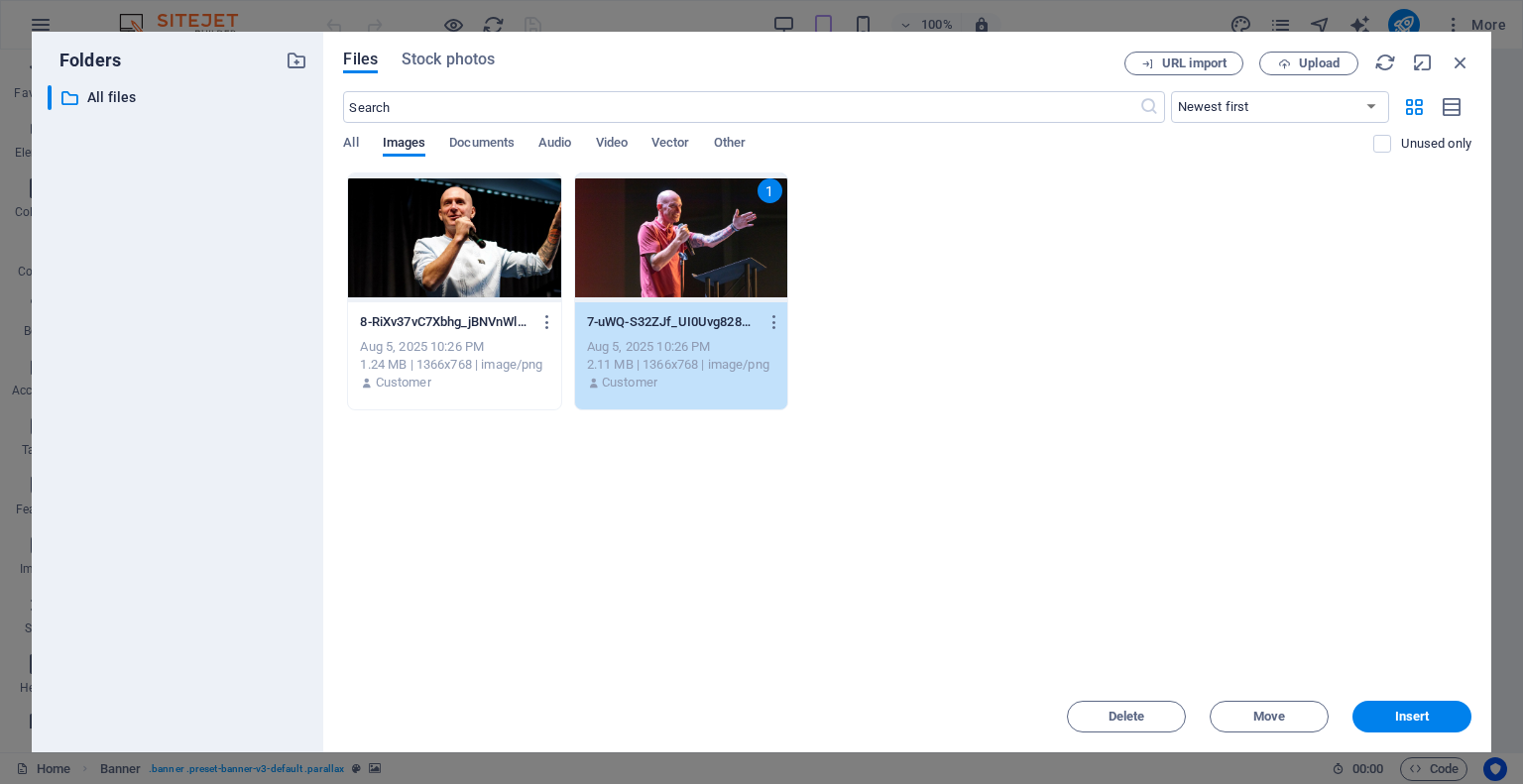 click at bounding box center [454, 238] 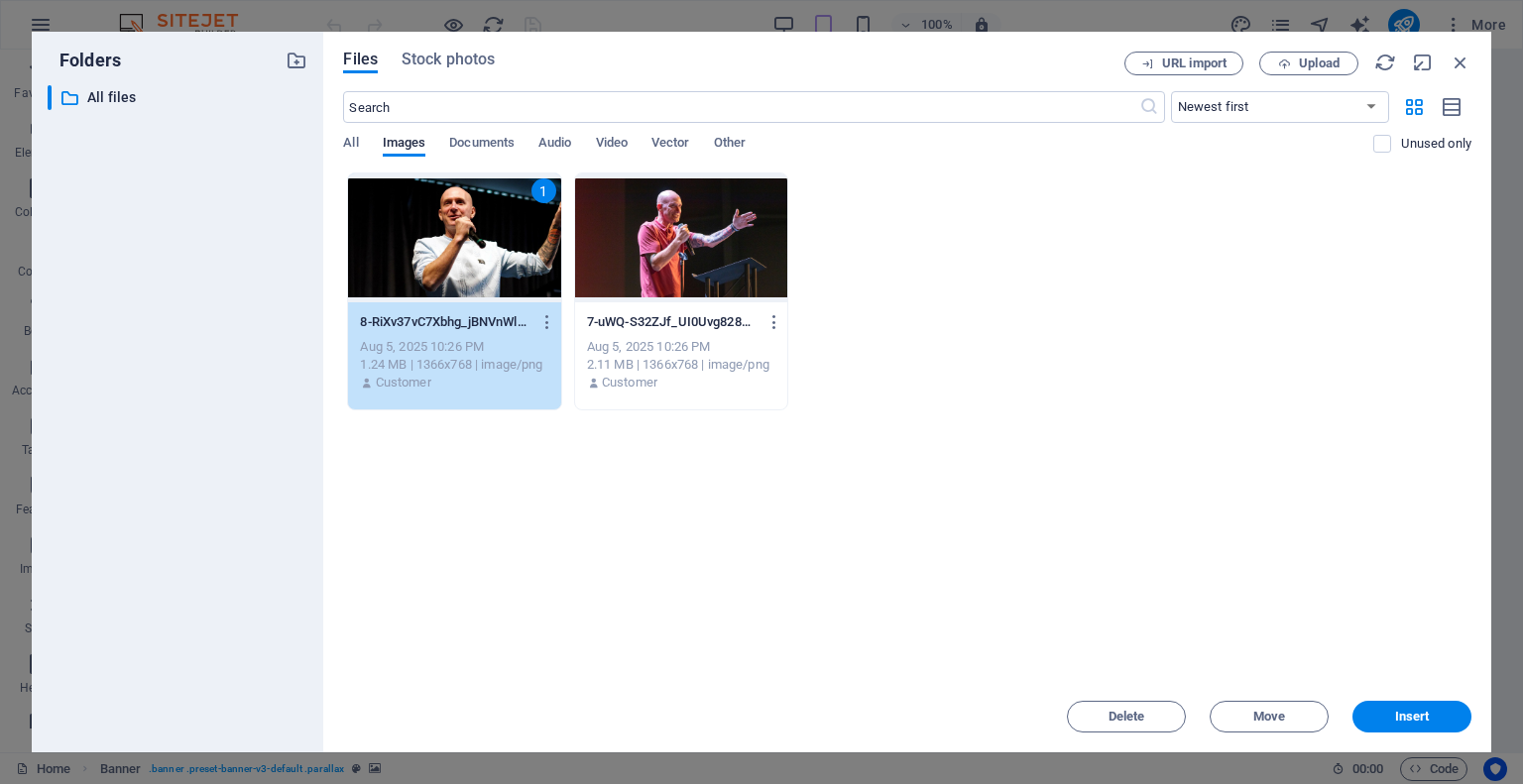 click at bounding box center (681, 238) 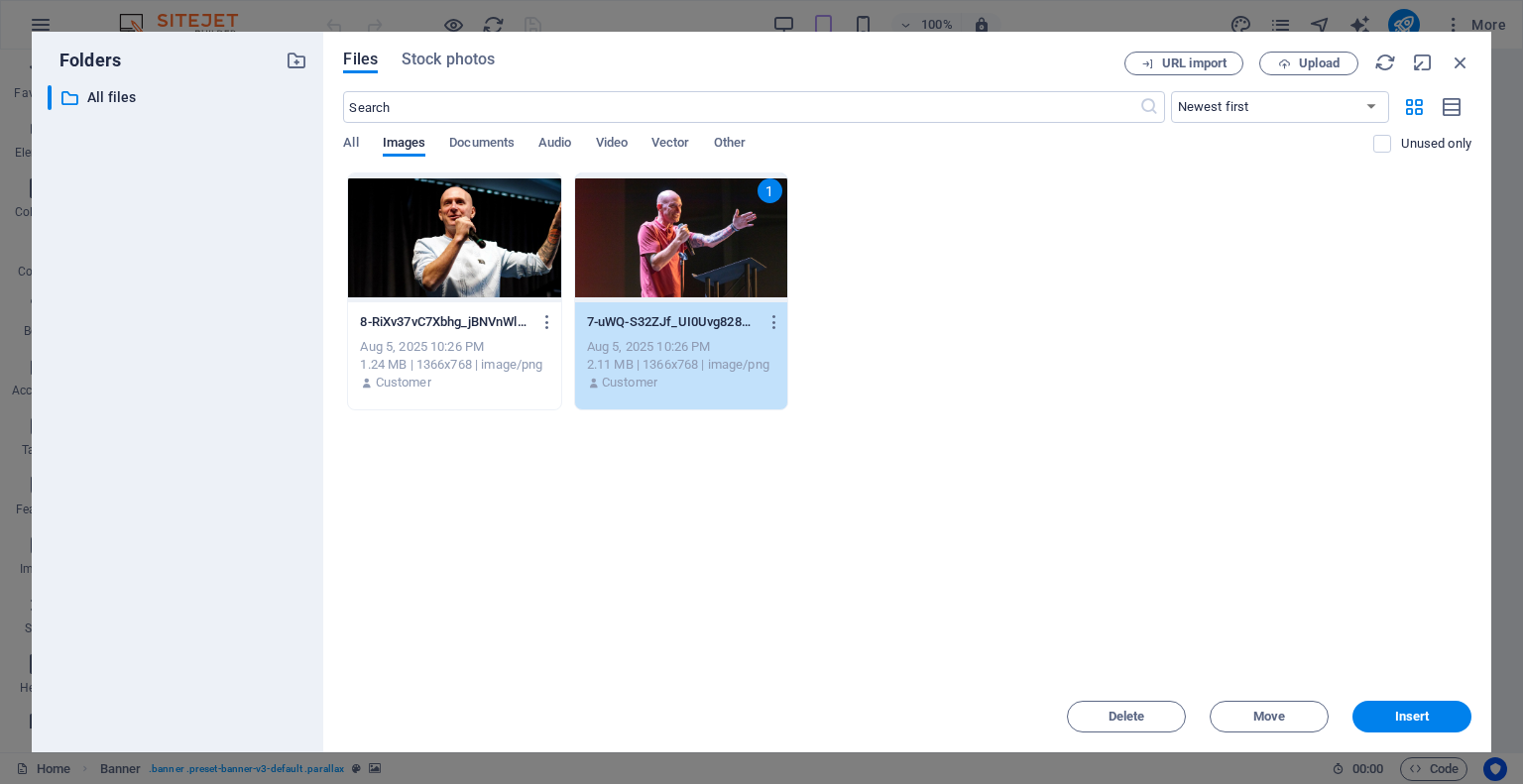 click at bounding box center (454, 238) 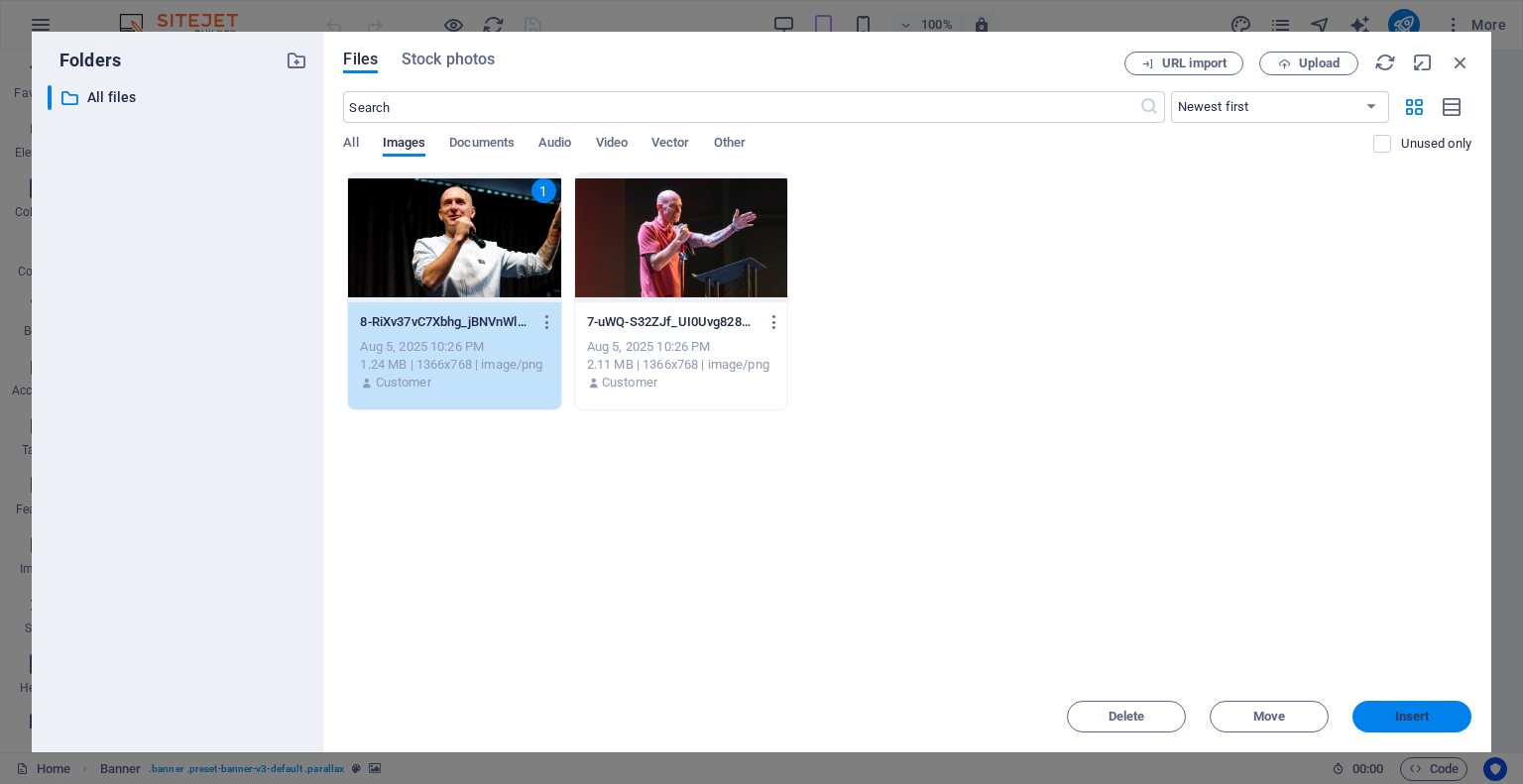 click on "Insert" at bounding box center [1412, 717] 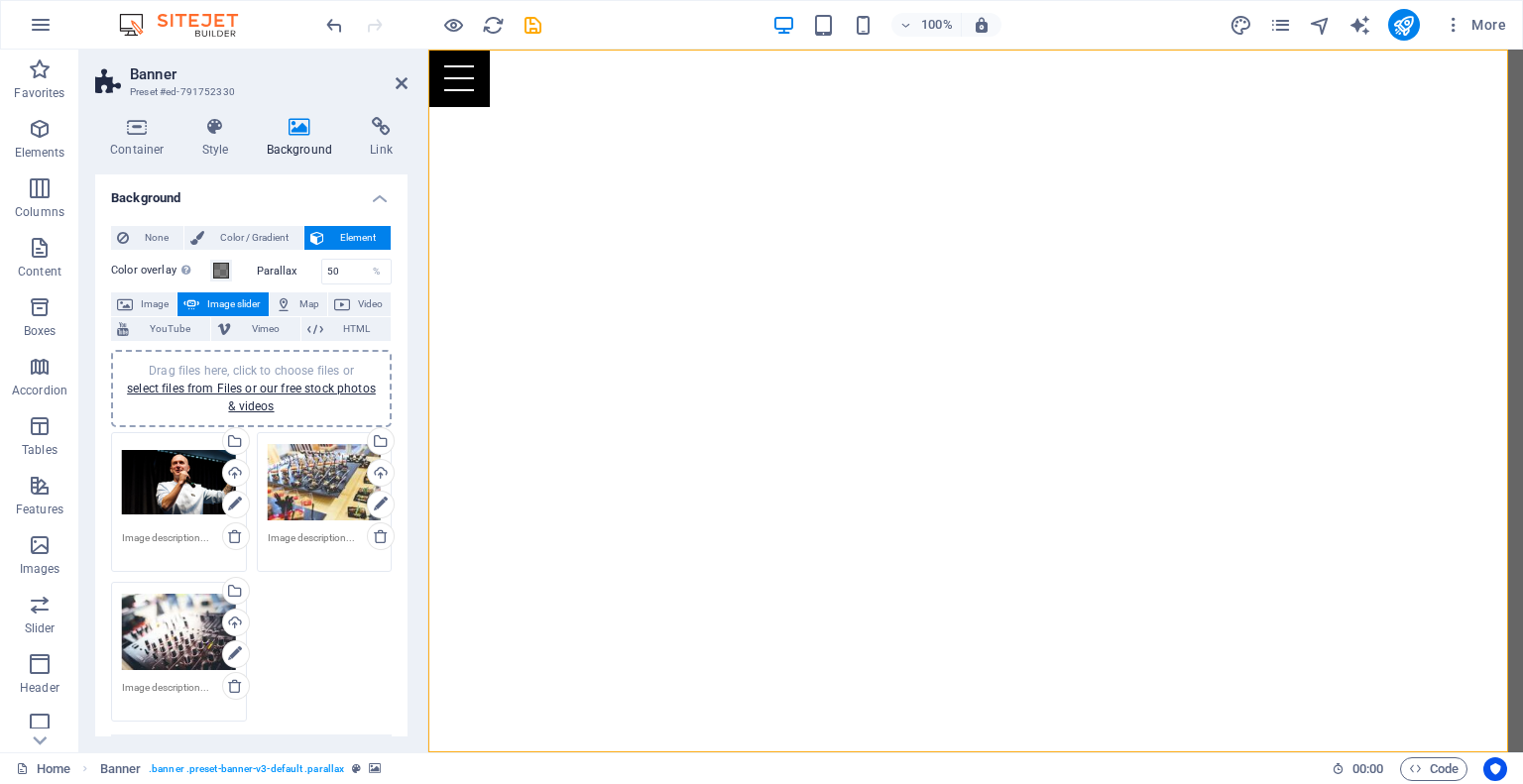 click on "Drag files here, click to choose files or select files from Files or our free stock photos & videos" at bounding box center (324, 483) 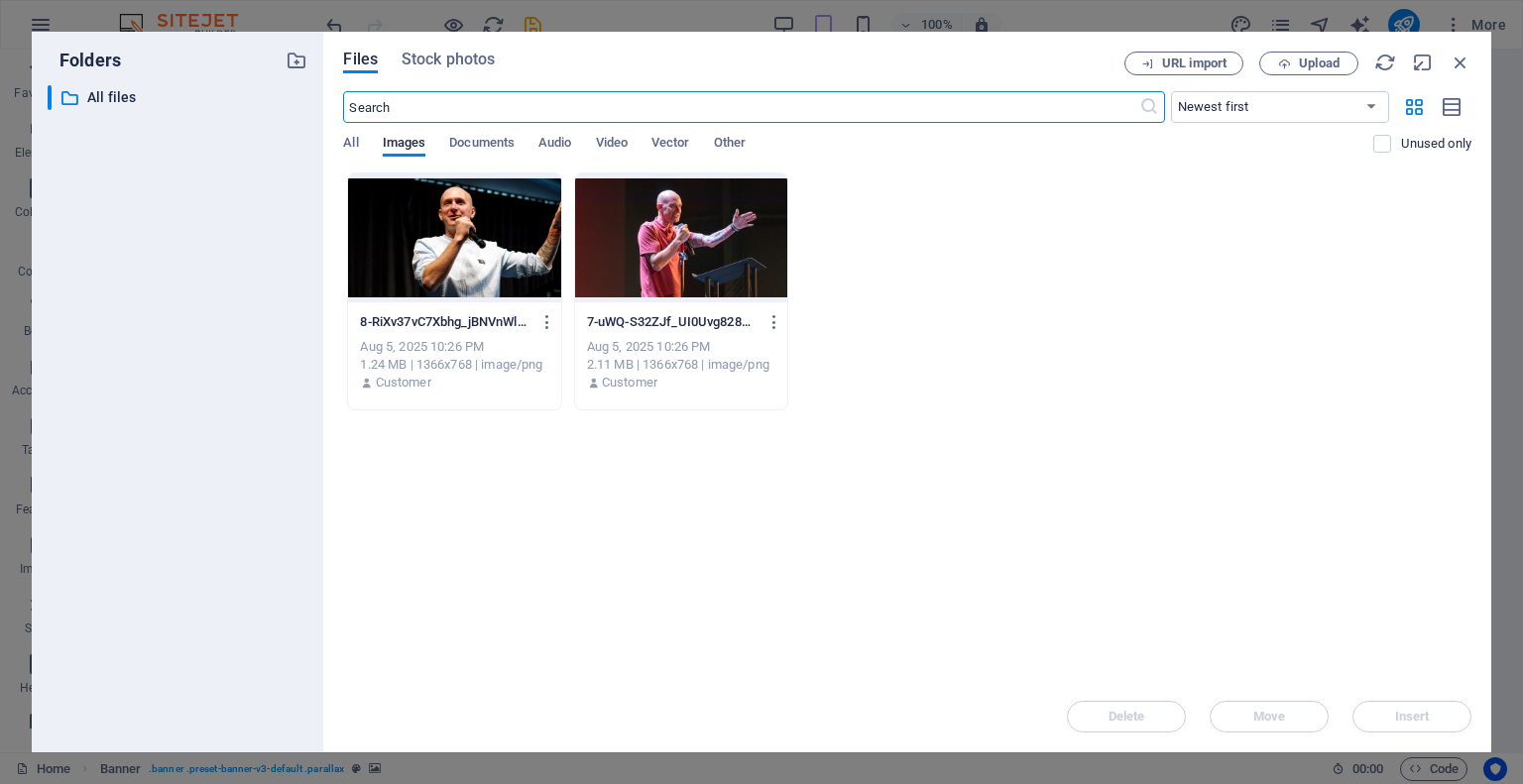 click at bounding box center (681, 238) 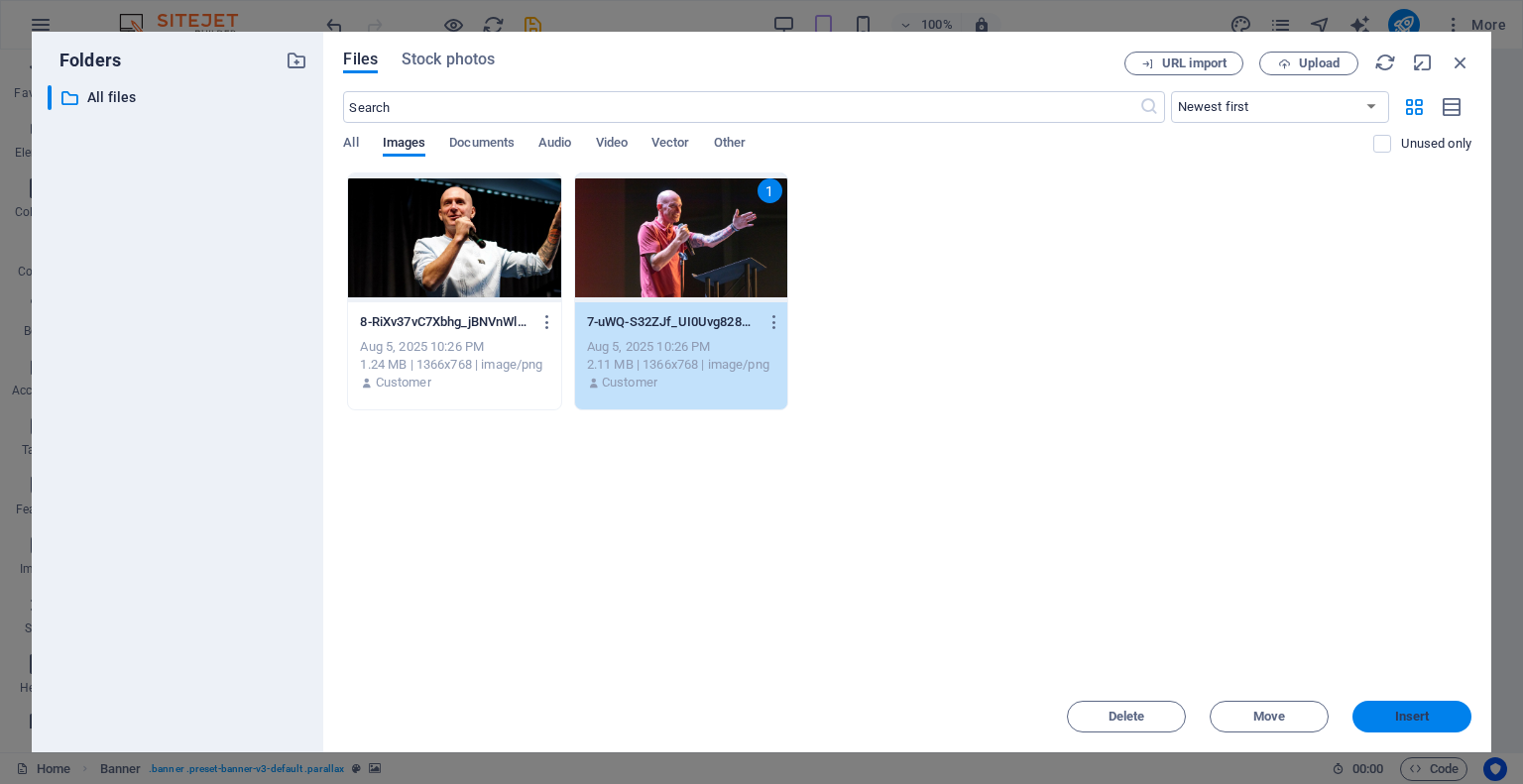 click on "Insert" at bounding box center [1412, 717] 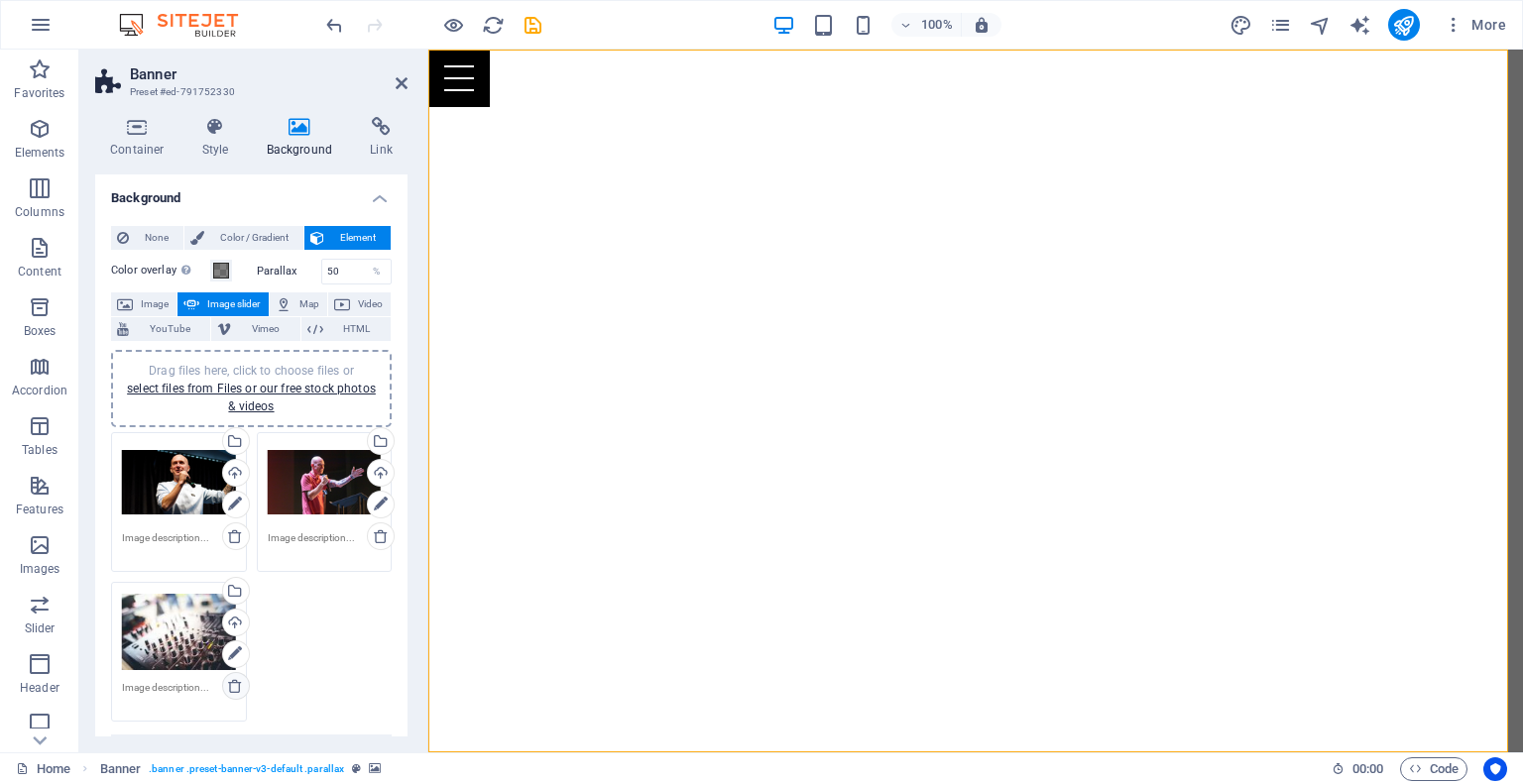 click at bounding box center (235, 686) 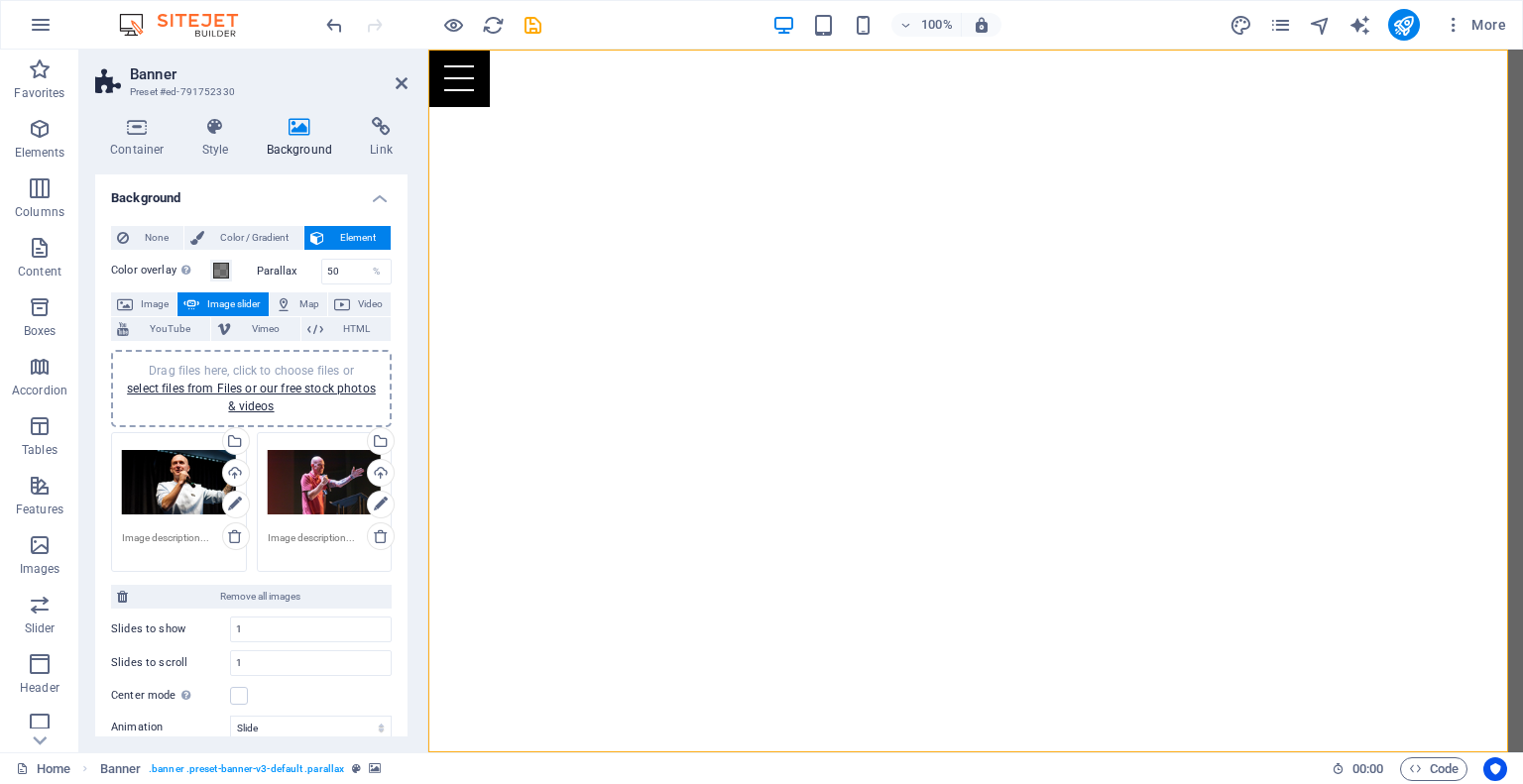 click at bounding box center [178, 545] 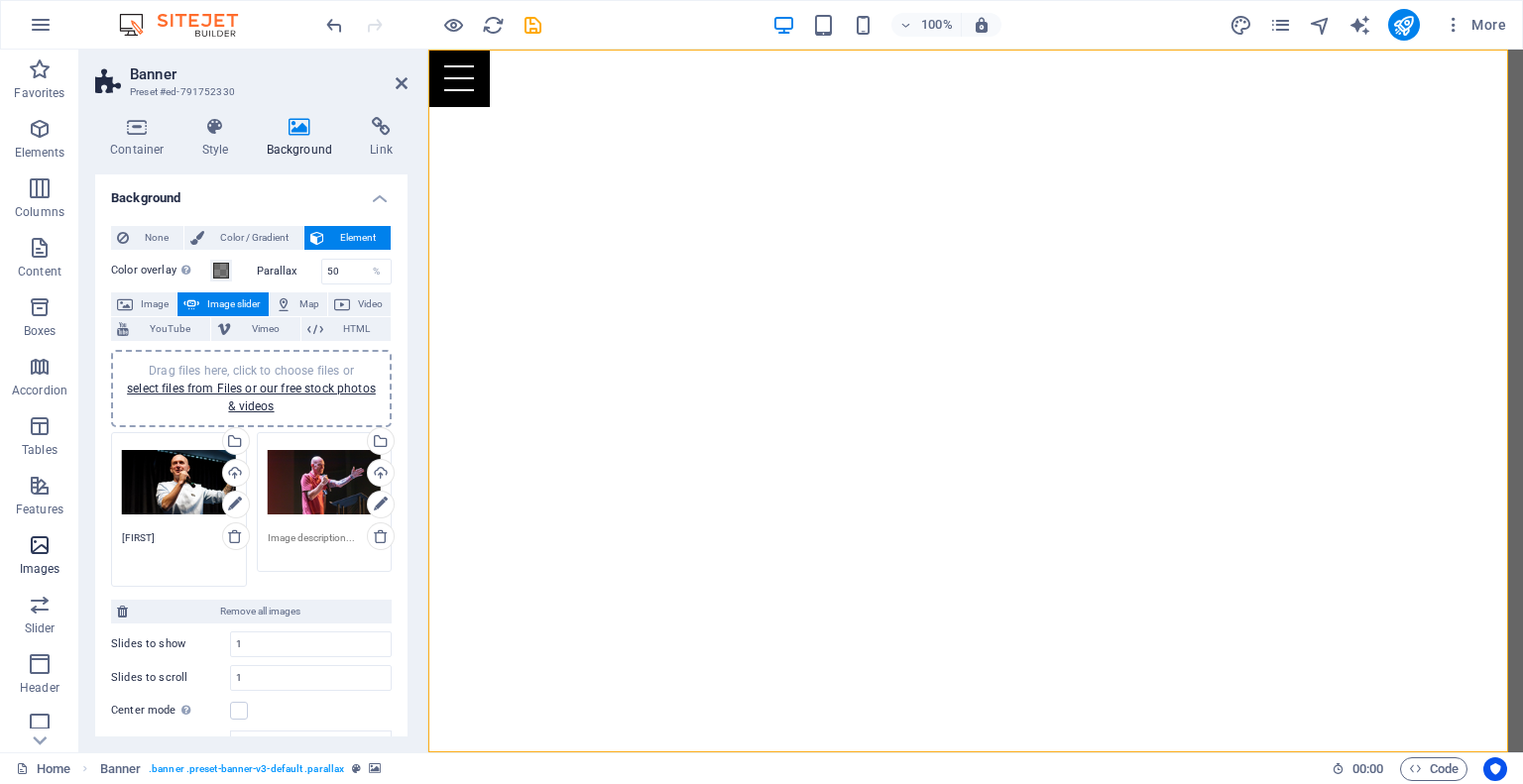 drag, startPoint x: 163, startPoint y: 537, endPoint x: 70, endPoint y: 528, distance: 93.43447 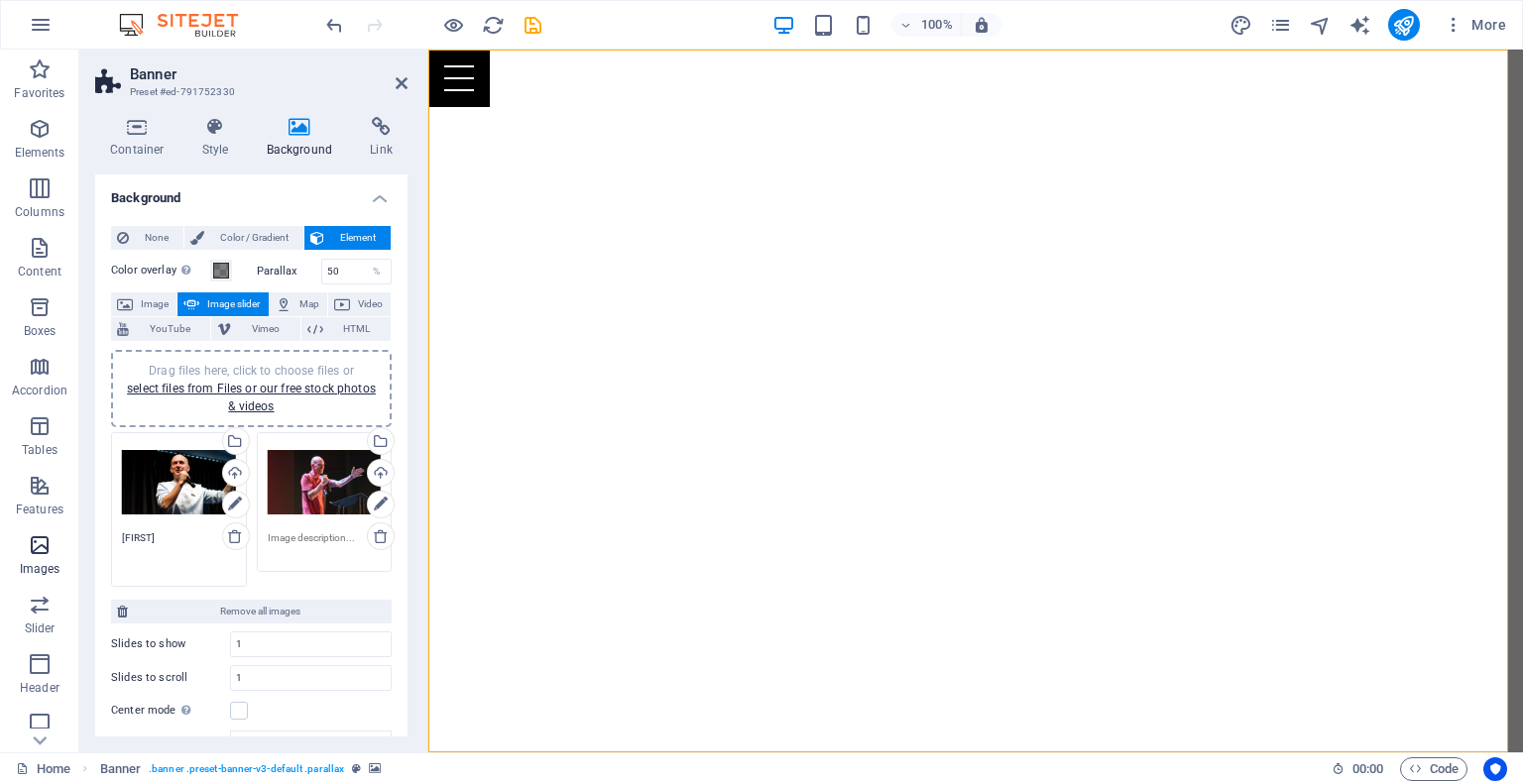 click on "Favorites Elements Columns Content Boxes Accordion Tables Features Images Slider Header Footer Forms Marketing Collections Banner Preset #ed-791752330
Container Style Background Link Size Height Default px rem % vh vw Min. height 100 None px rem % vh vw Width Default px rem % em vh vw Min. width None px rem % vh vw Content width Default Custom width Width Default px rem % em vh vw Min. width None px rem % vh vw Default padding Custom spacing Default content width and padding can be changed under Design. Edit design Layout (Flexbox) Alignment Determines the flex direction. Default Main axis Determine how elements should behave along the main axis inside this container (justify content). Default Side axis Control the vertical direction of the element inside of the container (align items). Default Wrap Default On Off Fill Controls the distances and direction of elements on the y-axis across several lines (align content). Default Accessibility Role None Alert Article Banner Comment Complementary" at bounding box center (762, 400) 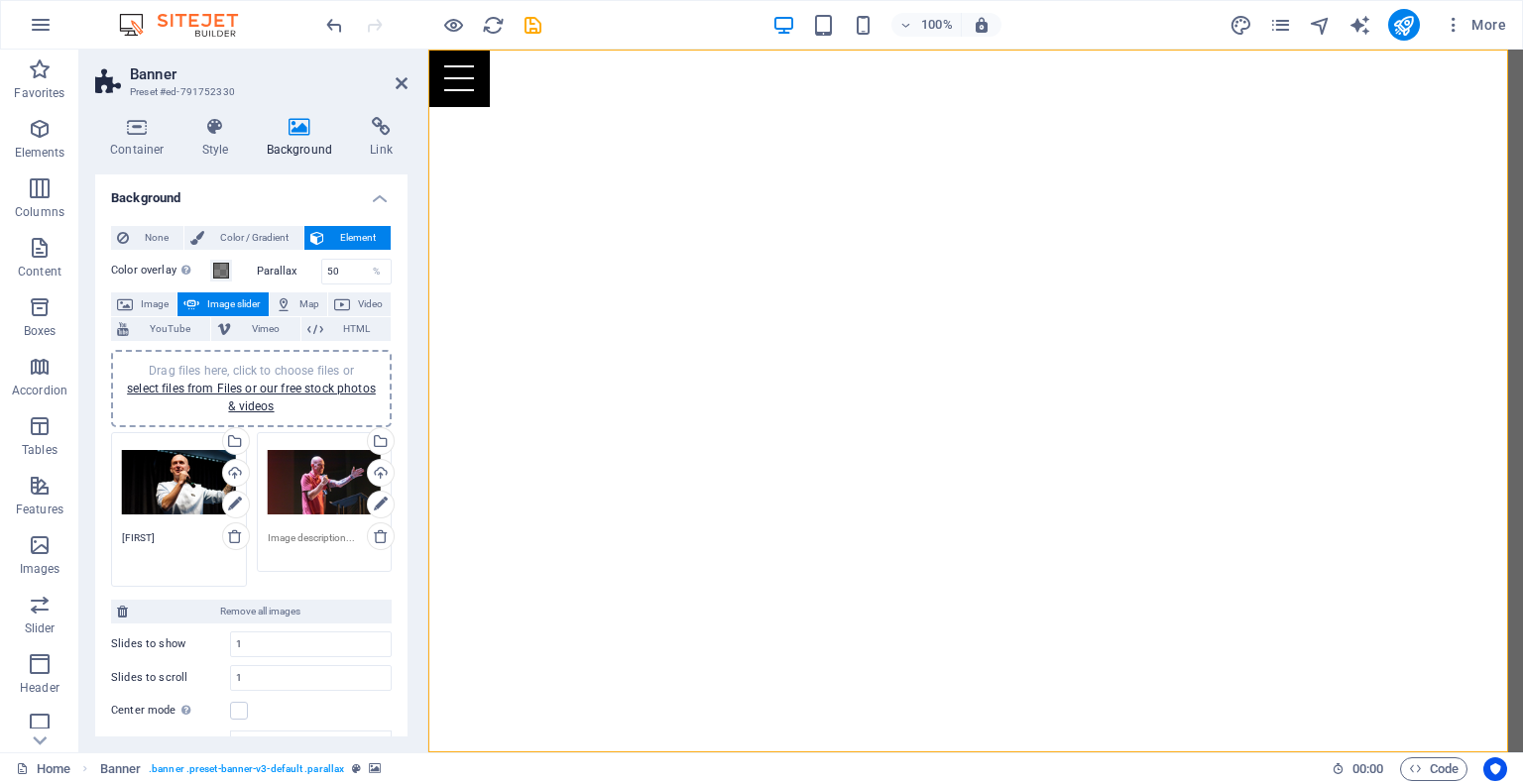paste on "[FIRST] [LAST], Christian motivational speaker and author of A Paralyzing Redemption." 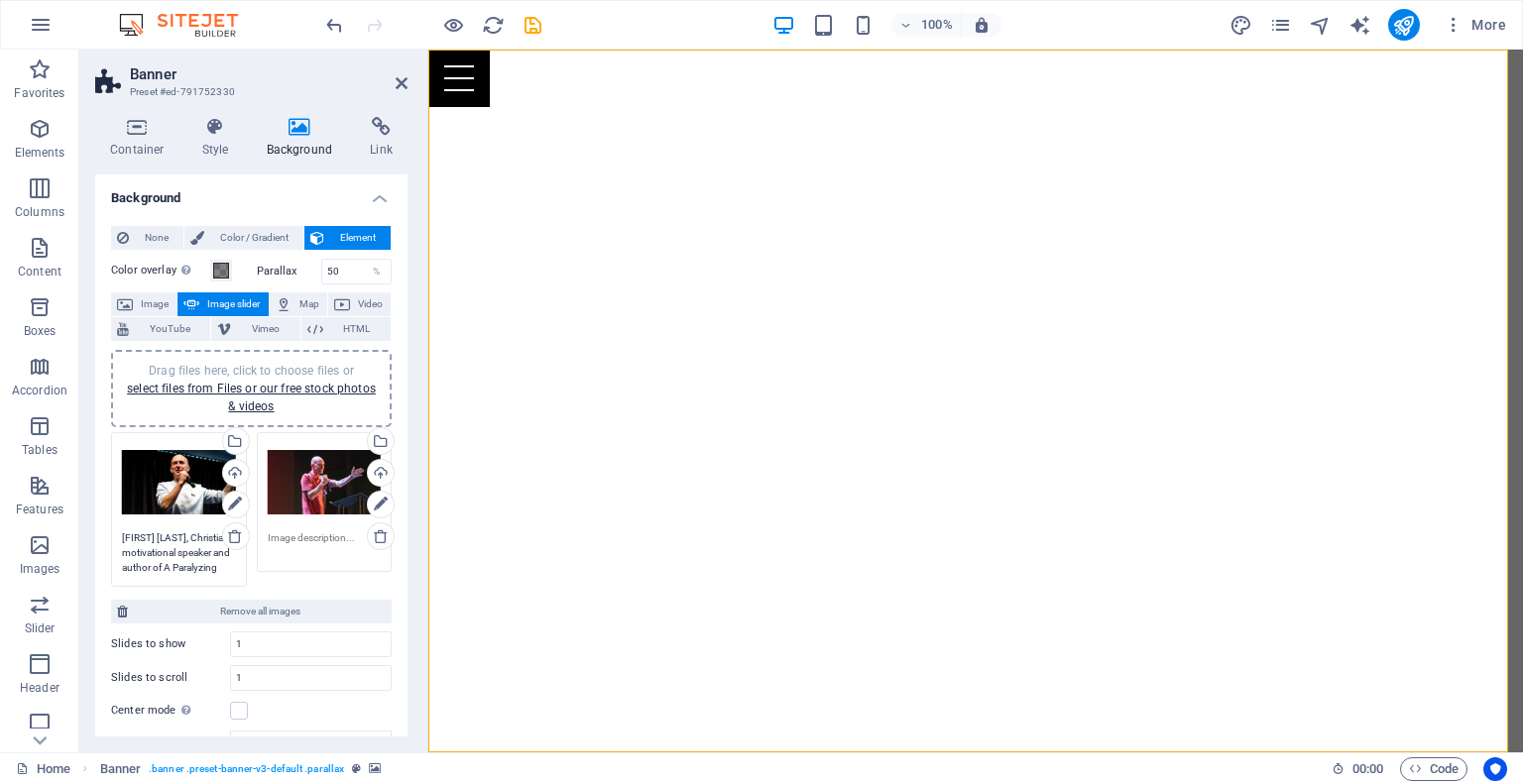 scroll, scrollTop: 0, scrollLeft: 0, axis: both 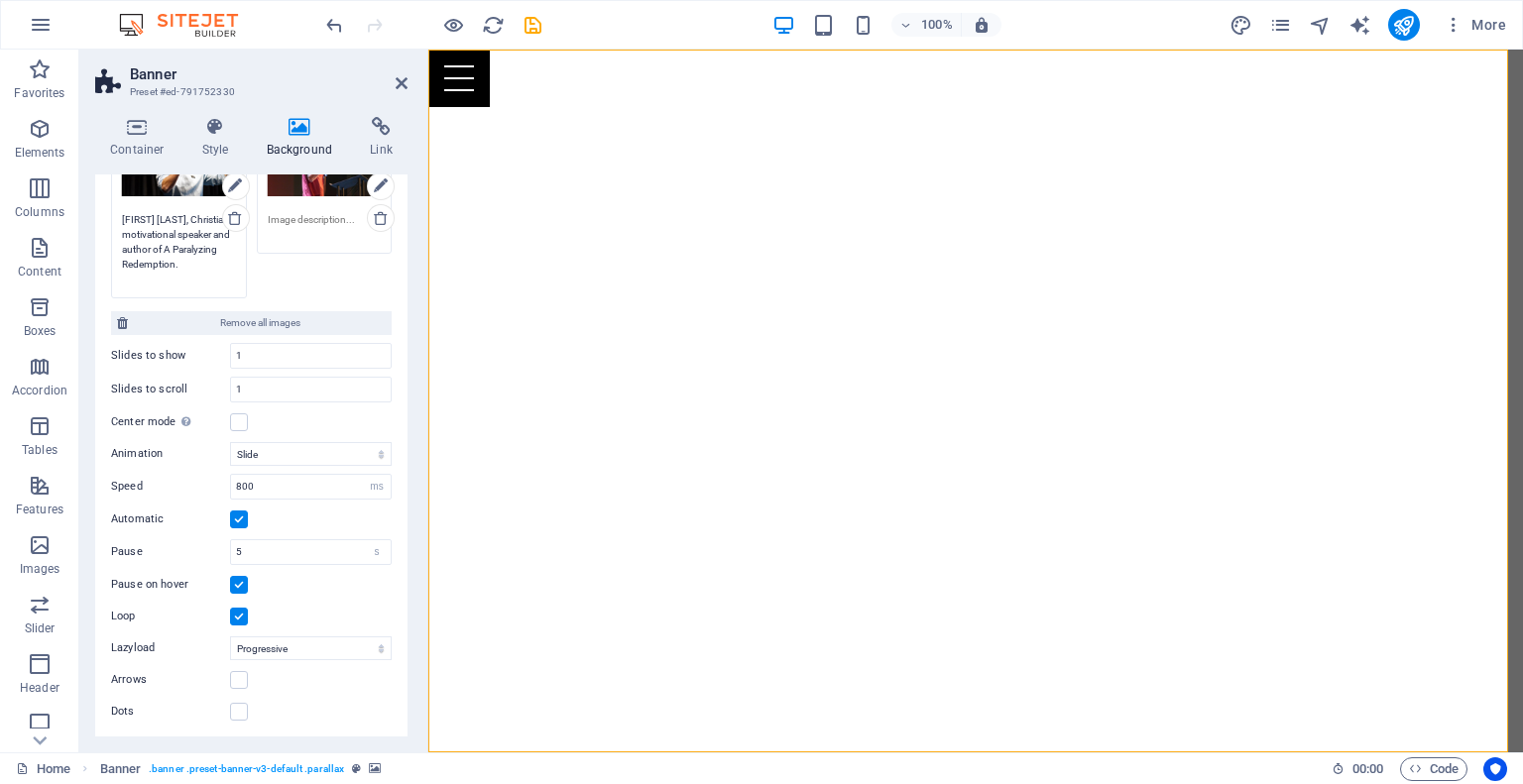 type on "[FIRST] [LAST], Christian motivational speaker and author of A Paralyzing Redemption." 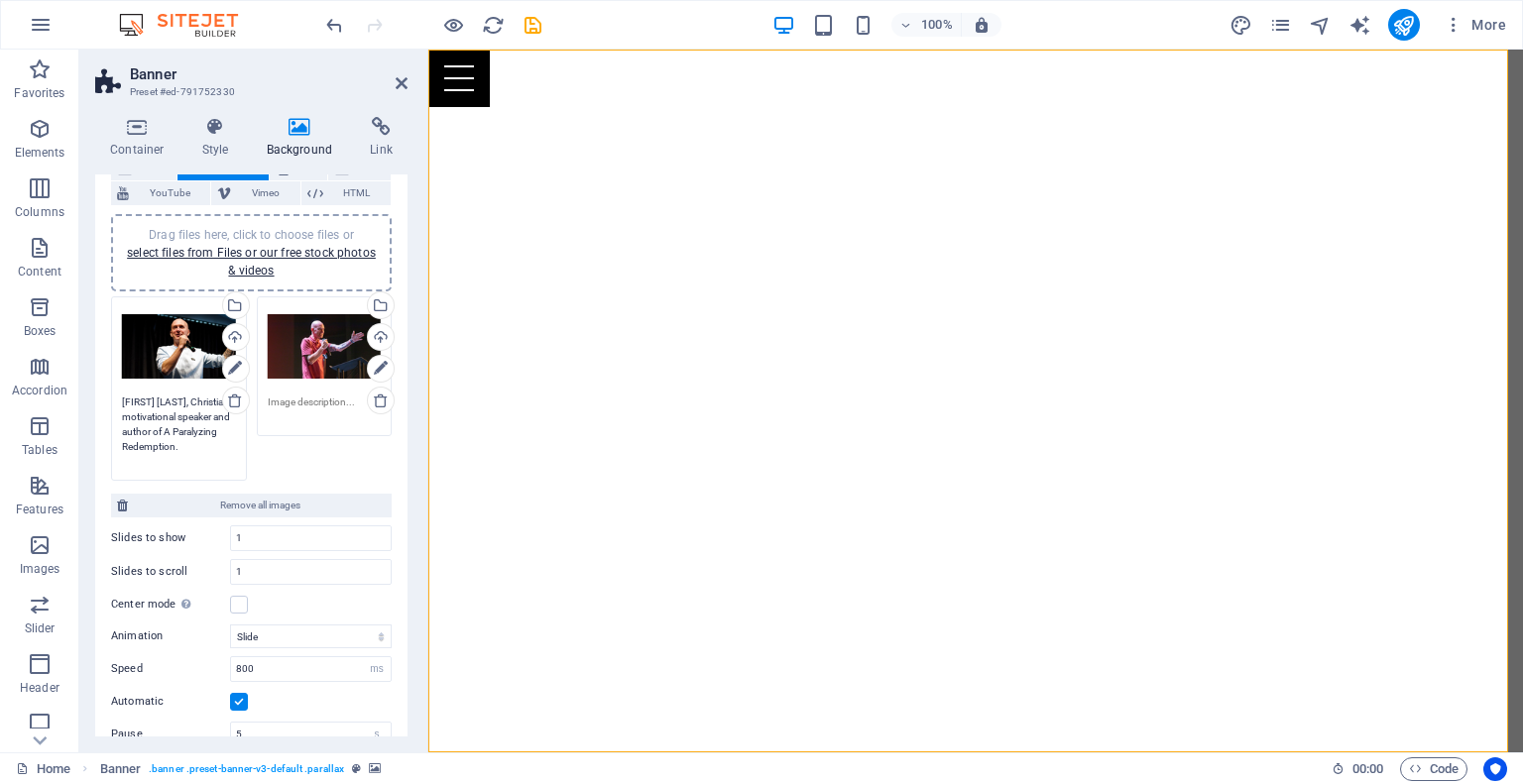 scroll, scrollTop: 120, scrollLeft: 0, axis: vertical 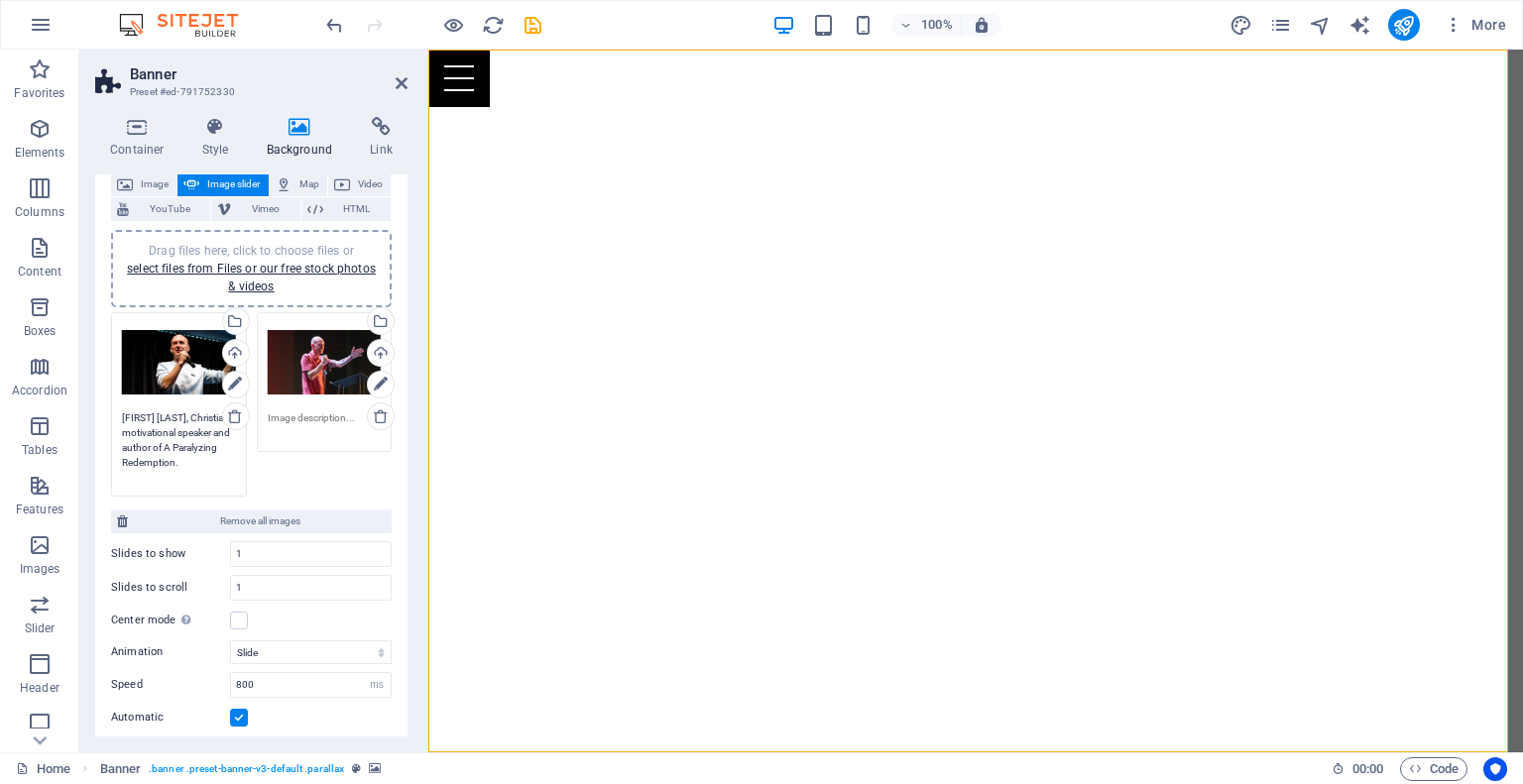 click at bounding box center [324, 425] 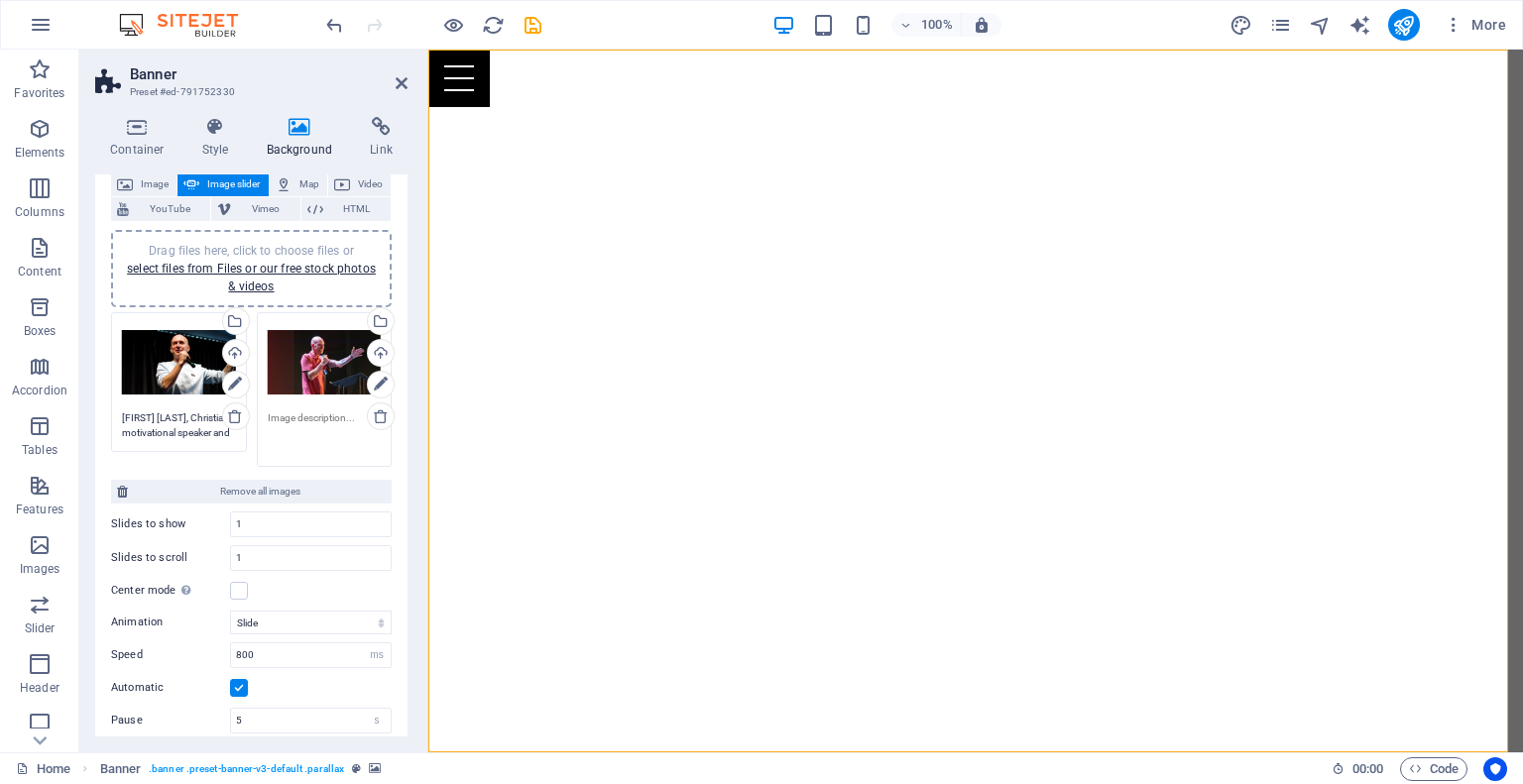 paste on "[FIRST] [LAST], Christian motivational speaker and author of A Paralyzing Redemption." 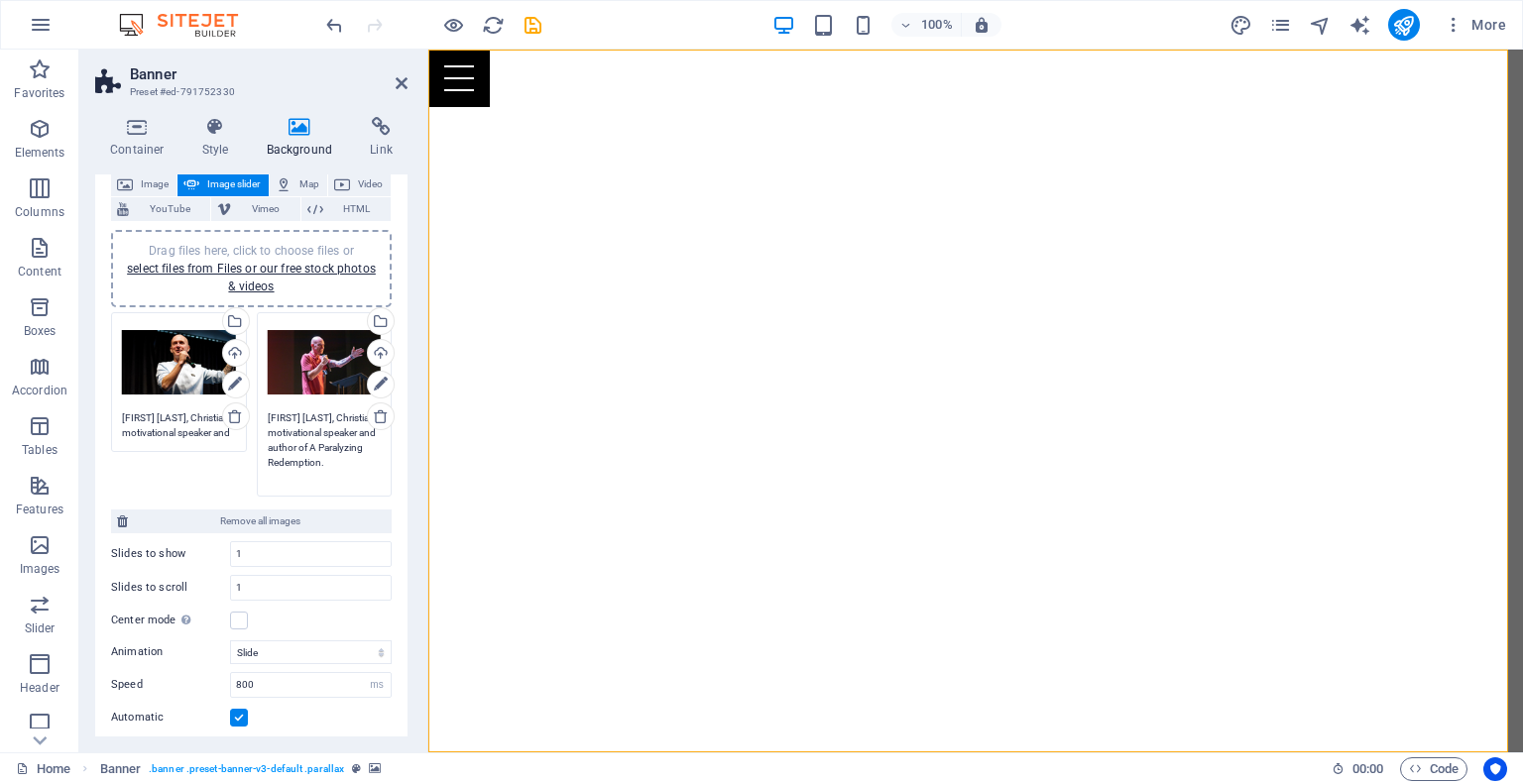 scroll, scrollTop: 0, scrollLeft: 0, axis: both 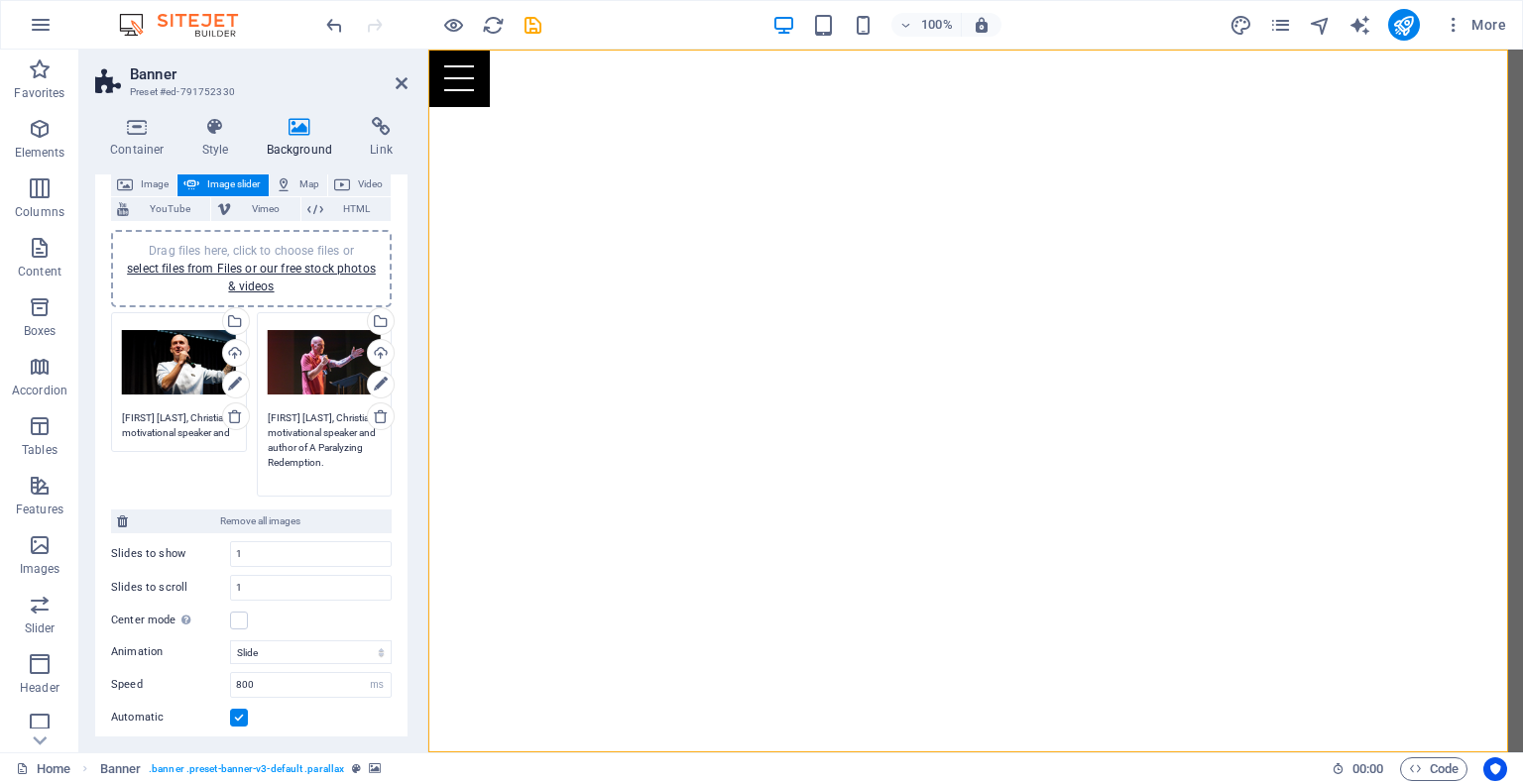 type on "[FIRST] [LAST], Christian motivational speaker and author of A Paralyzing Redemption." 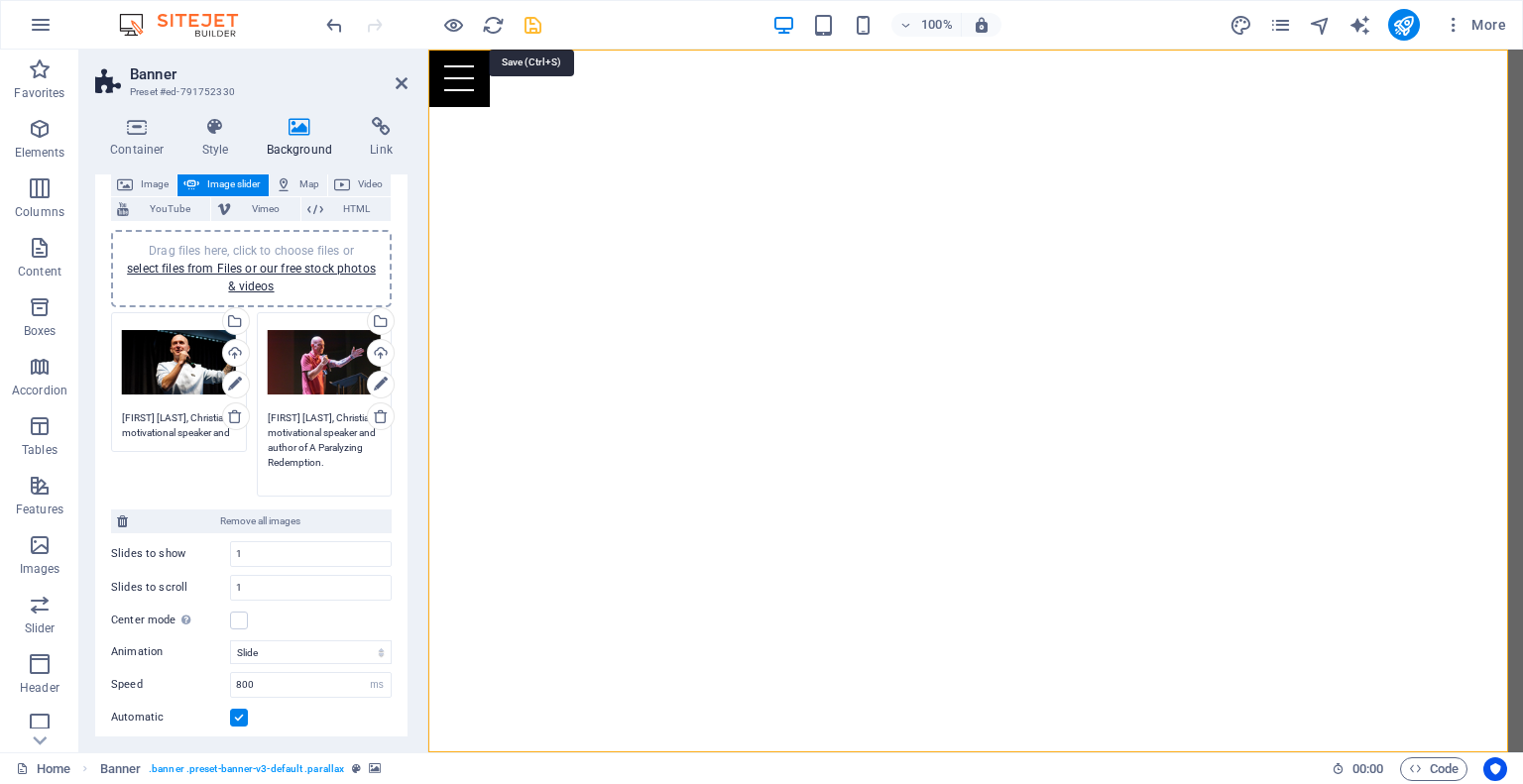 click at bounding box center [532, 25] 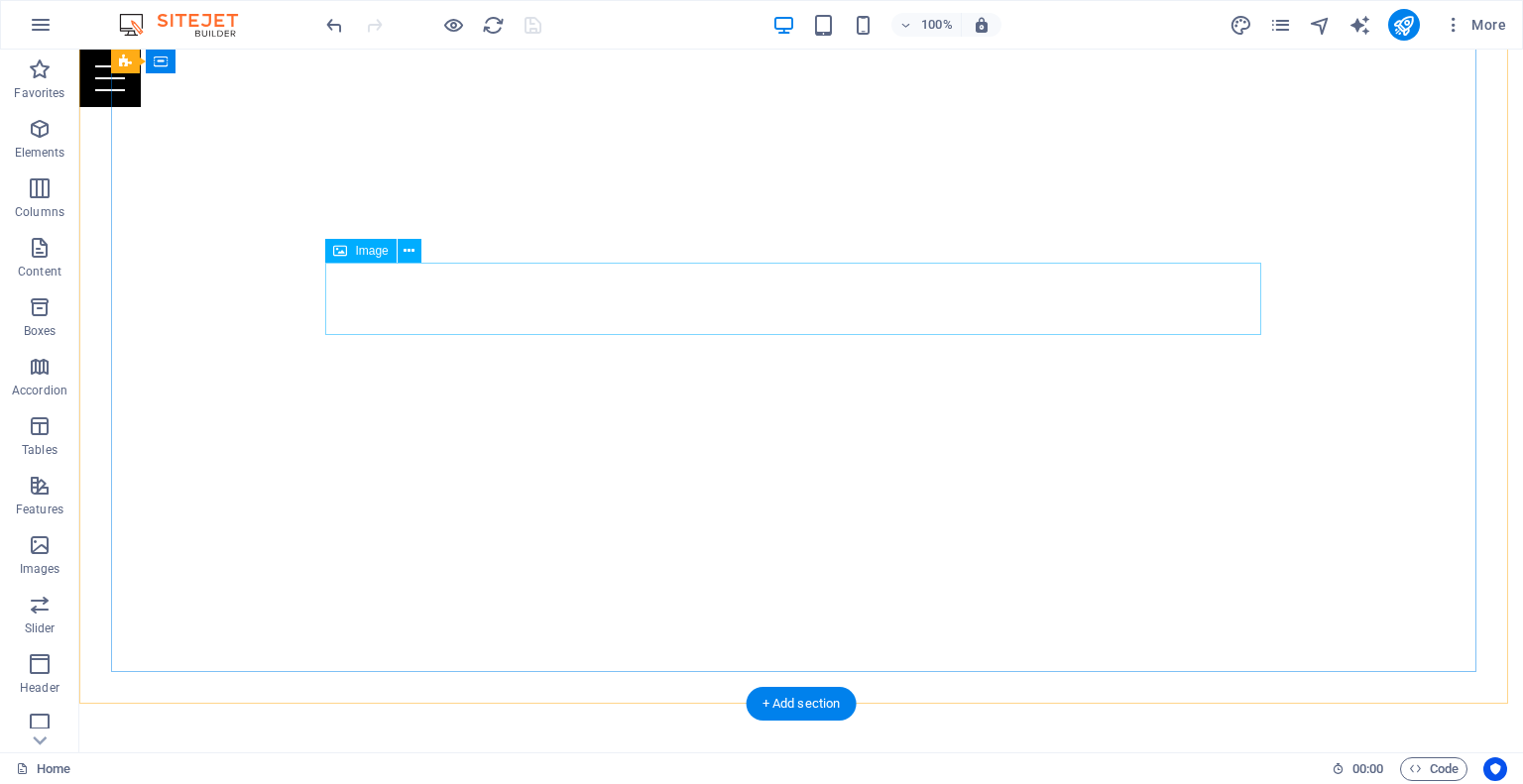 scroll, scrollTop: 44, scrollLeft: 0, axis: vertical 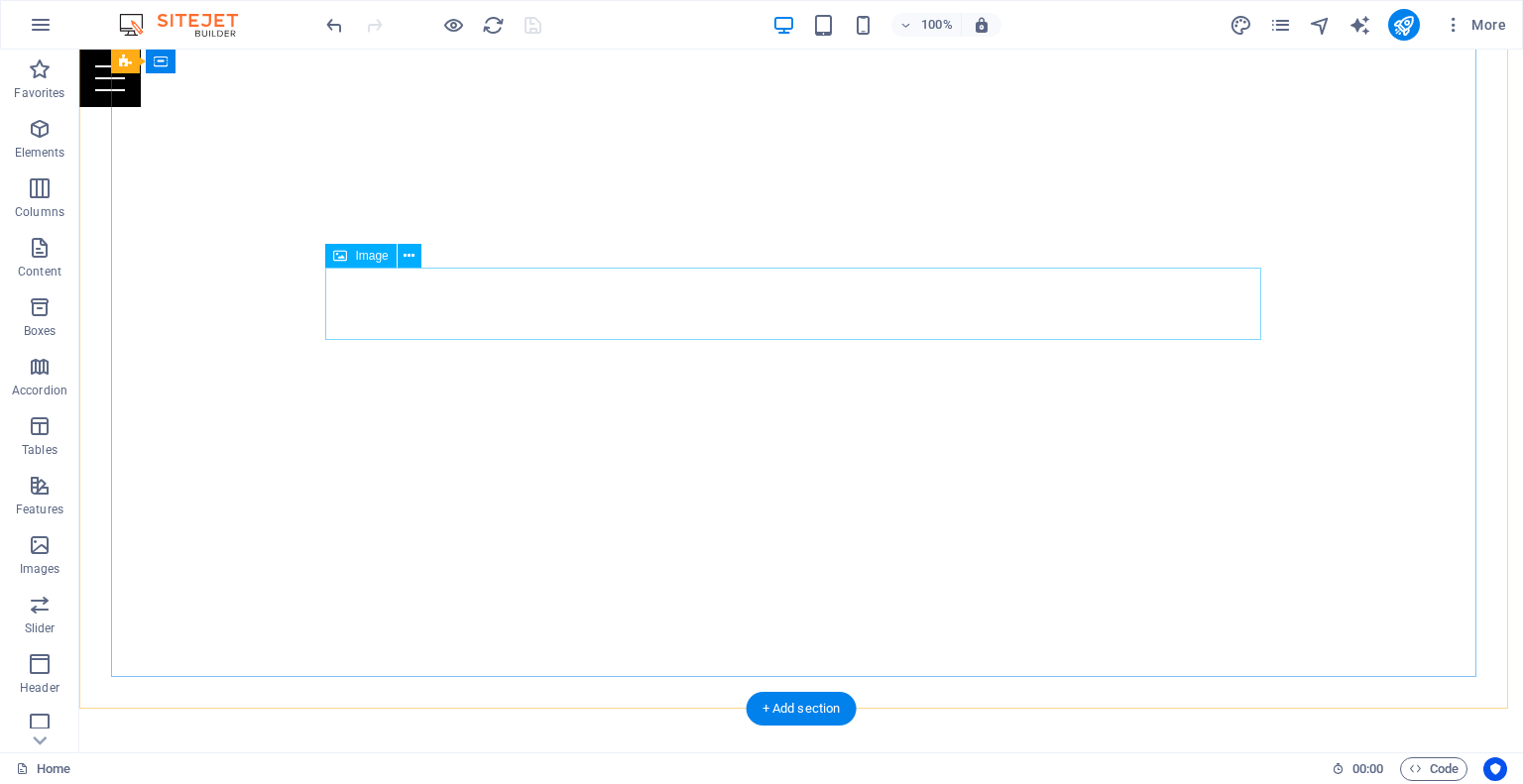 click at bounding box center [801, 856] 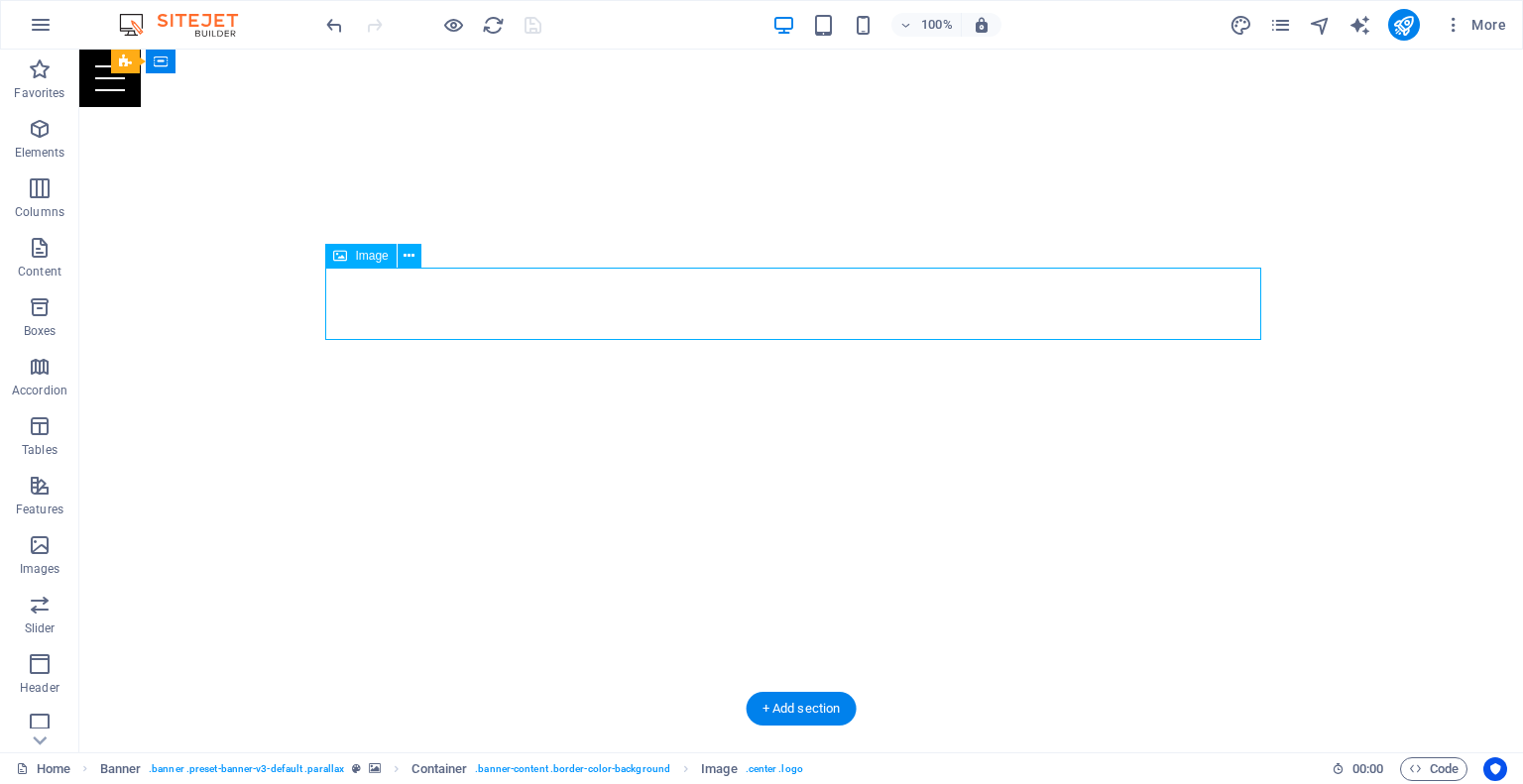 click at bounding box center [801, 856] 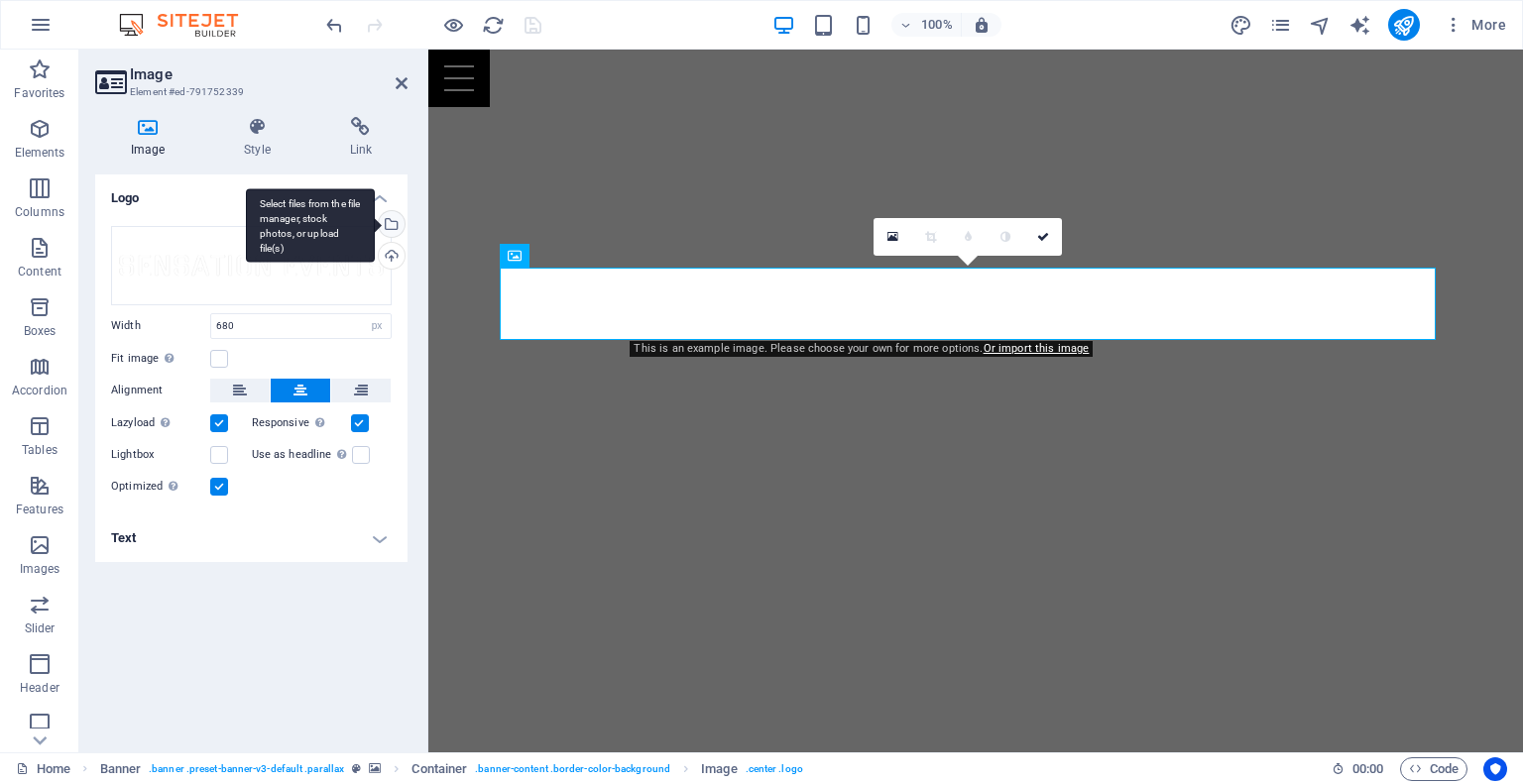 click on "Select files from the file manager, stock photos, or upload file(s)" at bounding box center (390, 226) 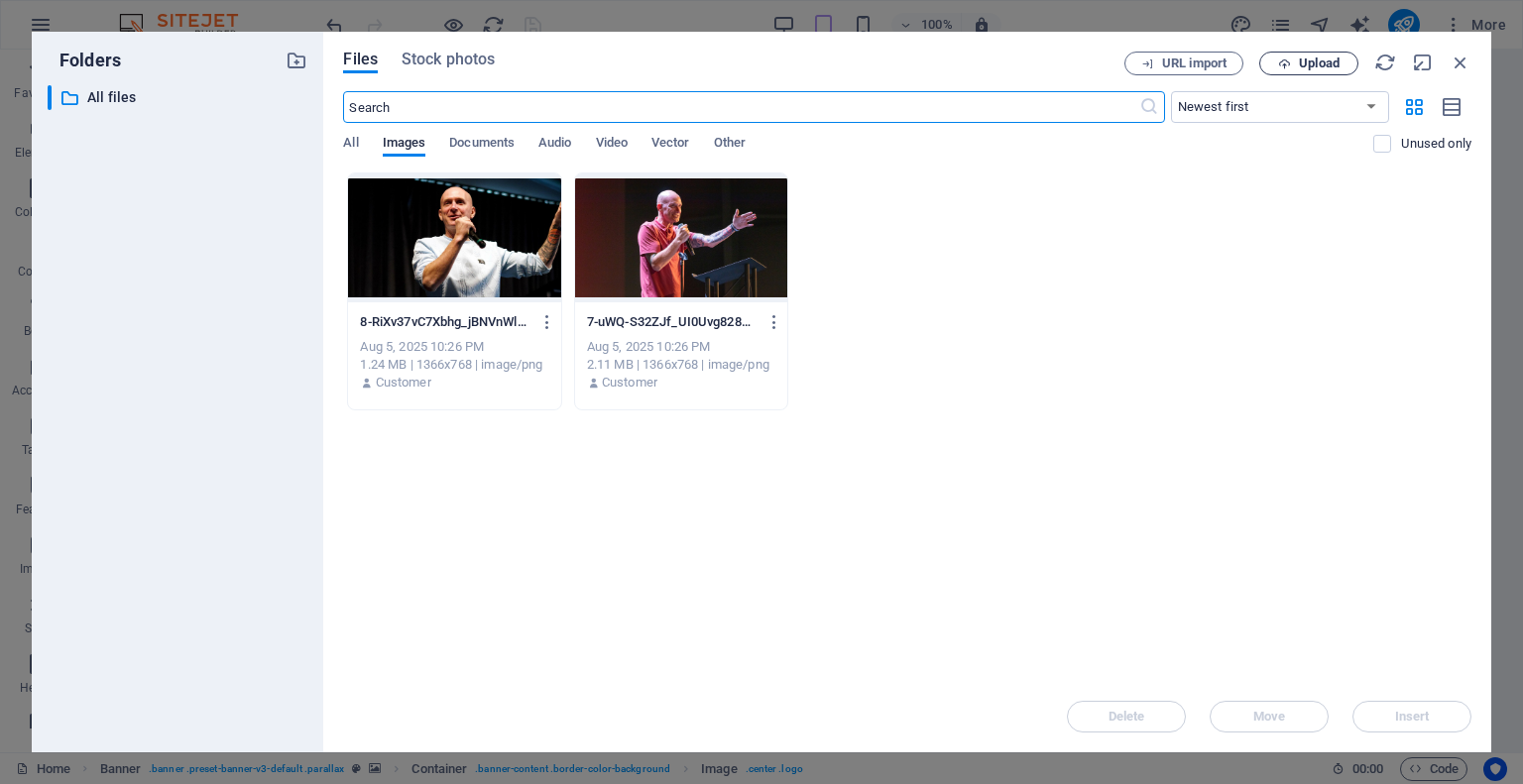 click on "Upload" at bounding box center (1309, 63) 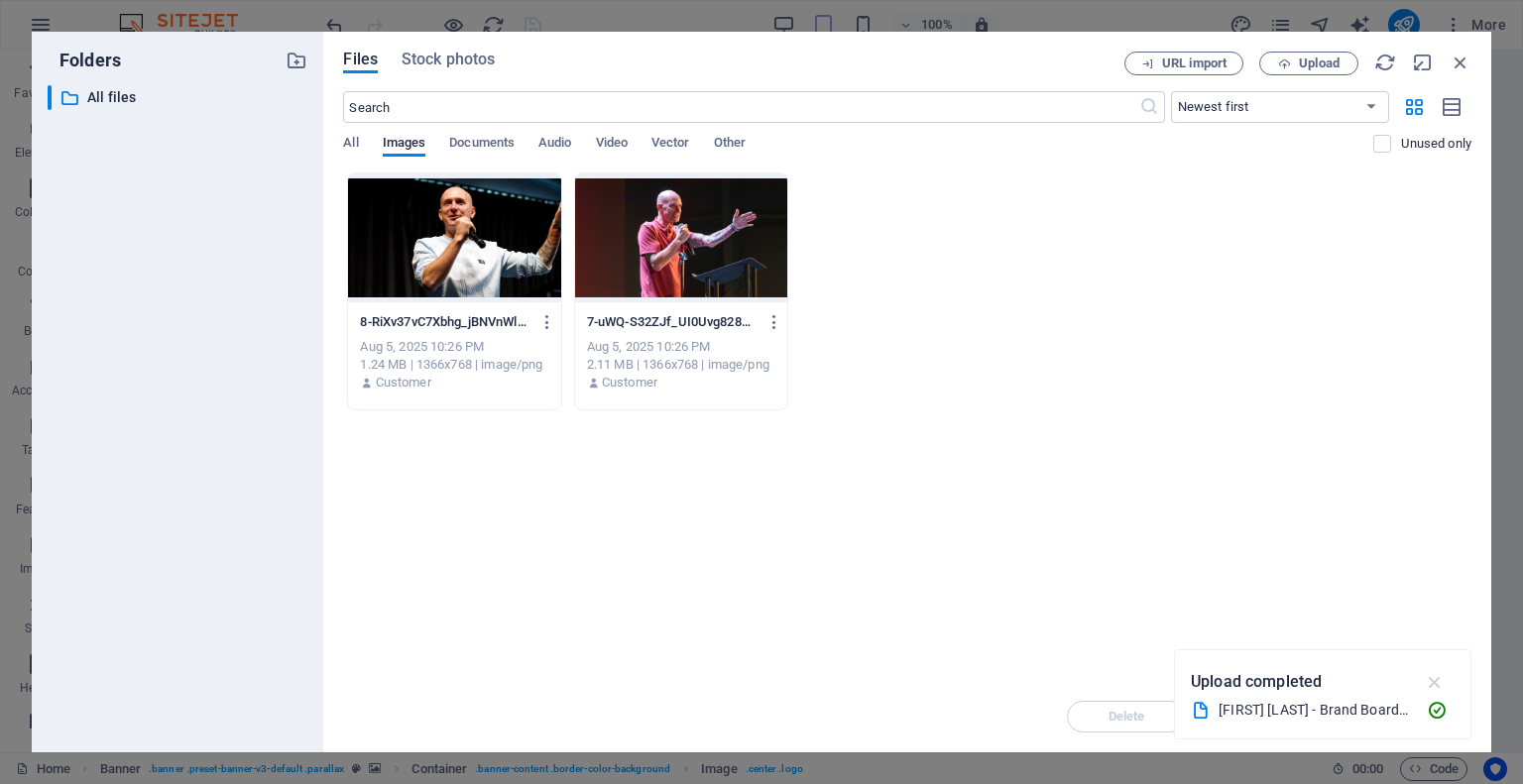 click at bounding box center (1435, 682) 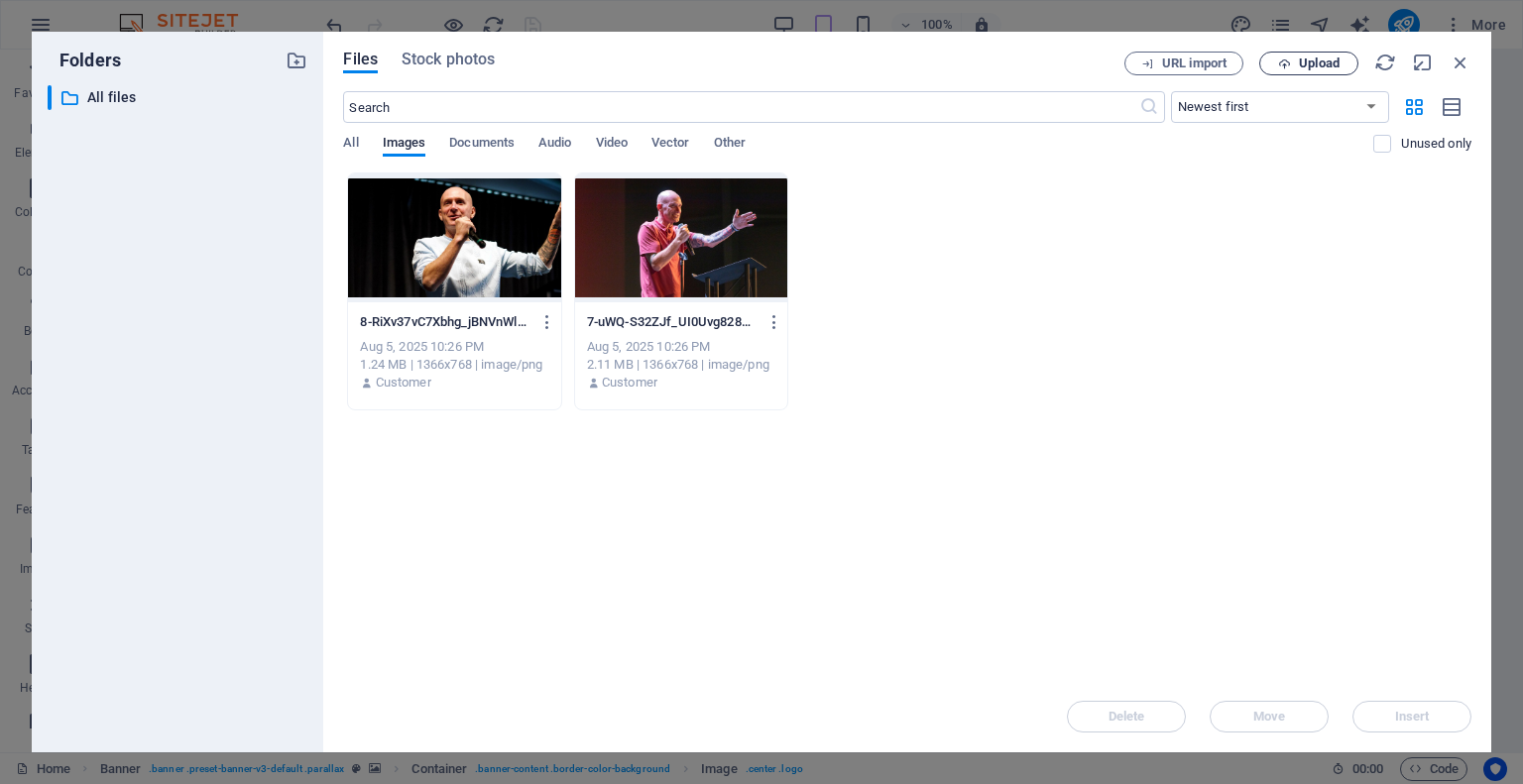 click at bounding box center (1284, 63) 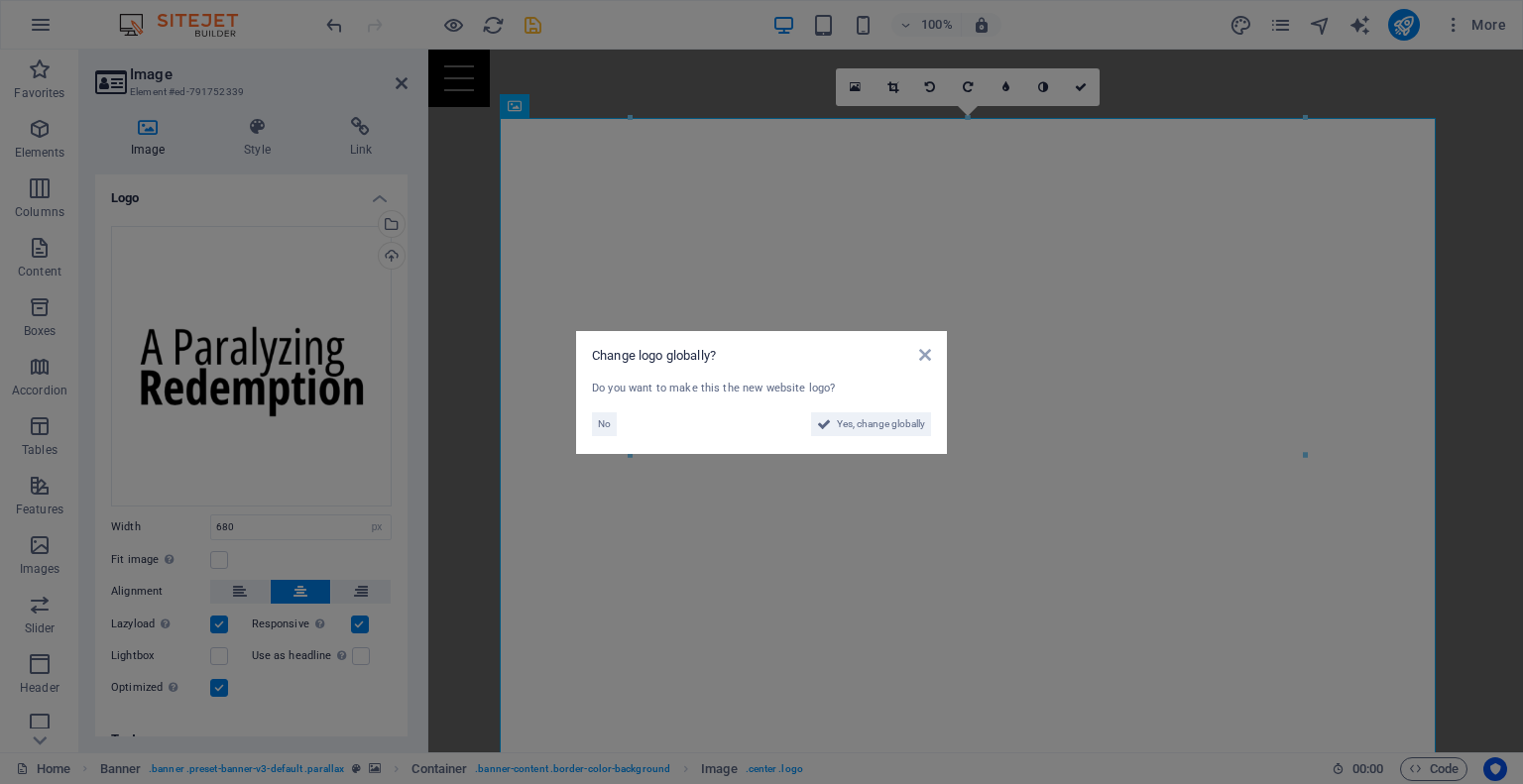 click on "Change logo globally? Do you want to make this the new website logo? No Yes, change globally" at bounding box center (762, 392) 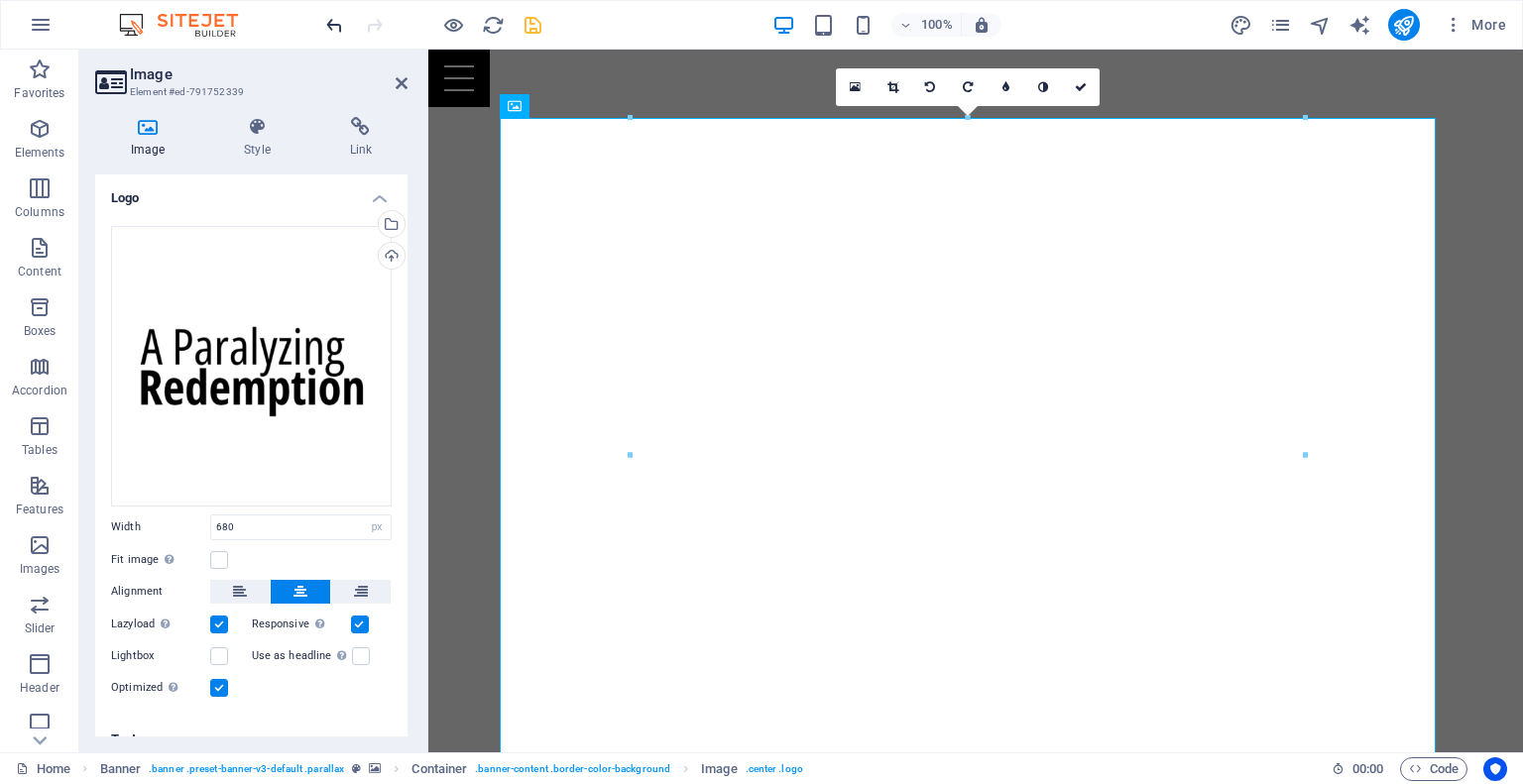 click at bounding box center [334, 25] 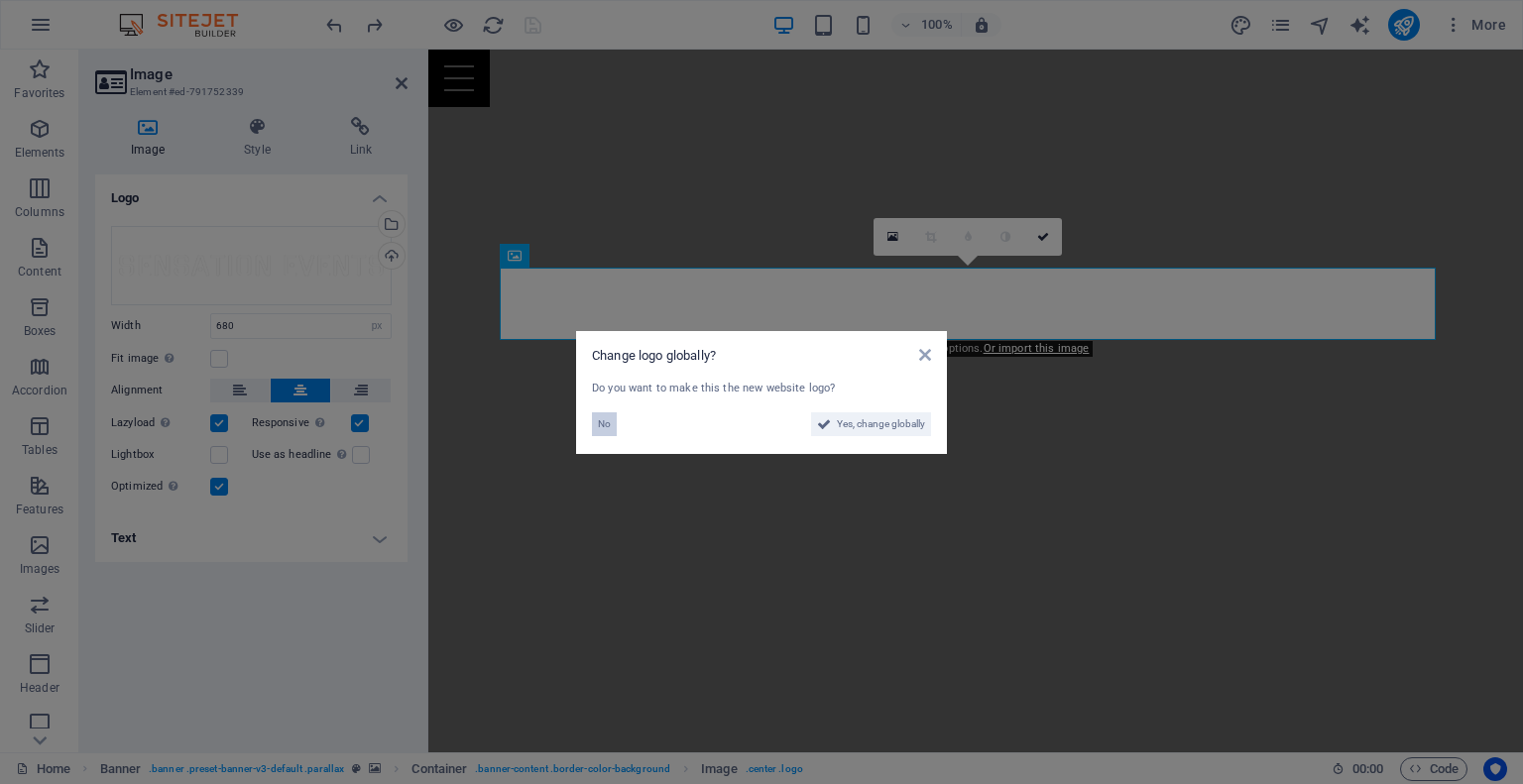 click on "No" at bounding box center (604, 424) 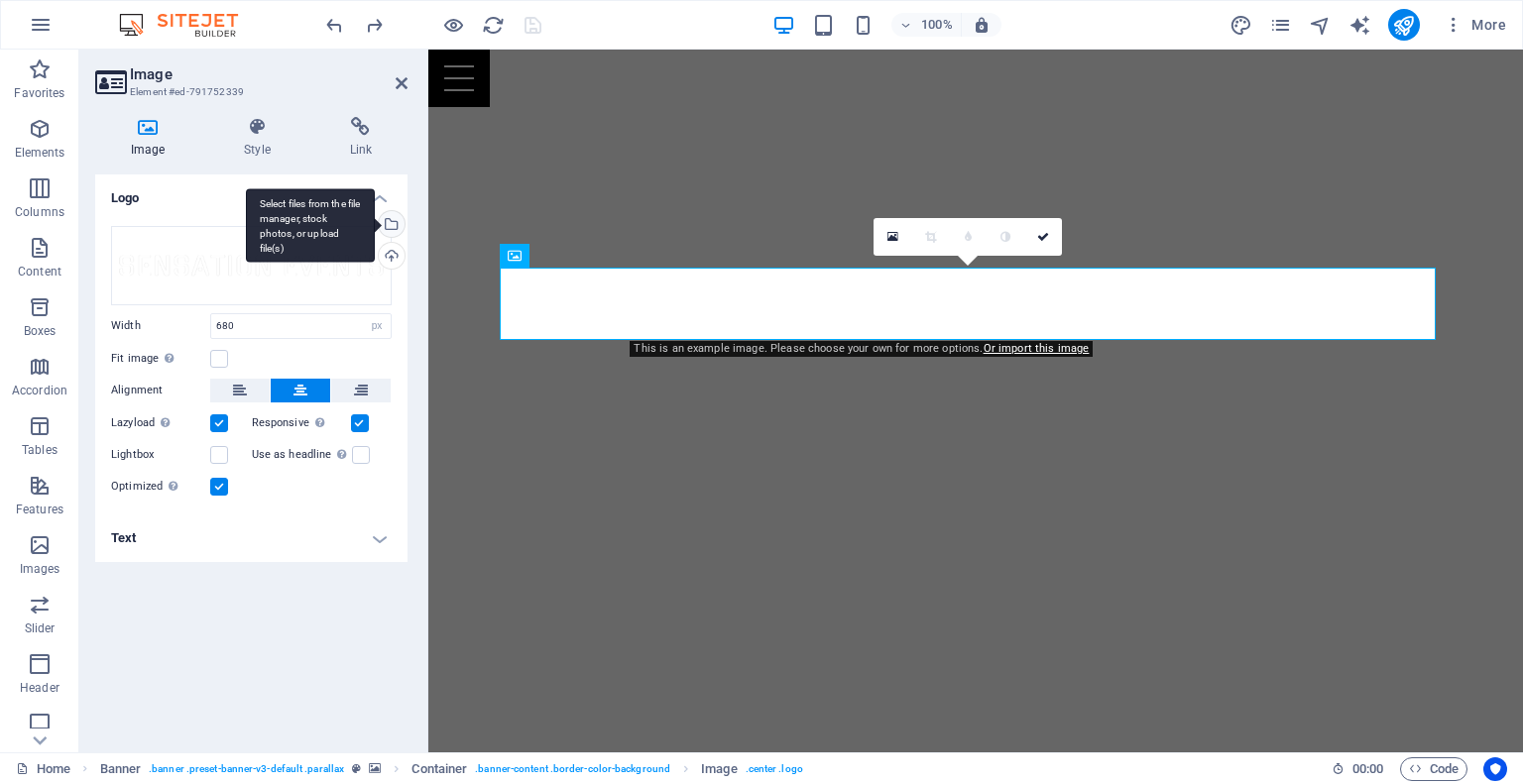 click on "Select files from the file manager, stock photos, or upload file(s)" at bounding box center (390, 226) 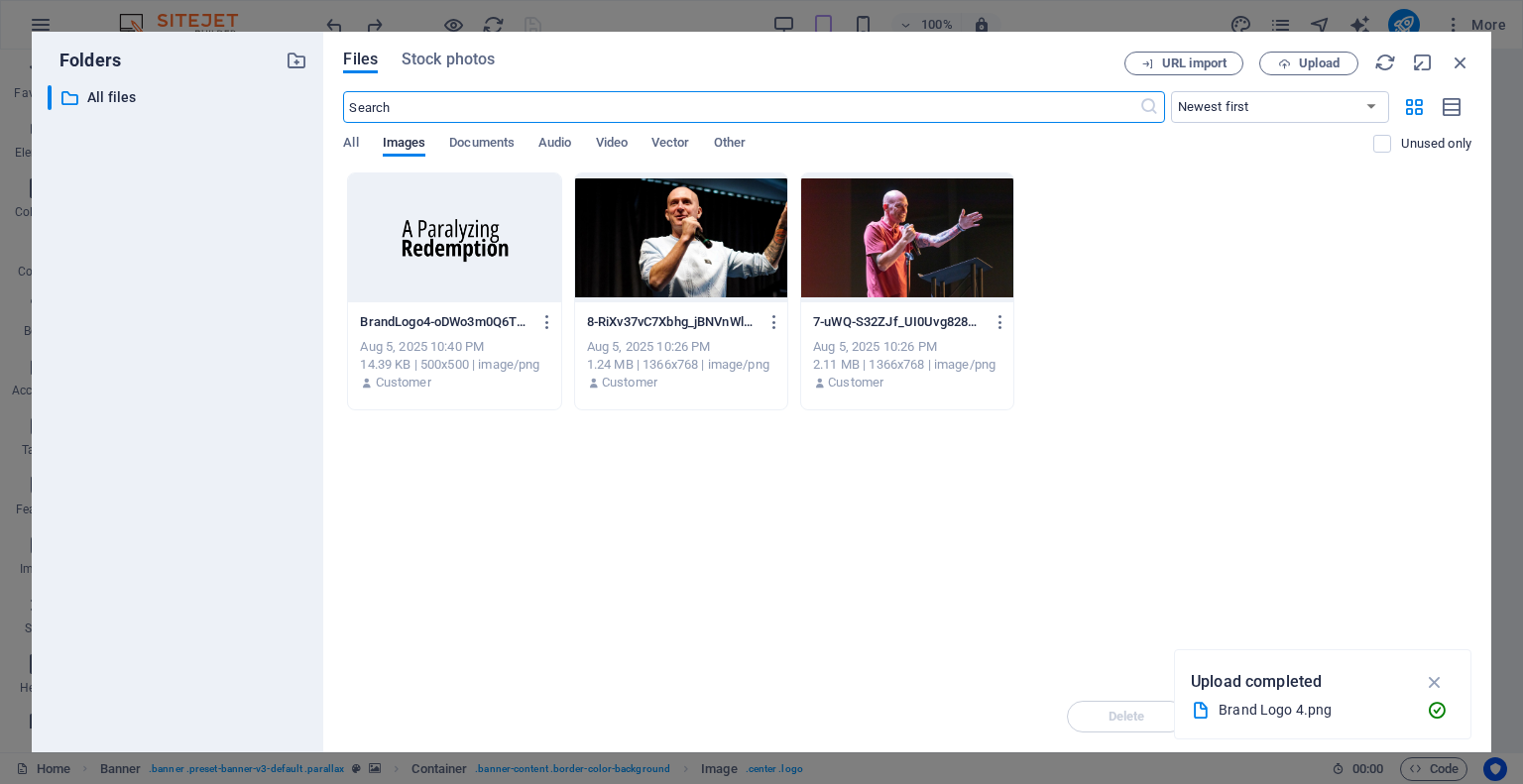 click on "BrandLogo4-oDWo3m0Q6TRLw5x_245T7g.png BrandLogo4-oDWo3m0Q6TRLw5x_245T7g.png Aug 5, 2025 10:40 PM 14.39 KB | 500x500 | image/png Customer 8-RiXv37vC7Xbhg_jBNVnWlw.png 8-RiXv37vC7Xbhg_jBNVnWlw.png Aug 5, 2025 10:26 PM 1.24 MB | 1366x768 | image/png Customer 7-uWQ-S32ZJf_UI0Uvg8280Q.png 7-uWQ-S32ZJf_UI0Uvg8280Q.png Aug 5, 2025 10:26 PM 2.11 MB | 1366x768 | image/png Customer" at bounding box center [907, 291] 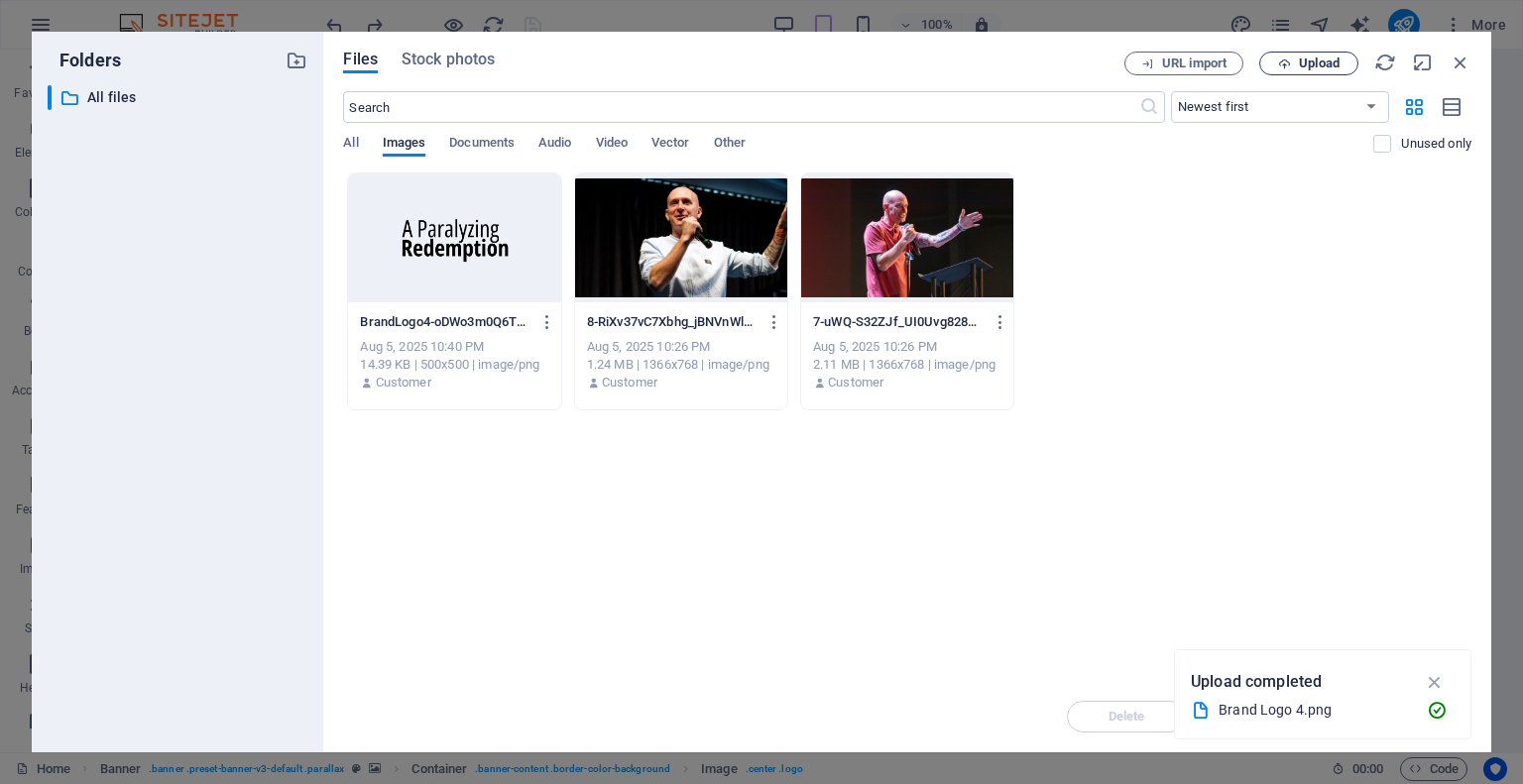 drag, startPoint x: 1194, startPoint y: 284, endPoint x: 1262, endPoint y: 64, distance: 230.2694 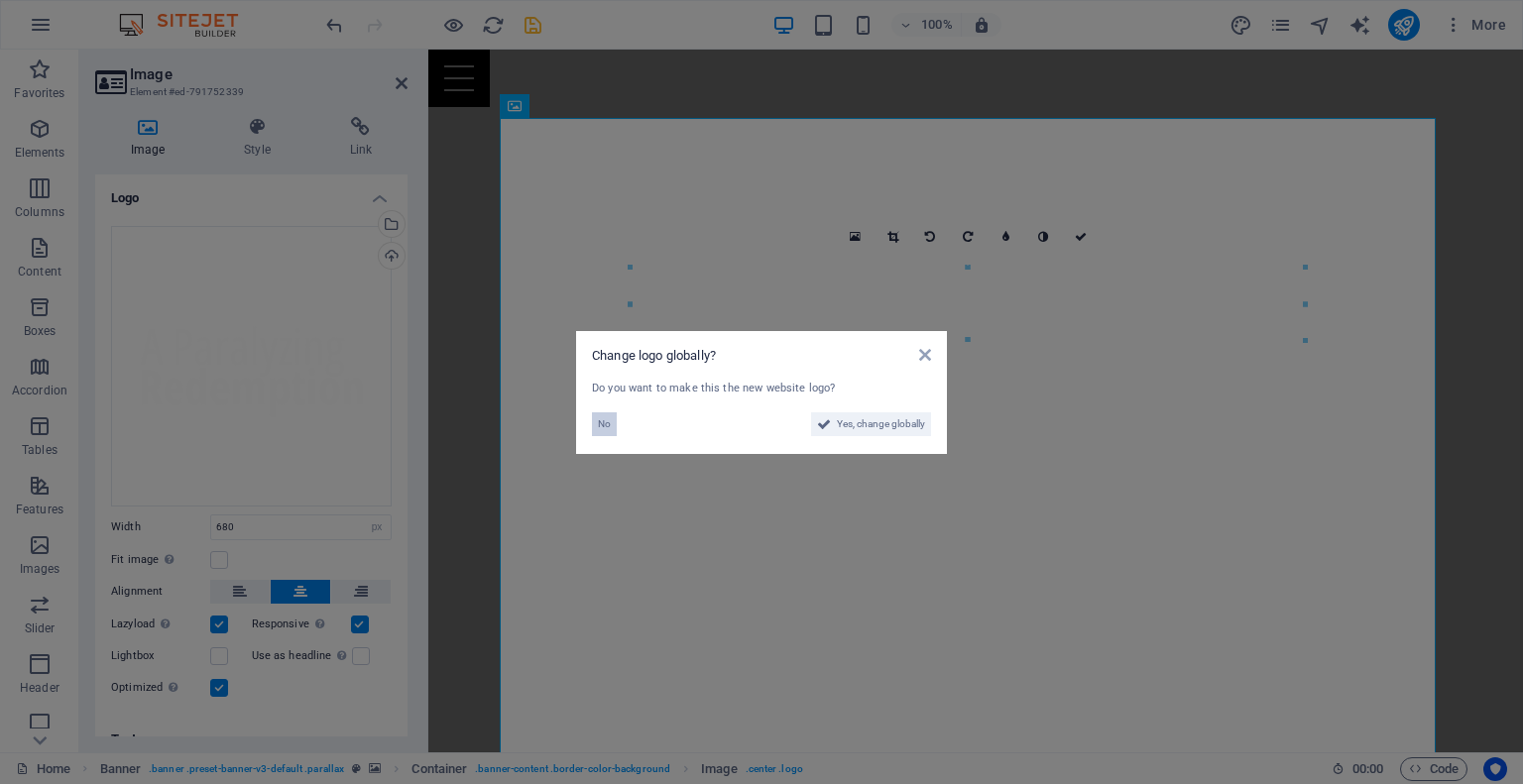 click on "No" at bounding box center (604, 424) 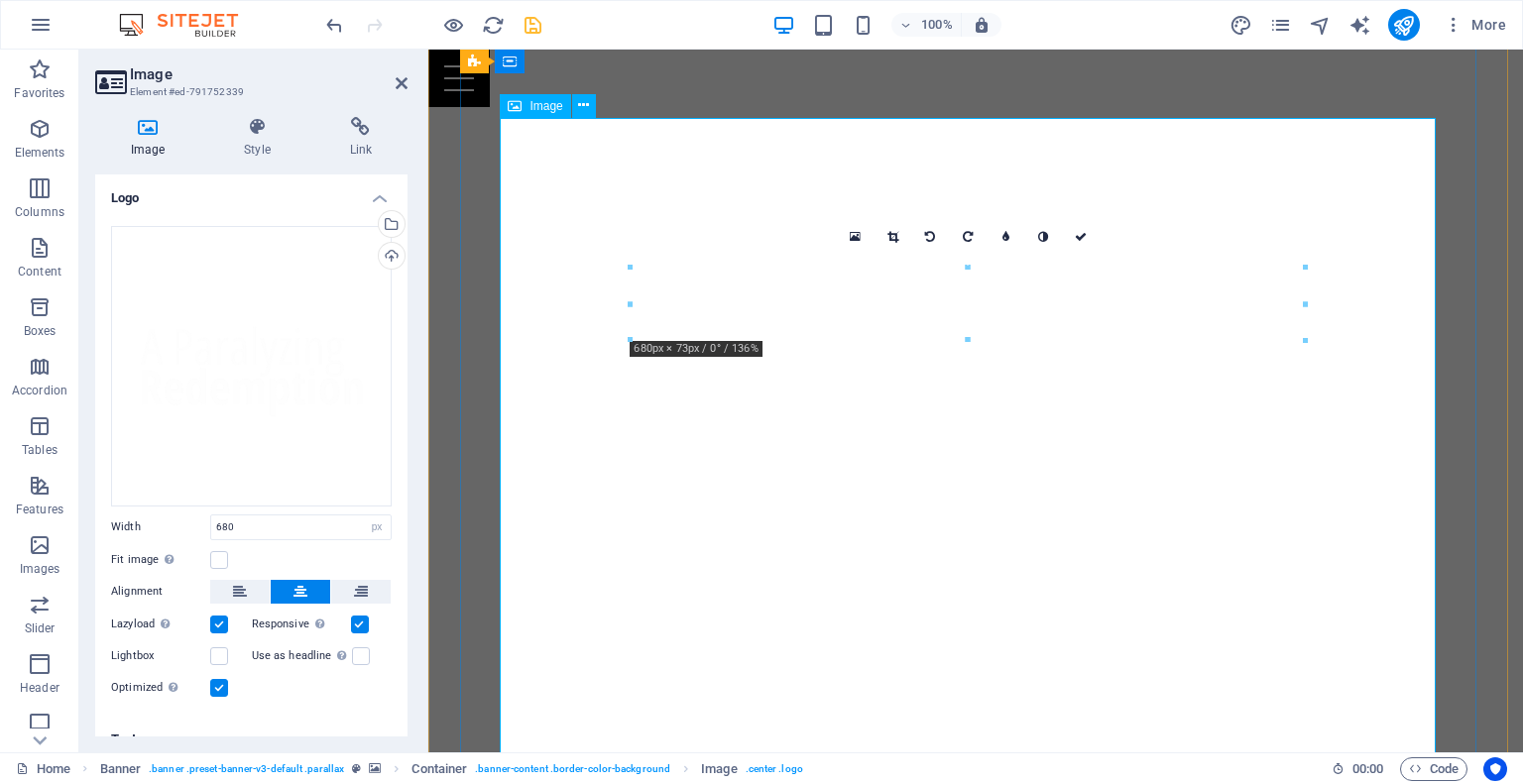 click at bounding box center (976, 1158) 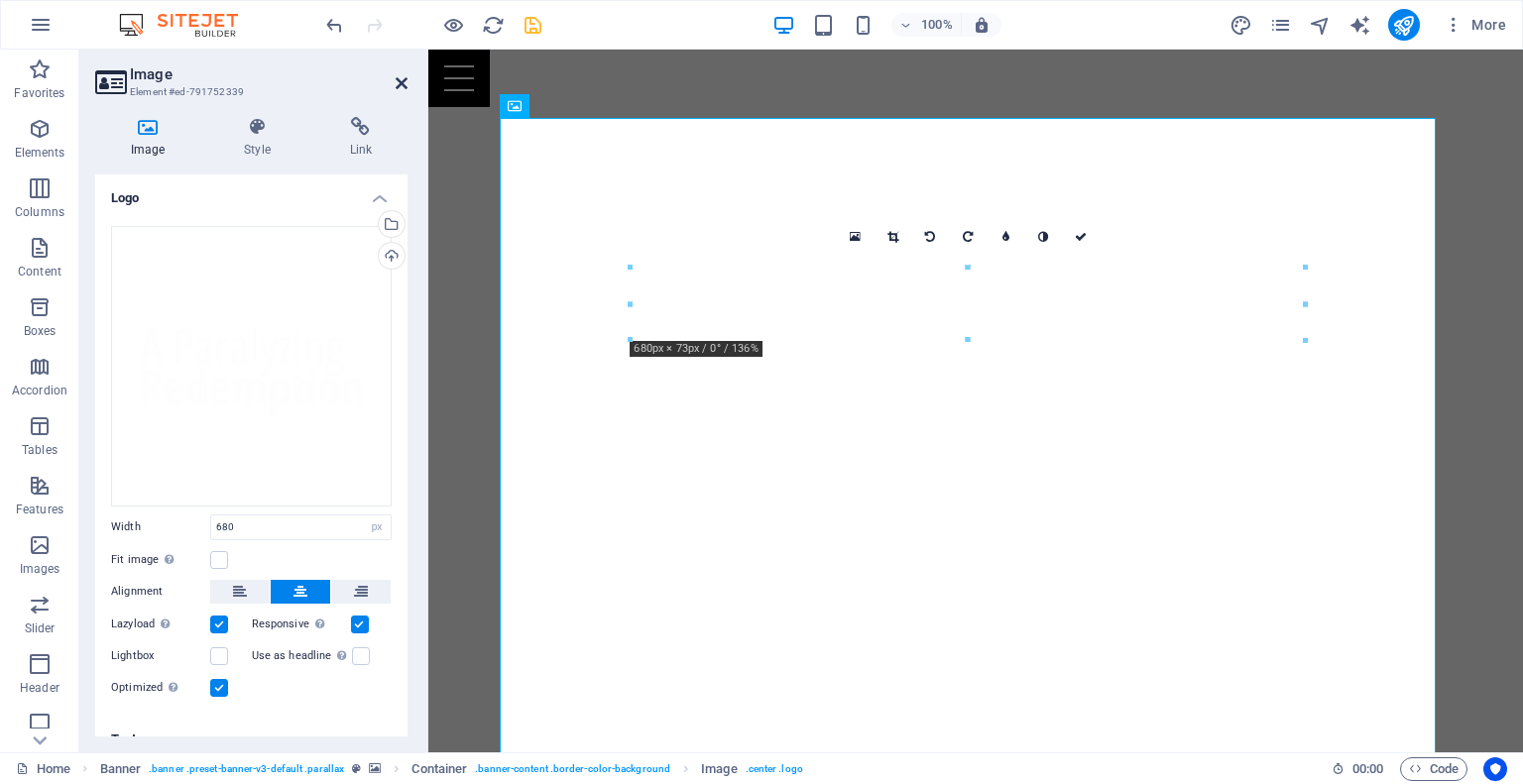 click at bounding box center (402, 83) 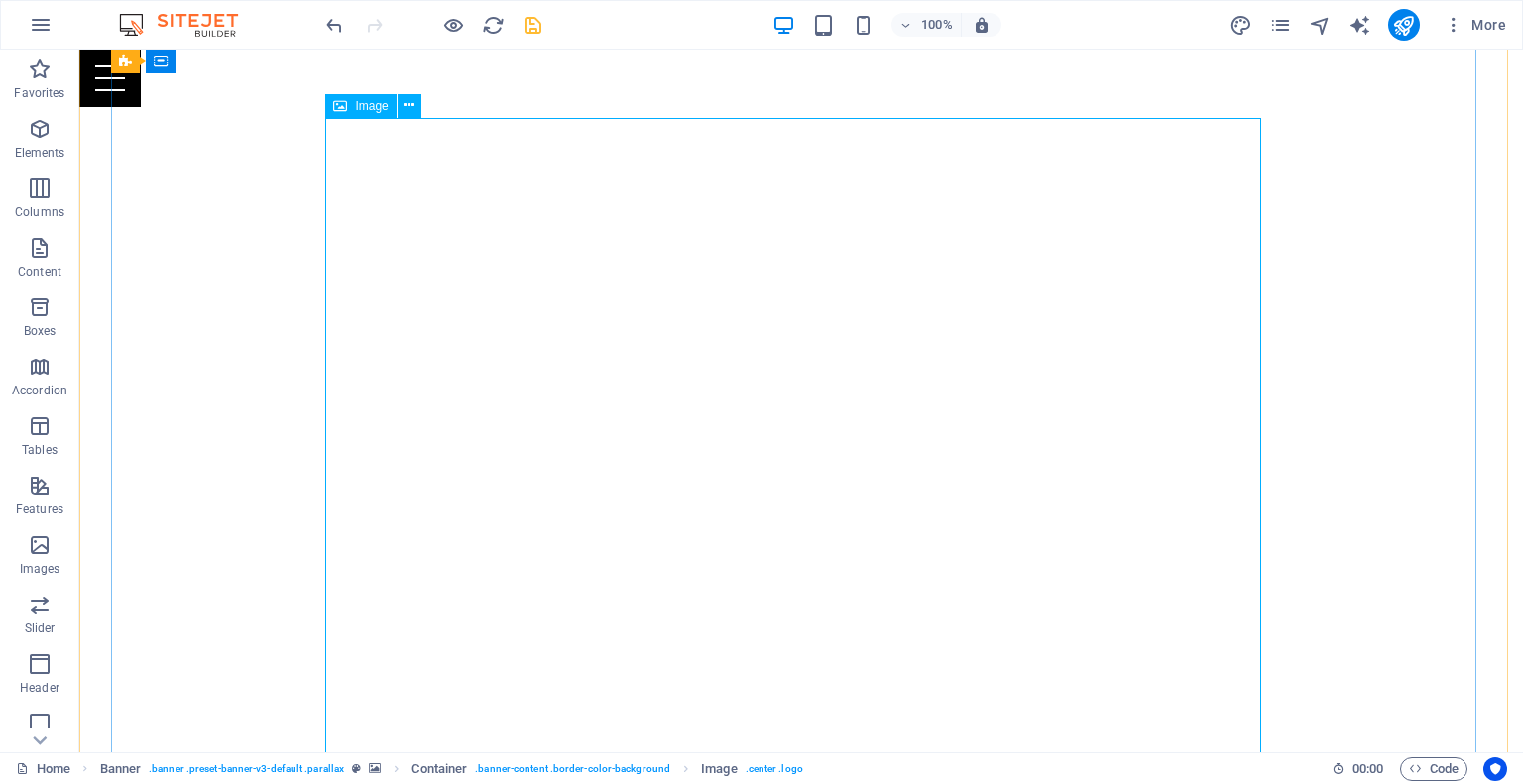 click at bounding box center (801, 1158) 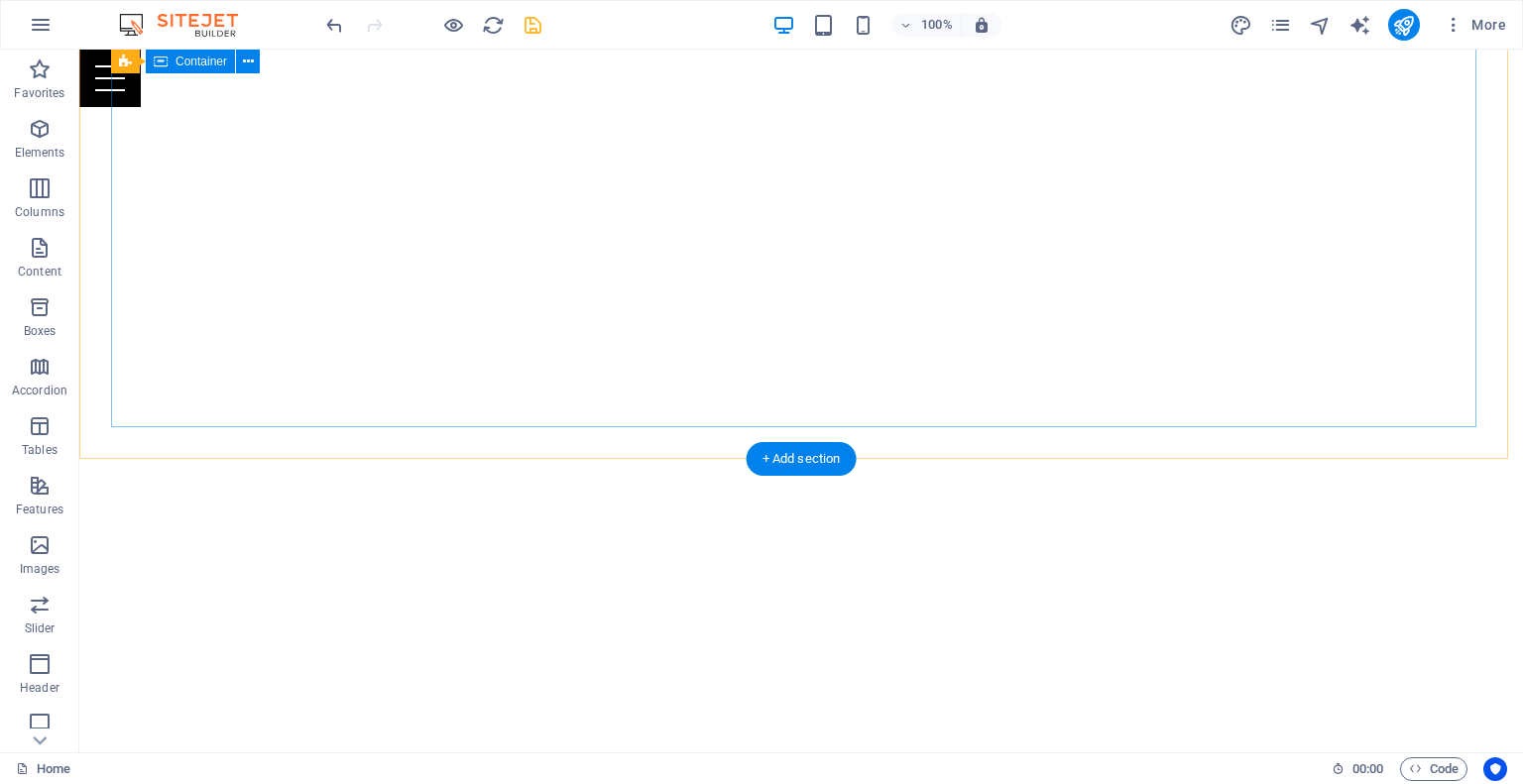 scroll, scrollTop: 440, scrollLeft: 0, axis: vertical 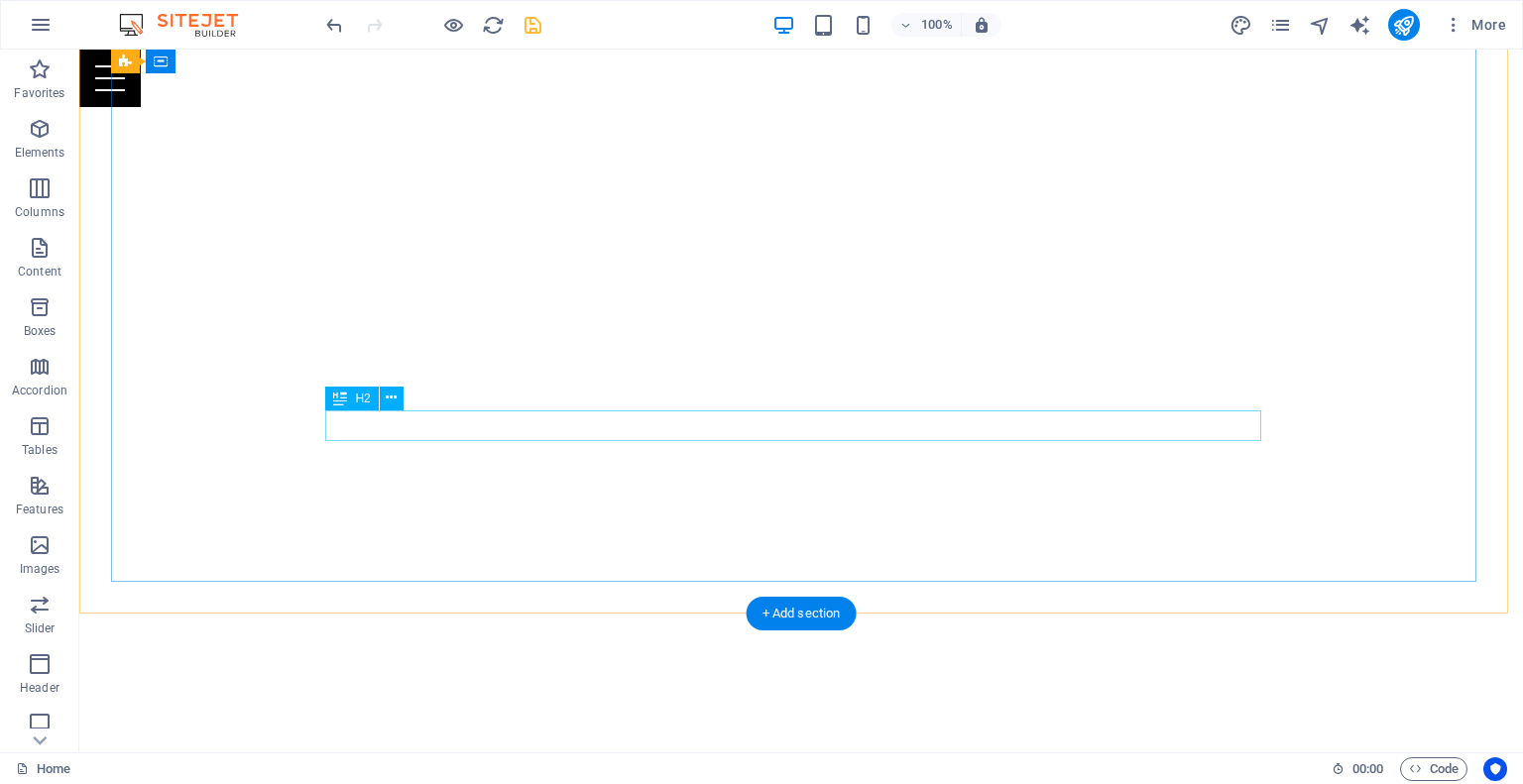 click on "Your Full Service Event Agency" at bounding box center (801, 1279) 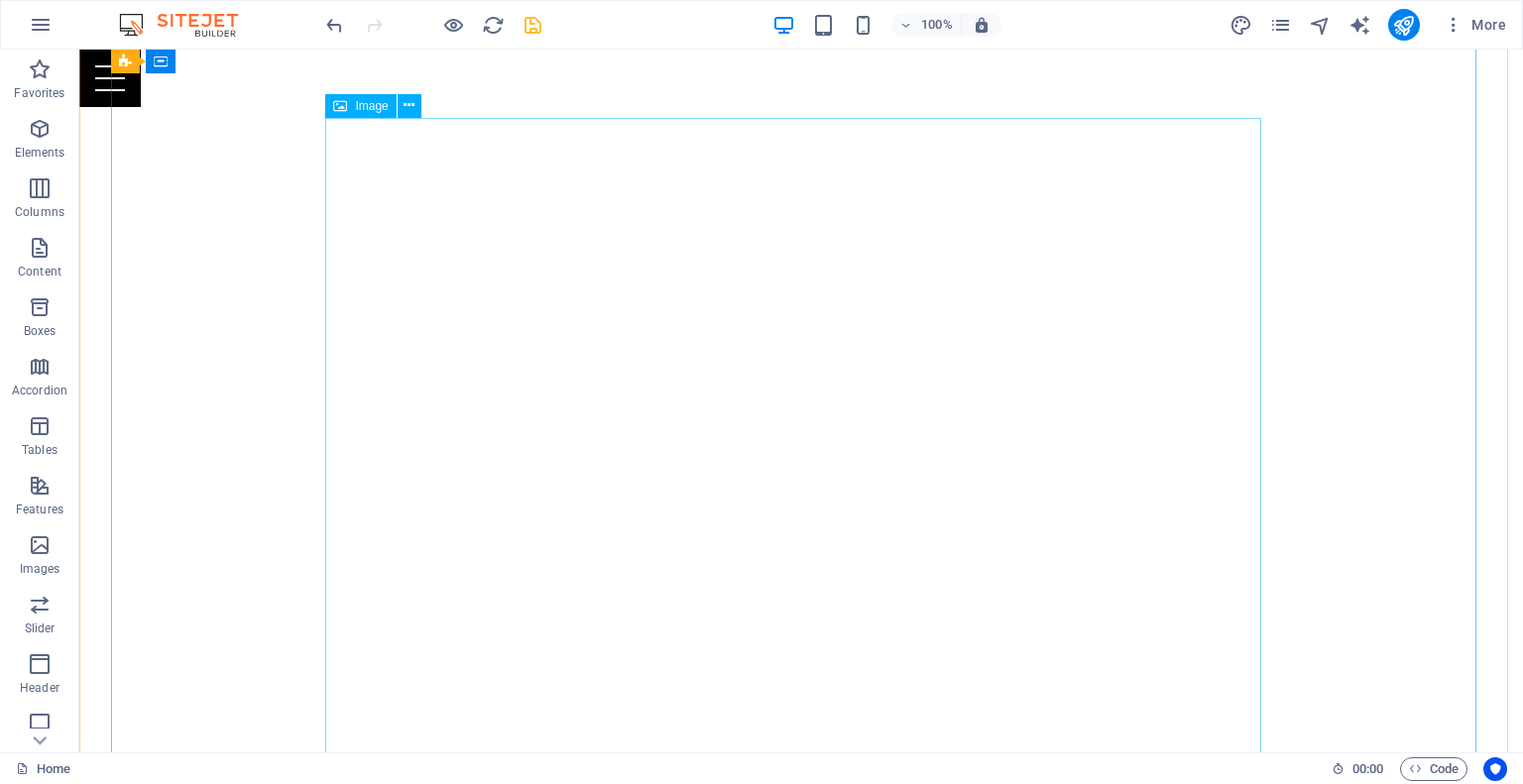 scroll, scrollTop: 242, scrollLeft: 0, axis: vertical 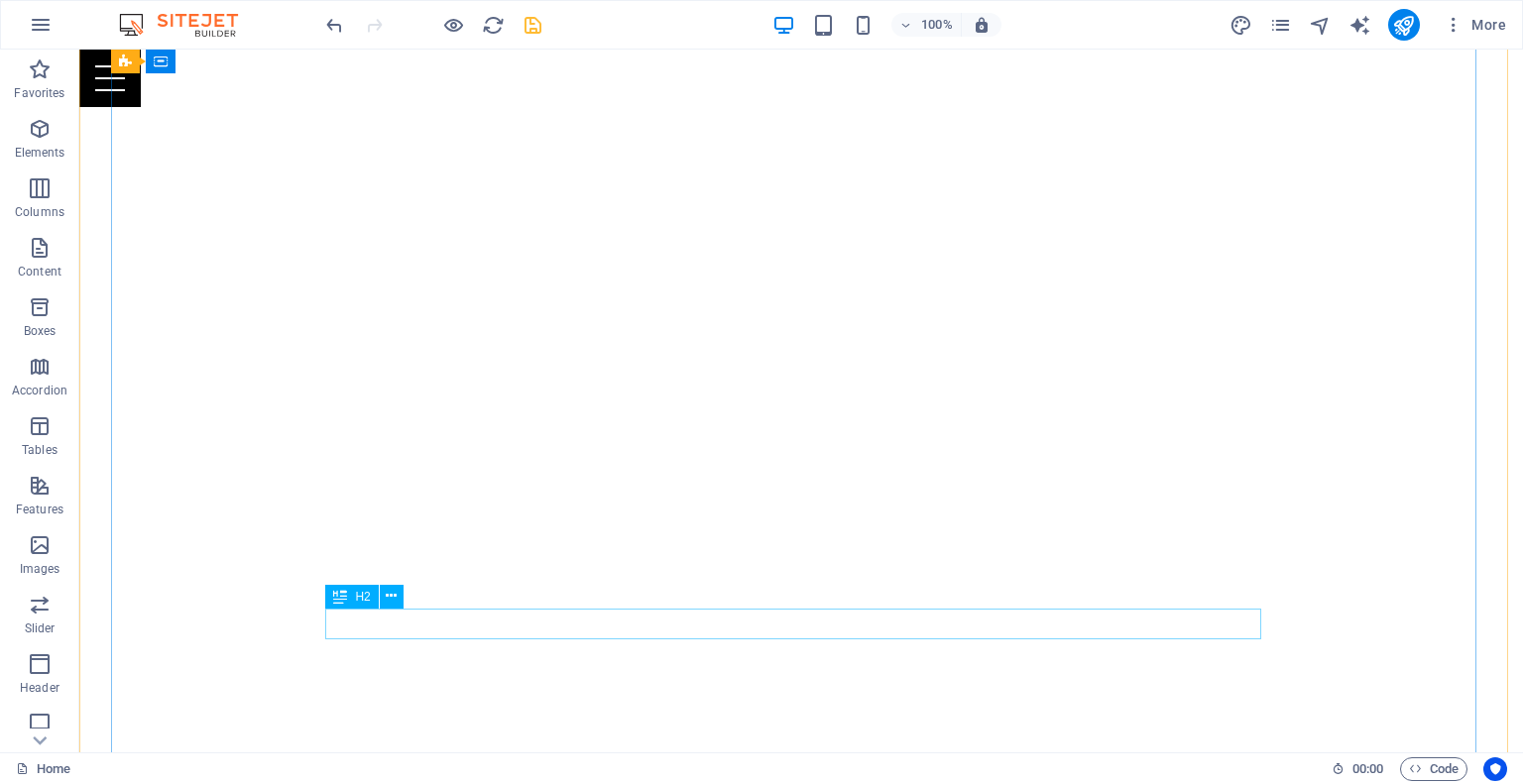 click on "Your Full Service Event Agency" at bounding box center [801, 1477] 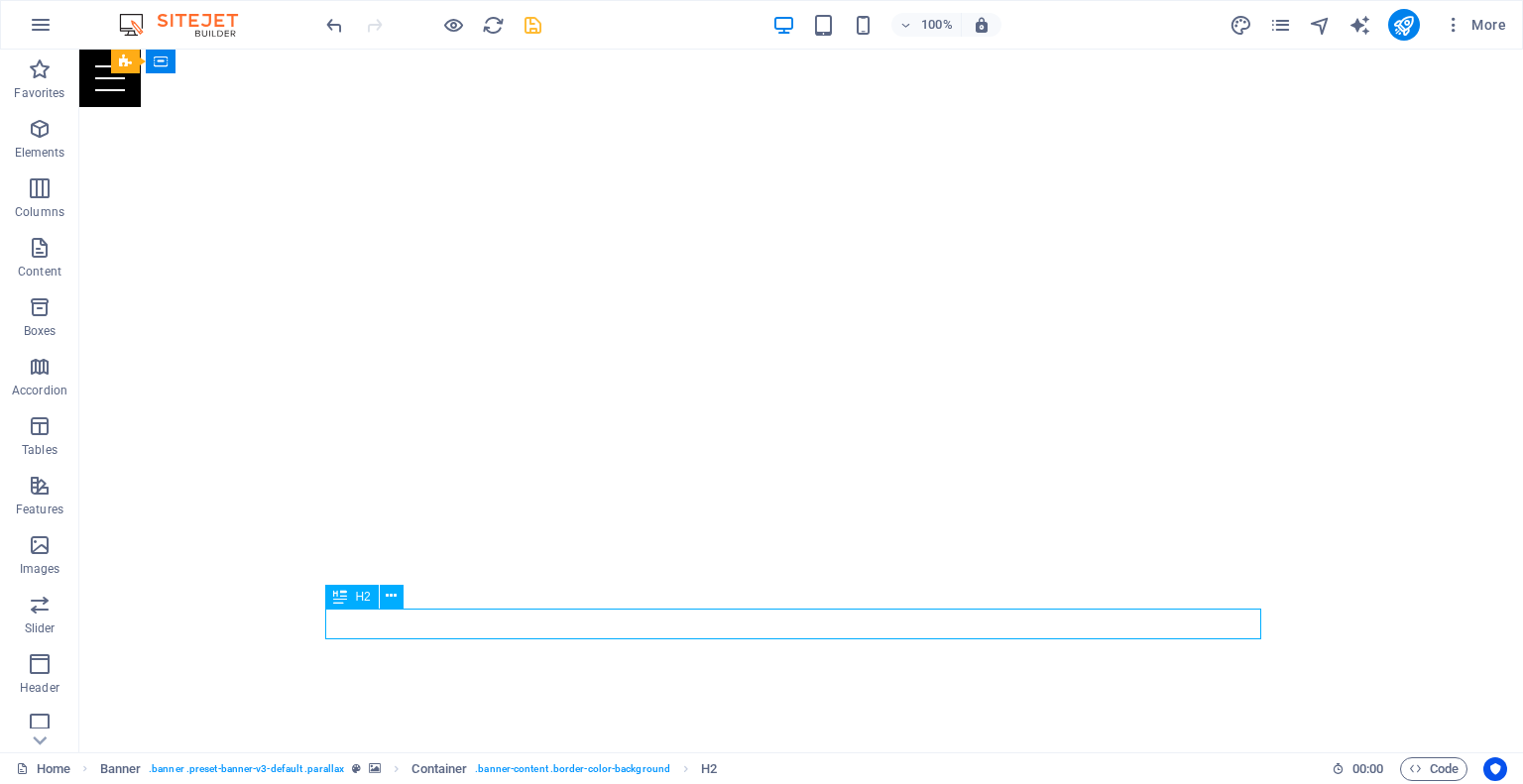 click on "Your Full Service Event Agency" at bounding box center (801, 1477) 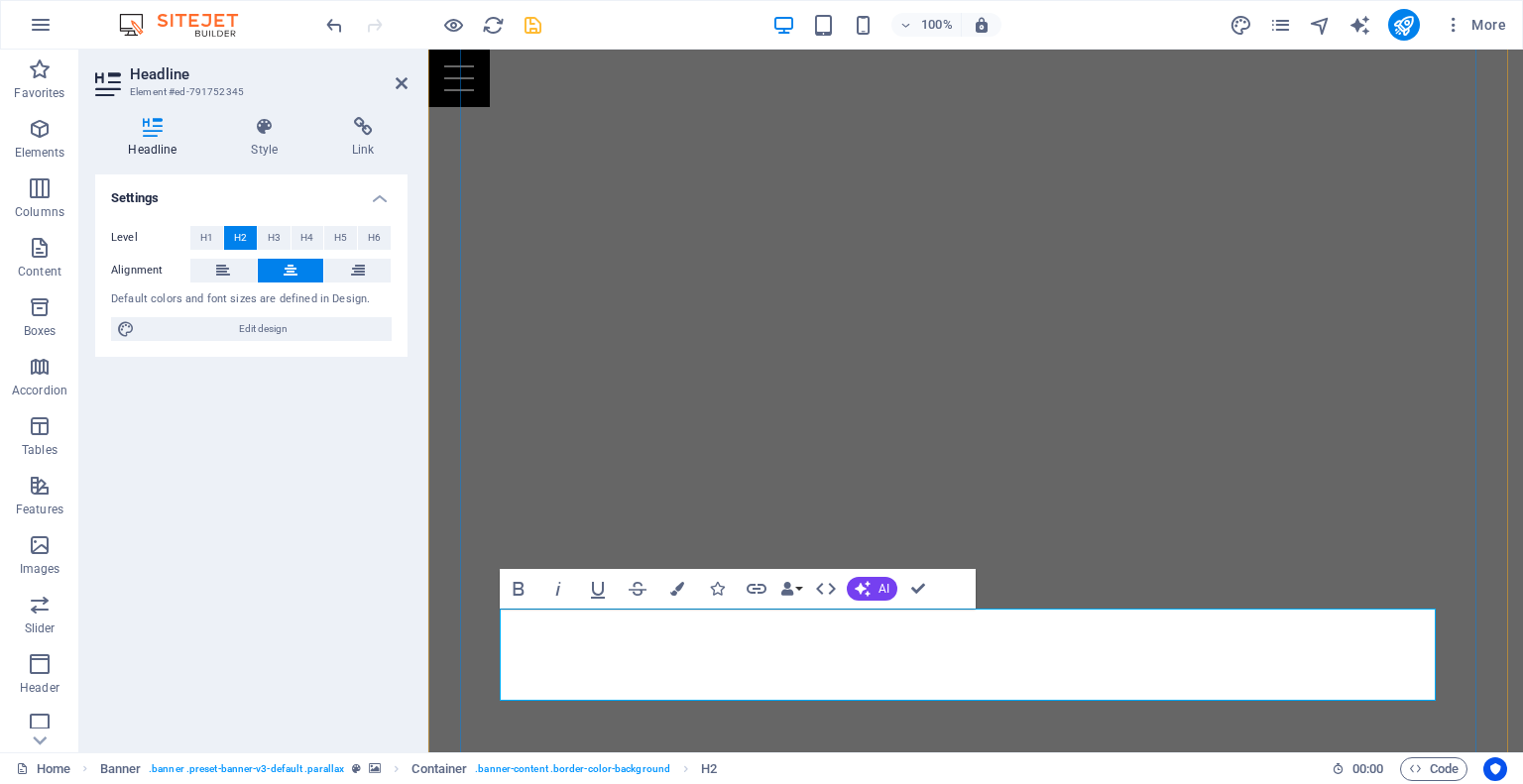 click on "​Inspiring faith and resilience through a powerful story of redemption. Christian Author · Speaker · Pastor" at bounding box center (976, 1540) 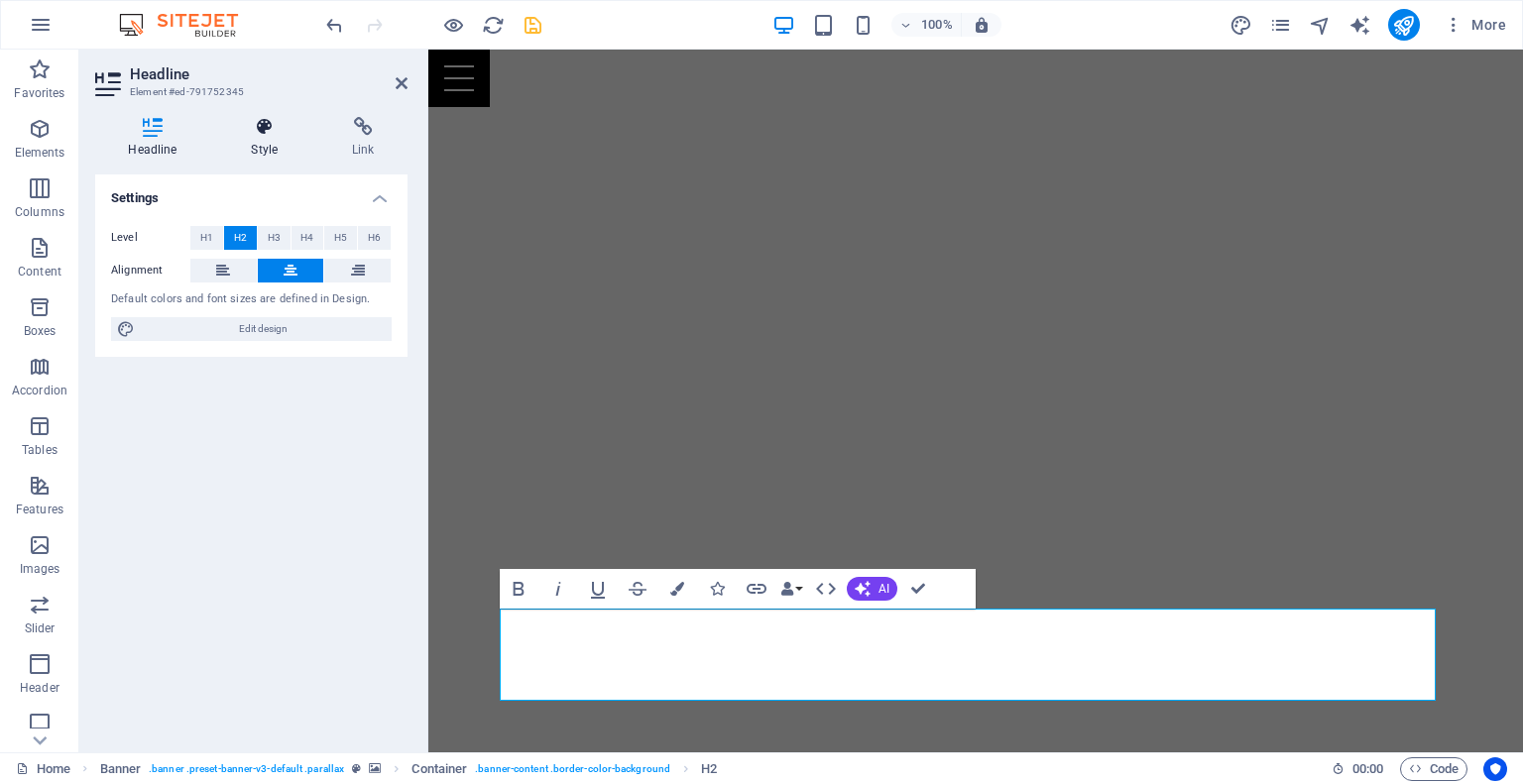 click at bounding box center [265, 127] 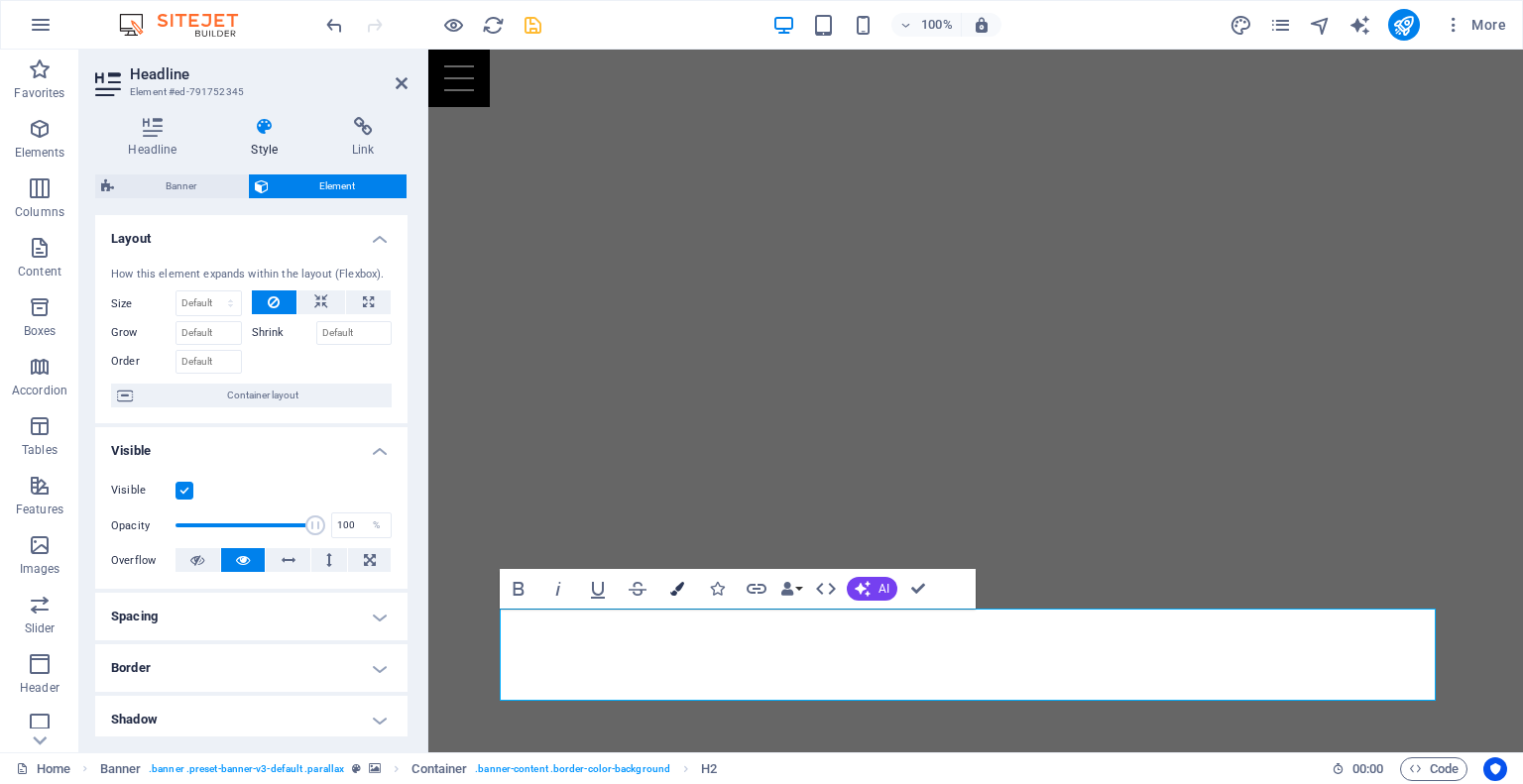 click at bounding box center [677, 589] 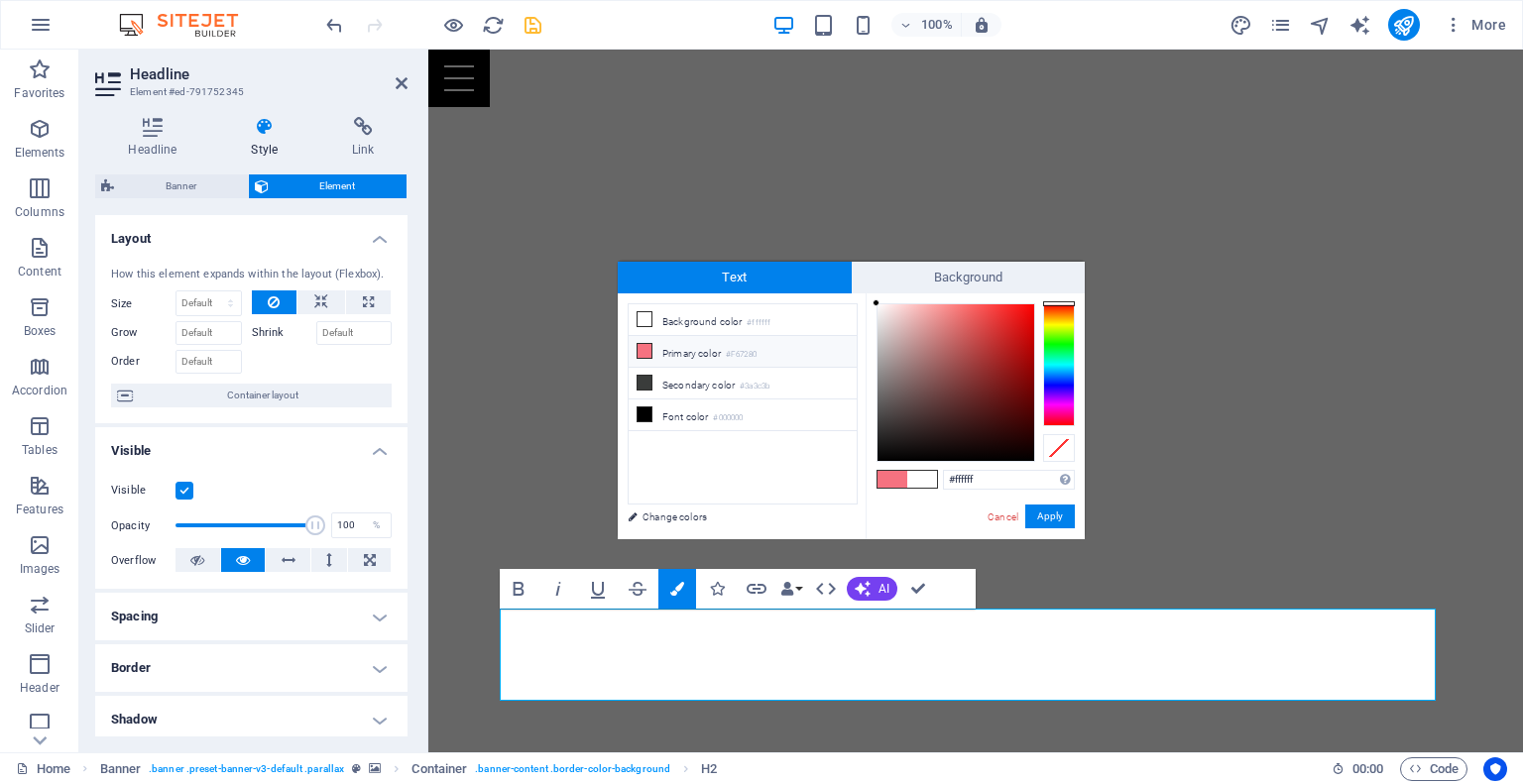 click on "Visible" at bounding box center (251, 445) 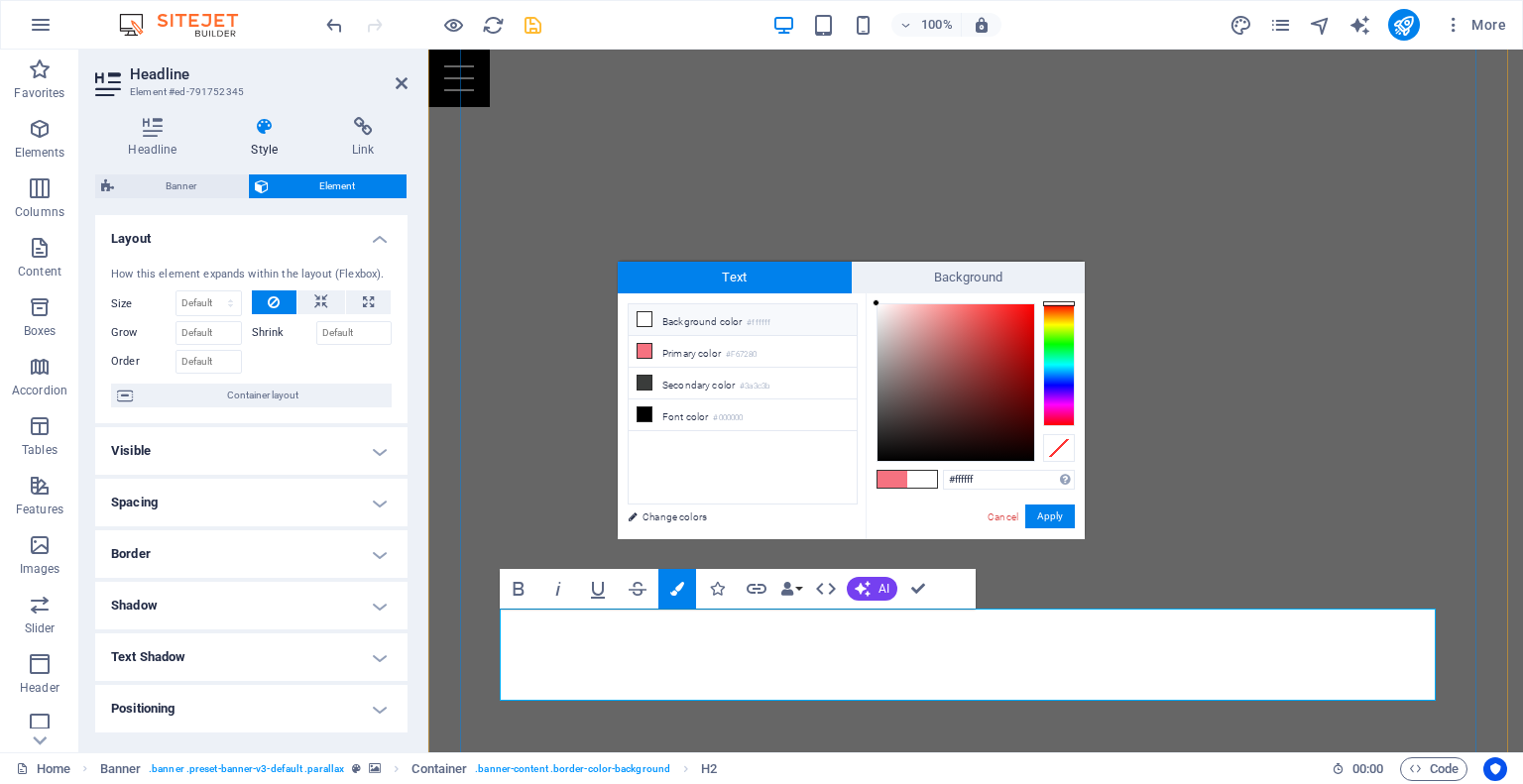 click on "​Inspiring faith and resilience through a powerful story of redemption. Christian Author · Speaker · Pastor" at bounding box center [976, 1539] 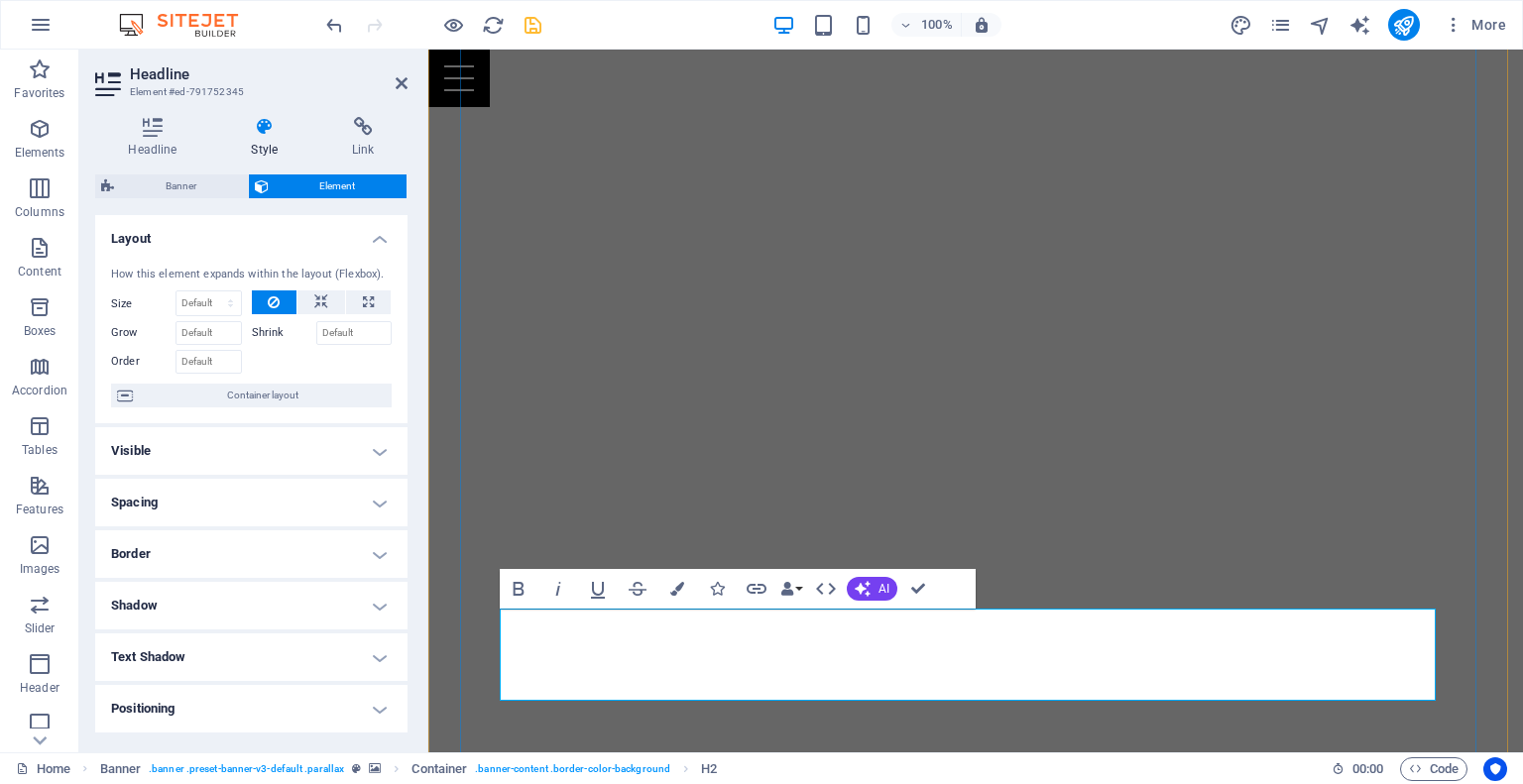 click on "​Inspiring faith and resilience through a powerful story of redemption. Christian Author · Speaker · Pastor" at bounding box center [976, 1539] 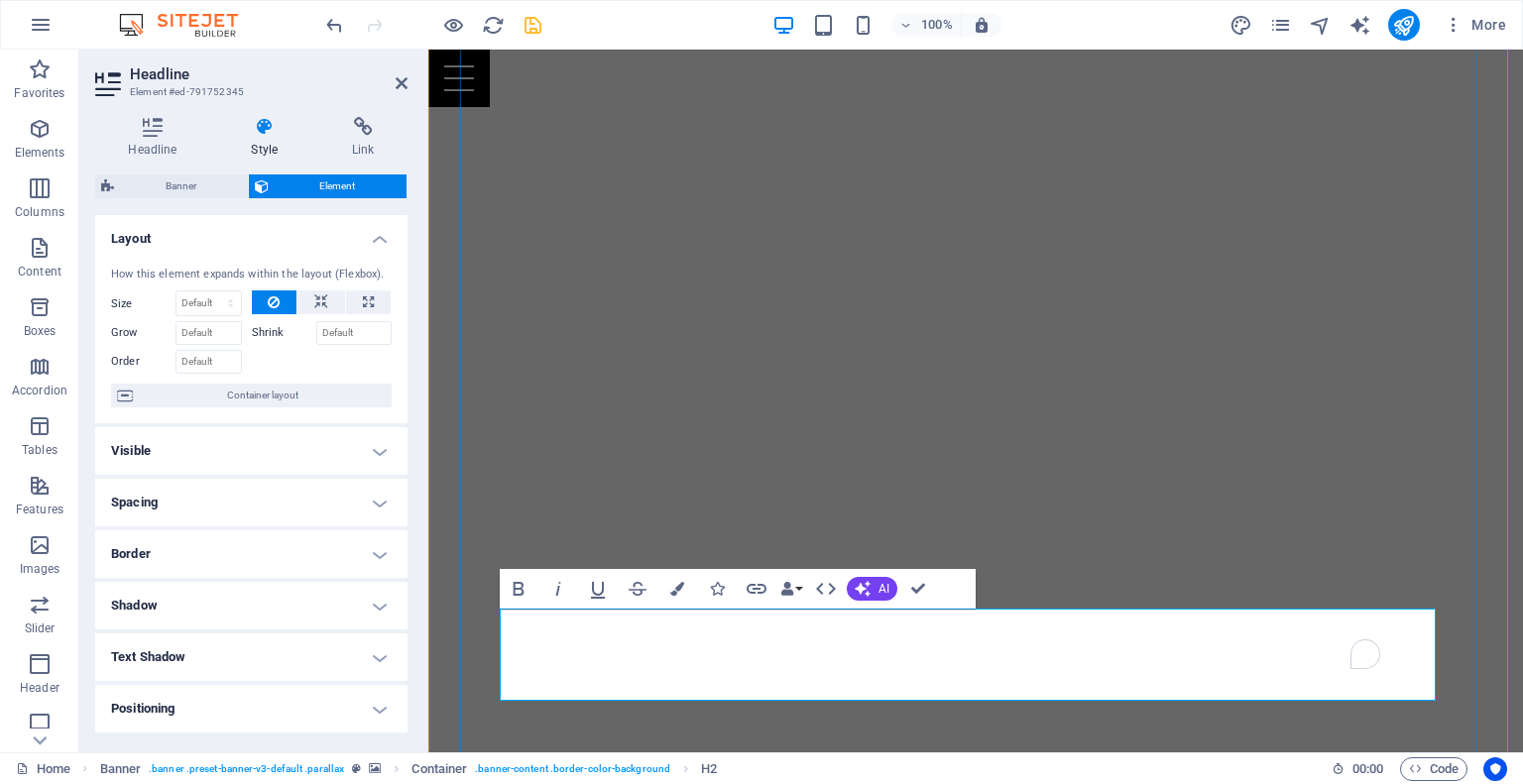 click on "​Inspiring faith and resilience through a powerful story of redemption. Christian Author · Speaker · Pastor" at bounding box center (976, 1539) 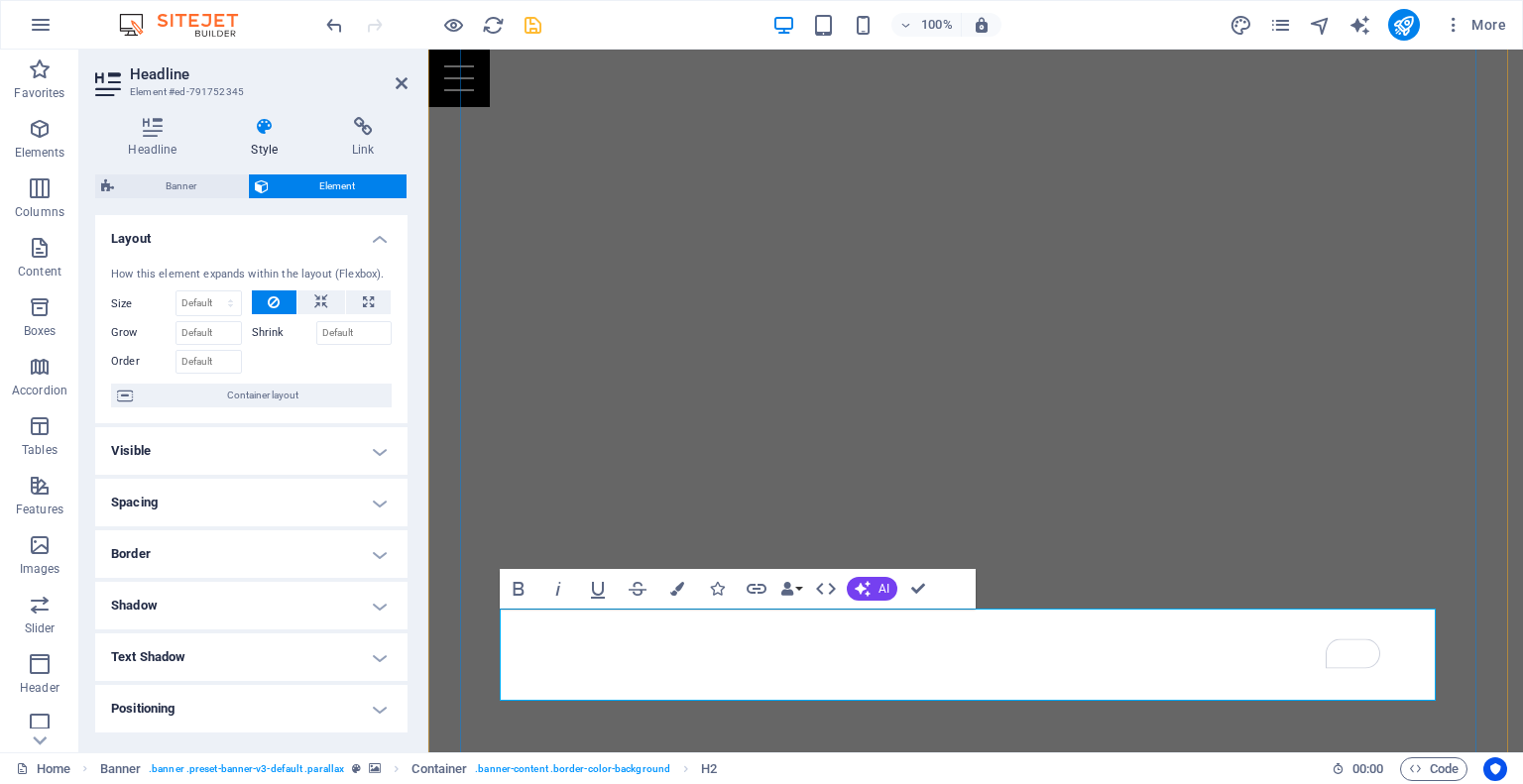 drag, startPoint x: 614, startPoint y: 633, endPoint x: 830, endPoint y: 656, distance: 217.22109 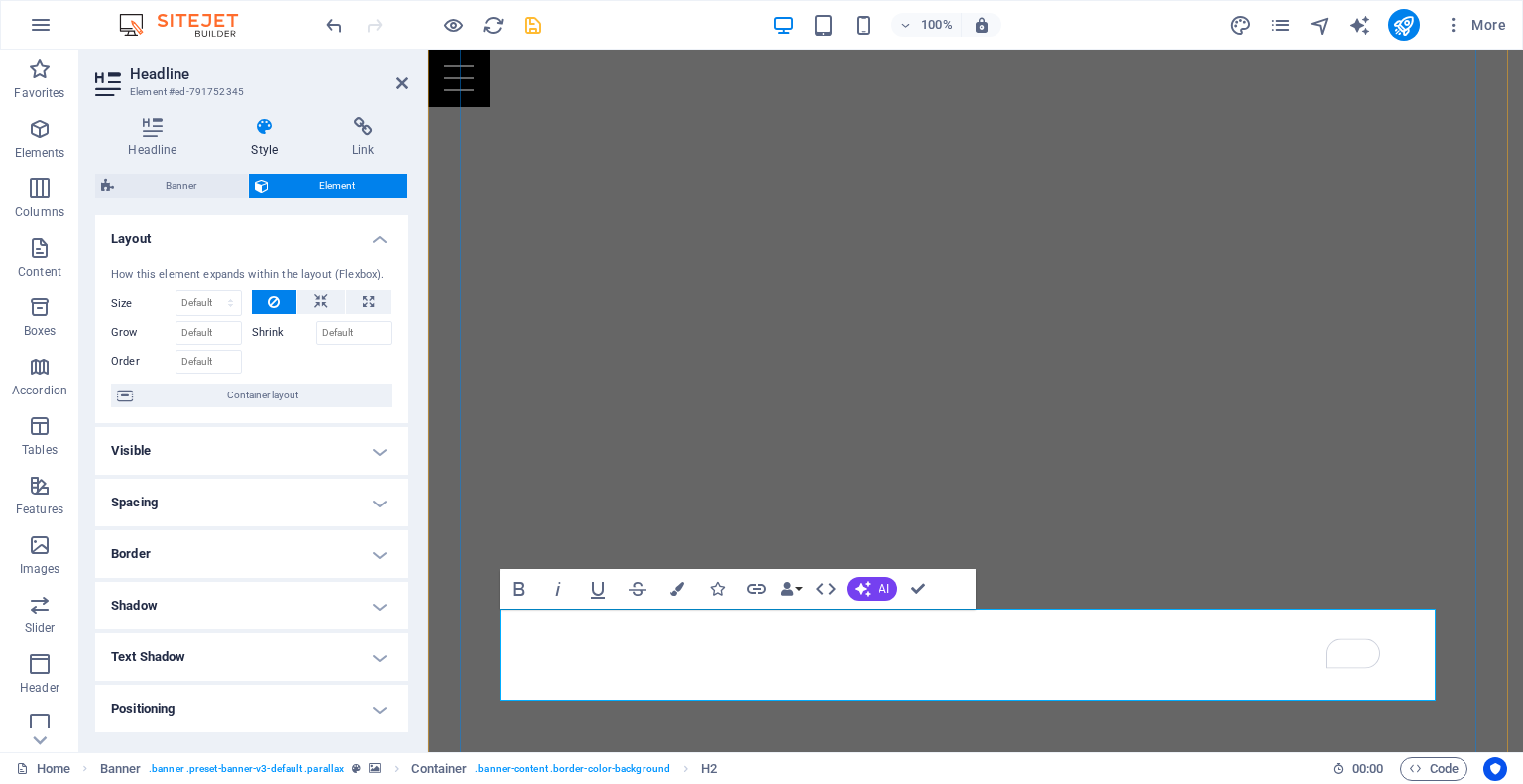 drag, startPoint x: 1235, startPoint y: 697, endPoint x: 518, endPoint y: 615, distance: 721.67375 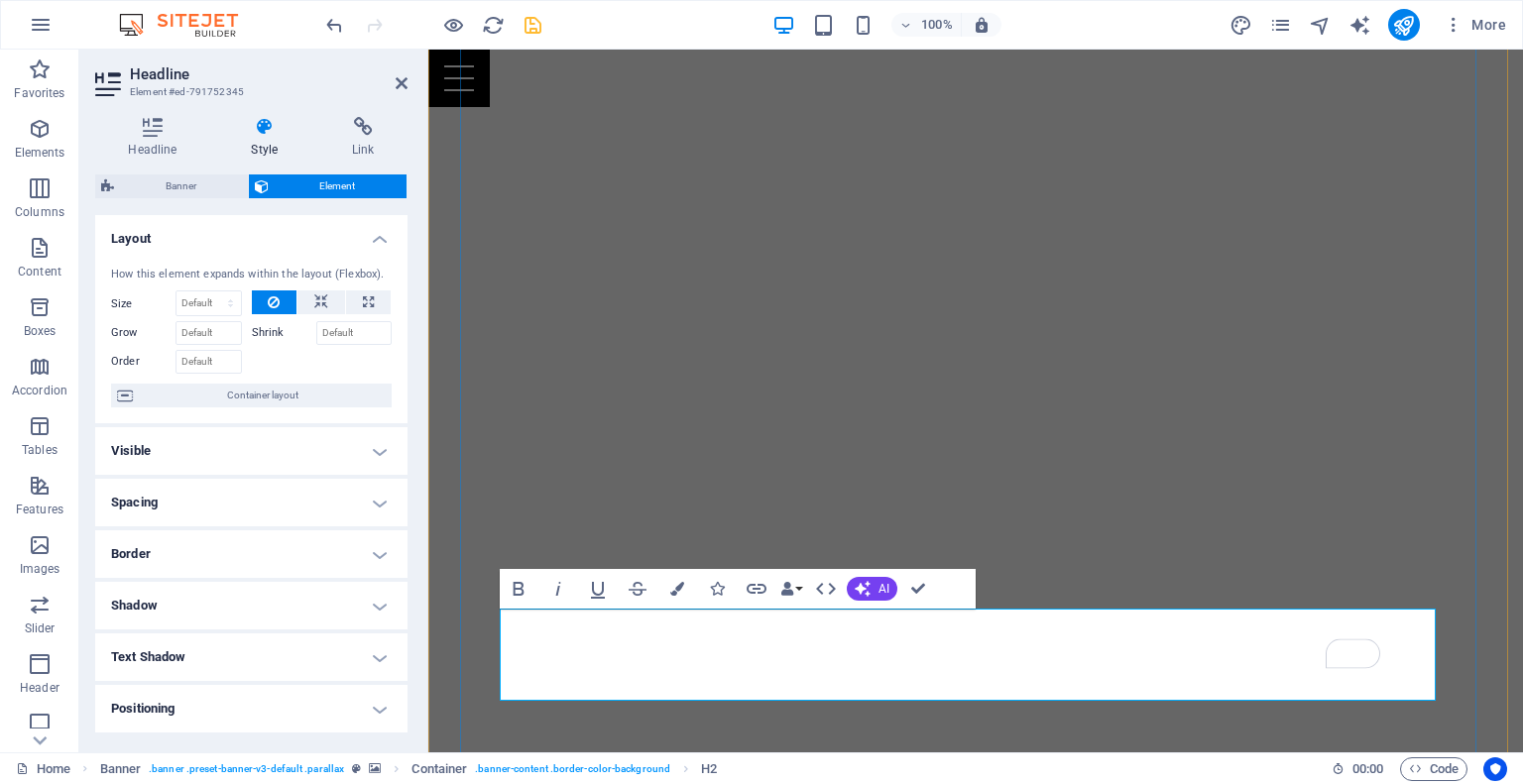 click on "​Inspiring faith and resilience through a powerful story of redemption. Christian Author · Speaker · Pastor" at bounding box center [976, 1540] 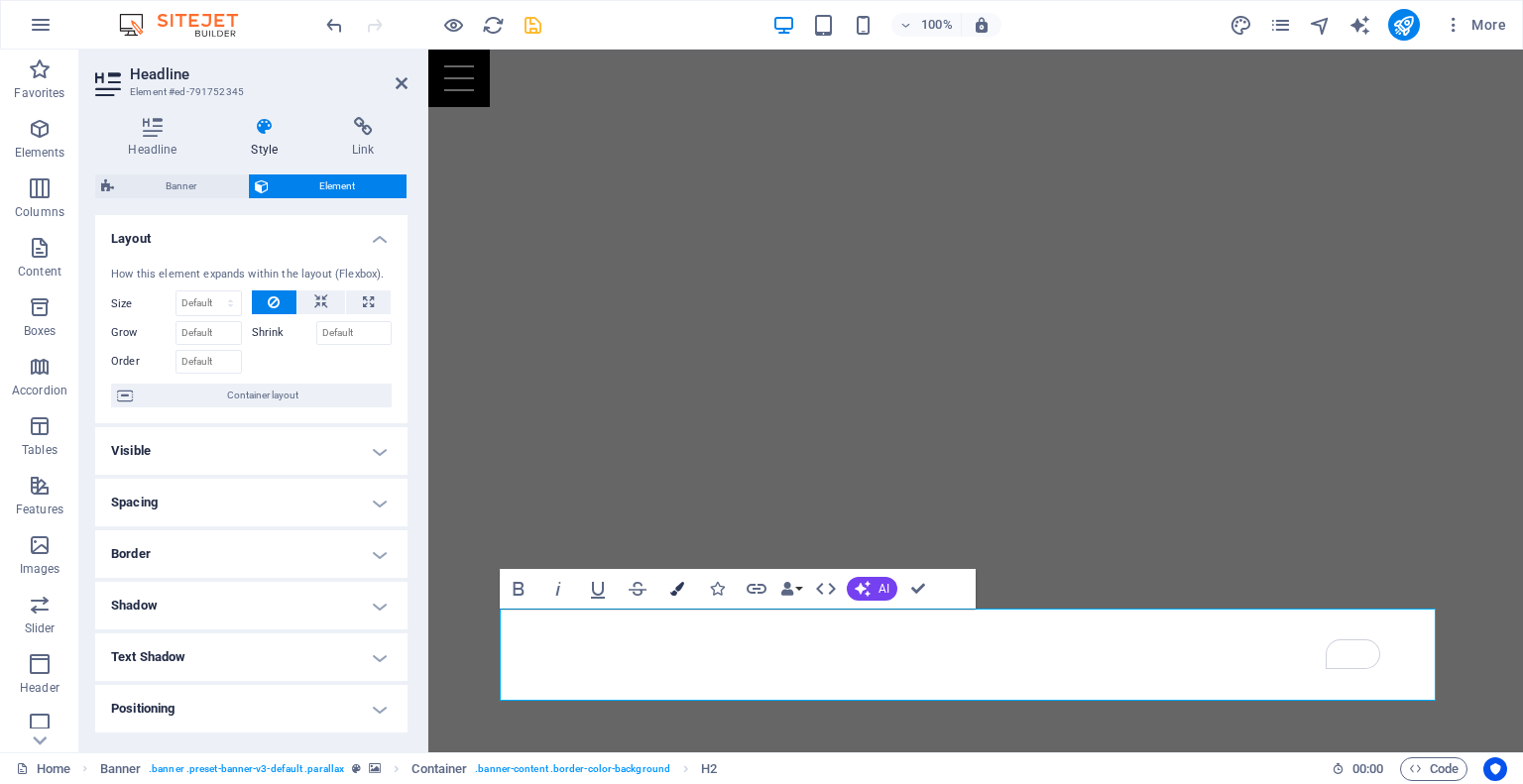 click at bounding box center [677, 589] 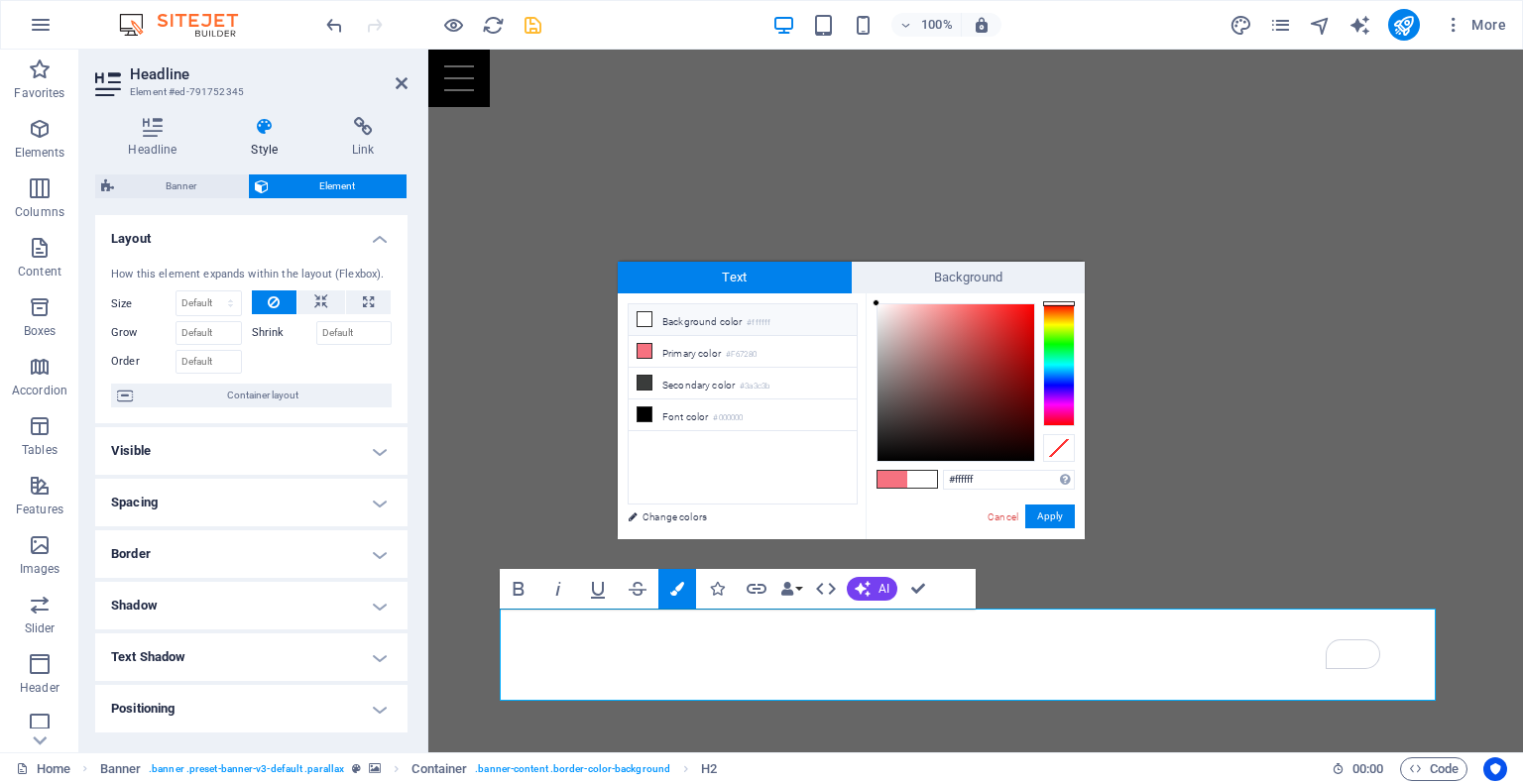 click at bounding box center (644, 319) 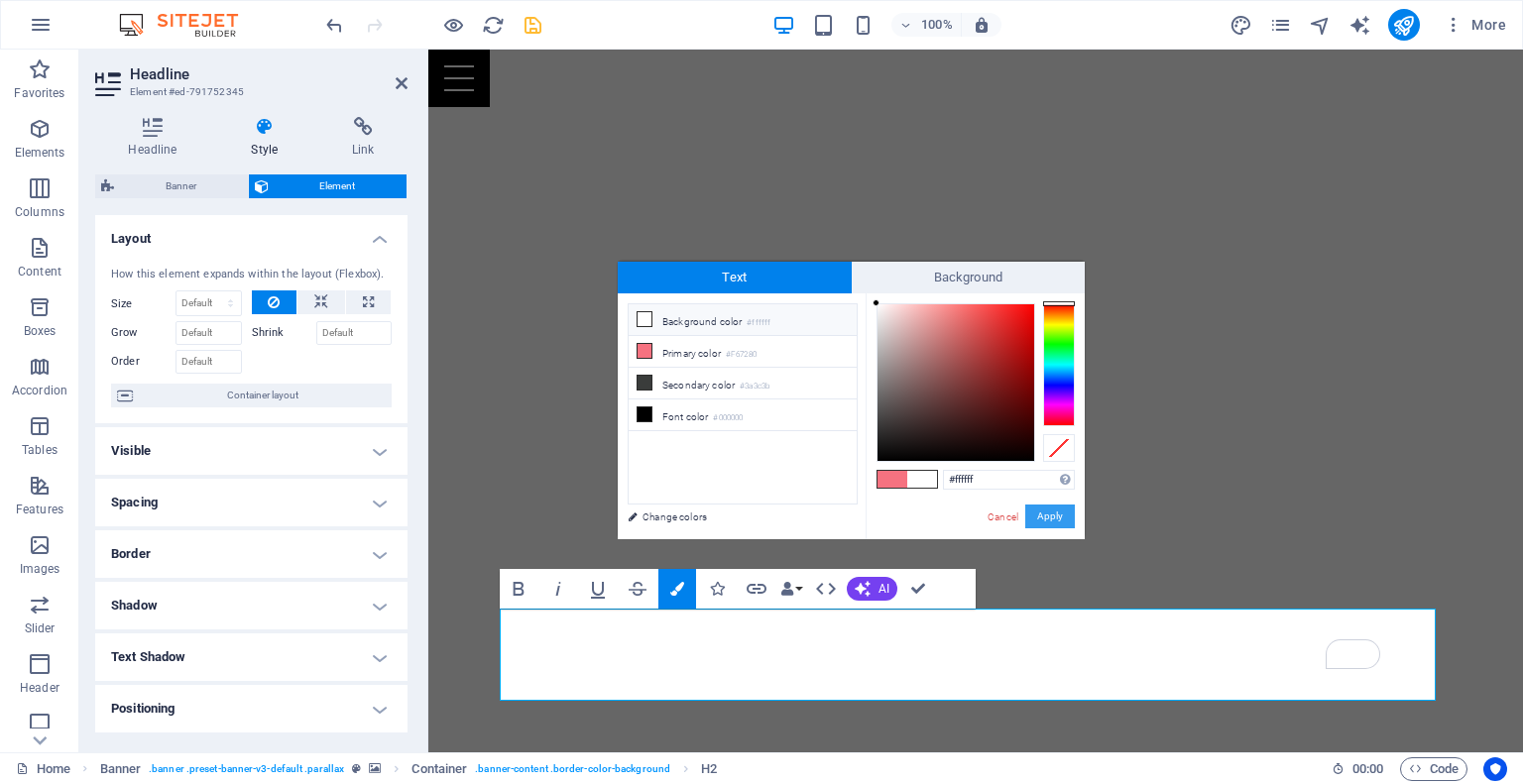 click on "Apply" at bounding box center [1050, 516] 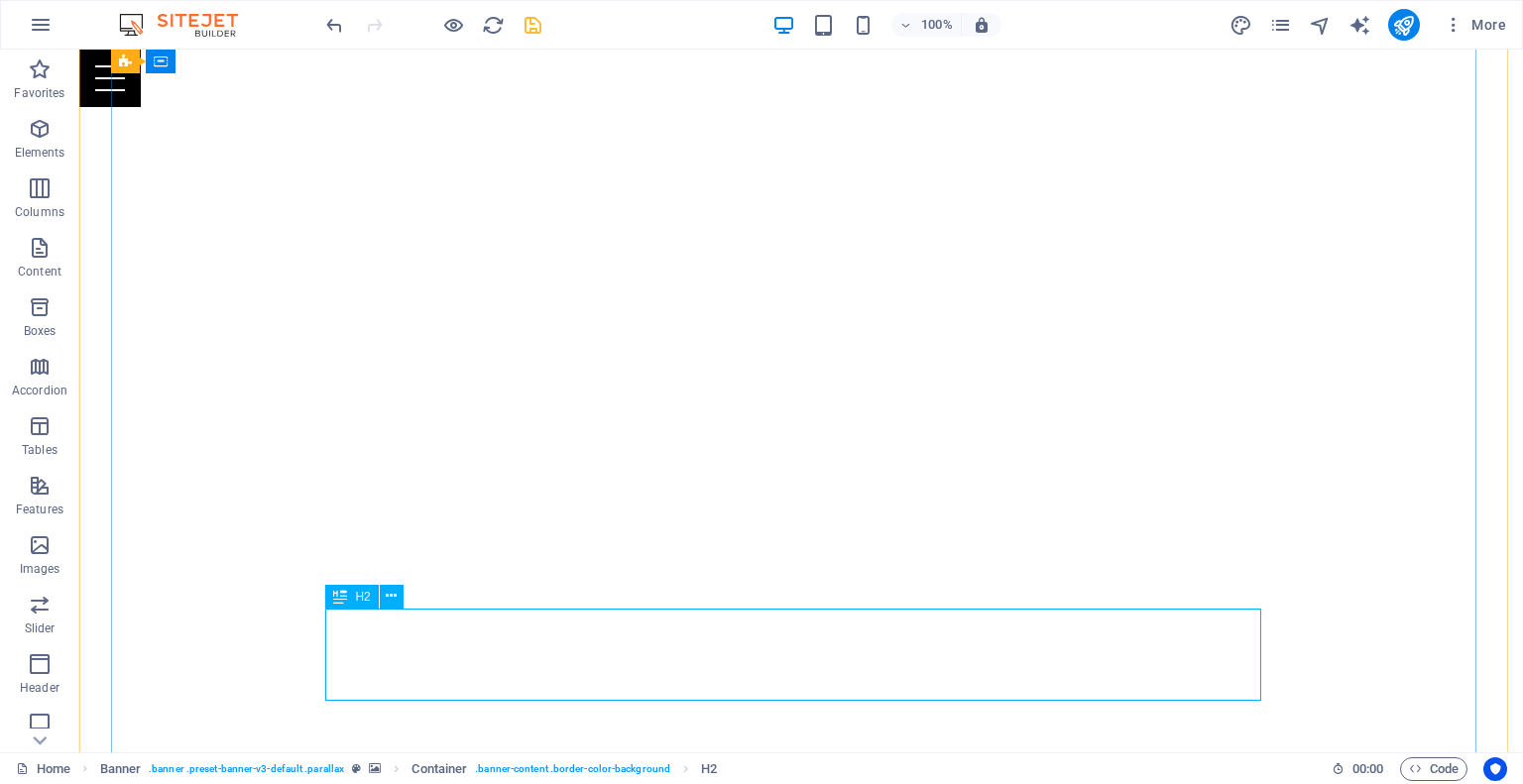 click on "Inspiring faith and resilience through a powerful story of redemption. Christian Author · Speaker · Pastor" at bounding box center [801, 1540] 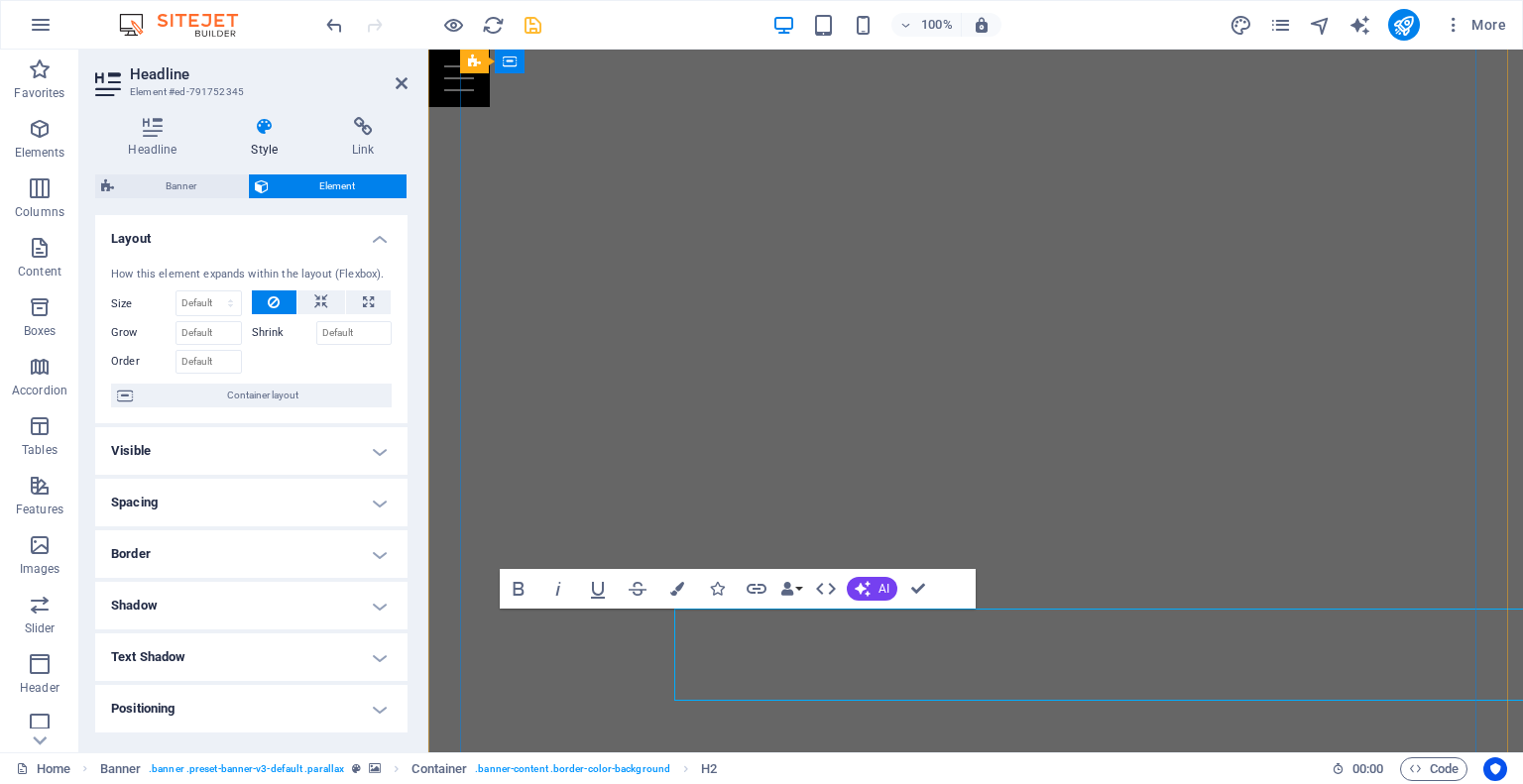 click on "Inspiring faith and resilience through a powerful story of redemption. Christian Author · Speaker · Pastor" at bounding box center [976, 1539] 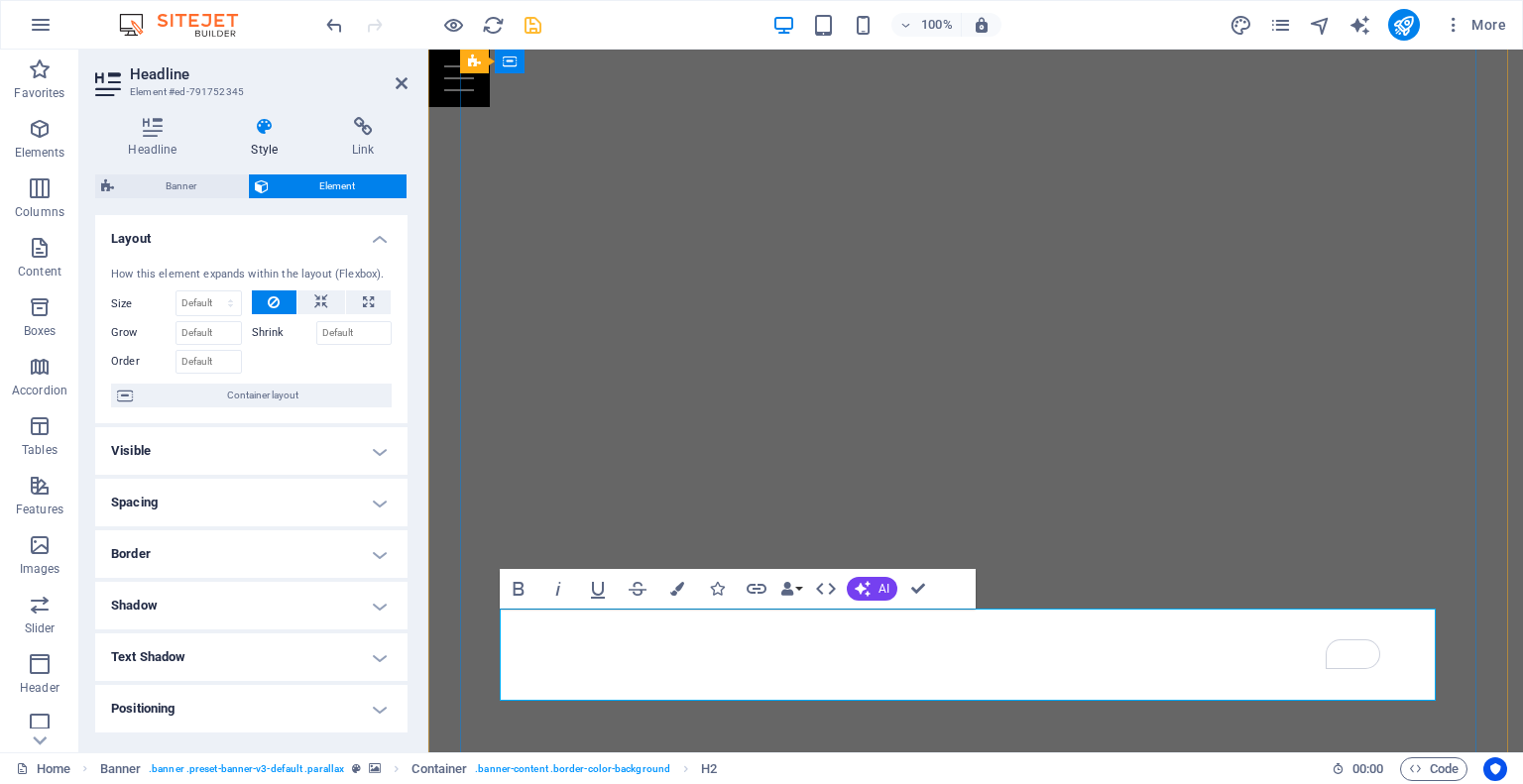 click on "Inspiring faith and resilience through a powerful story of redemption. Christian Author · Speaker · Pastor" at bounding box center [976, 1539] 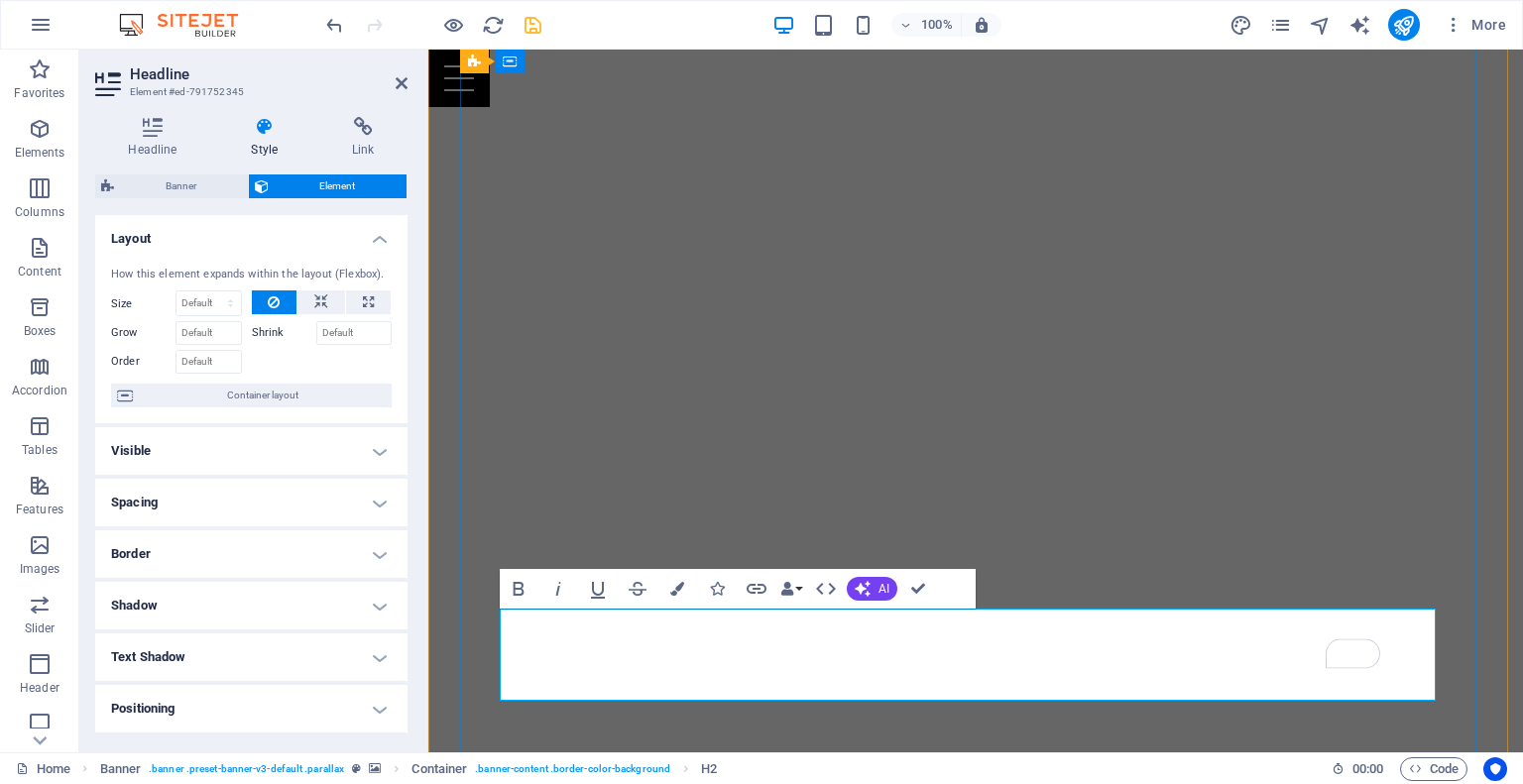 click on "Inspiring faith and resilience through a powerful story of redemption. Christian Author · Speaker · Pastor" at bounding box center [976, 1539] 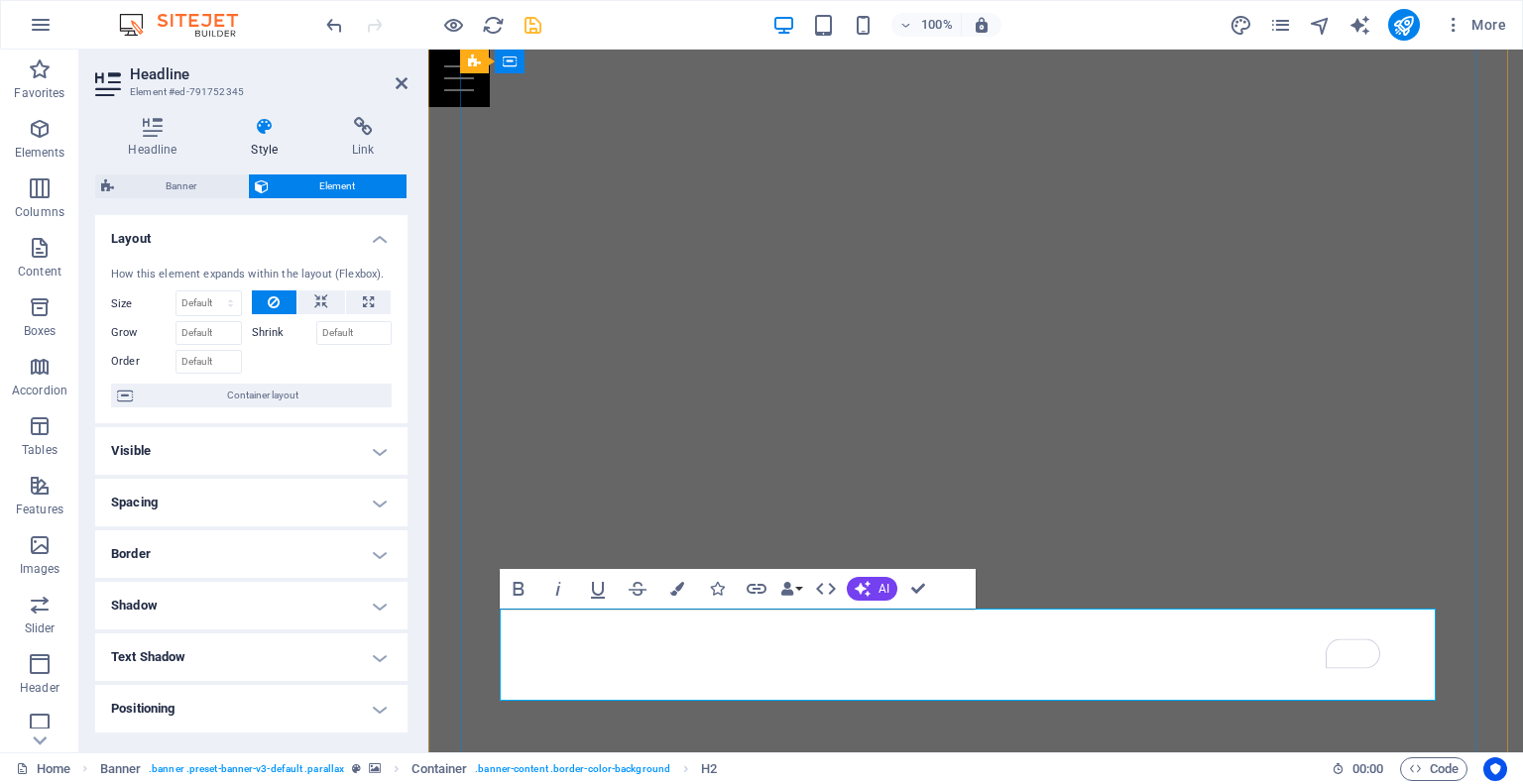 drag, startPoint x: 1224, startPoint y: 687, endPoint x: 557, endPoint y: 622, distance: 670.1597 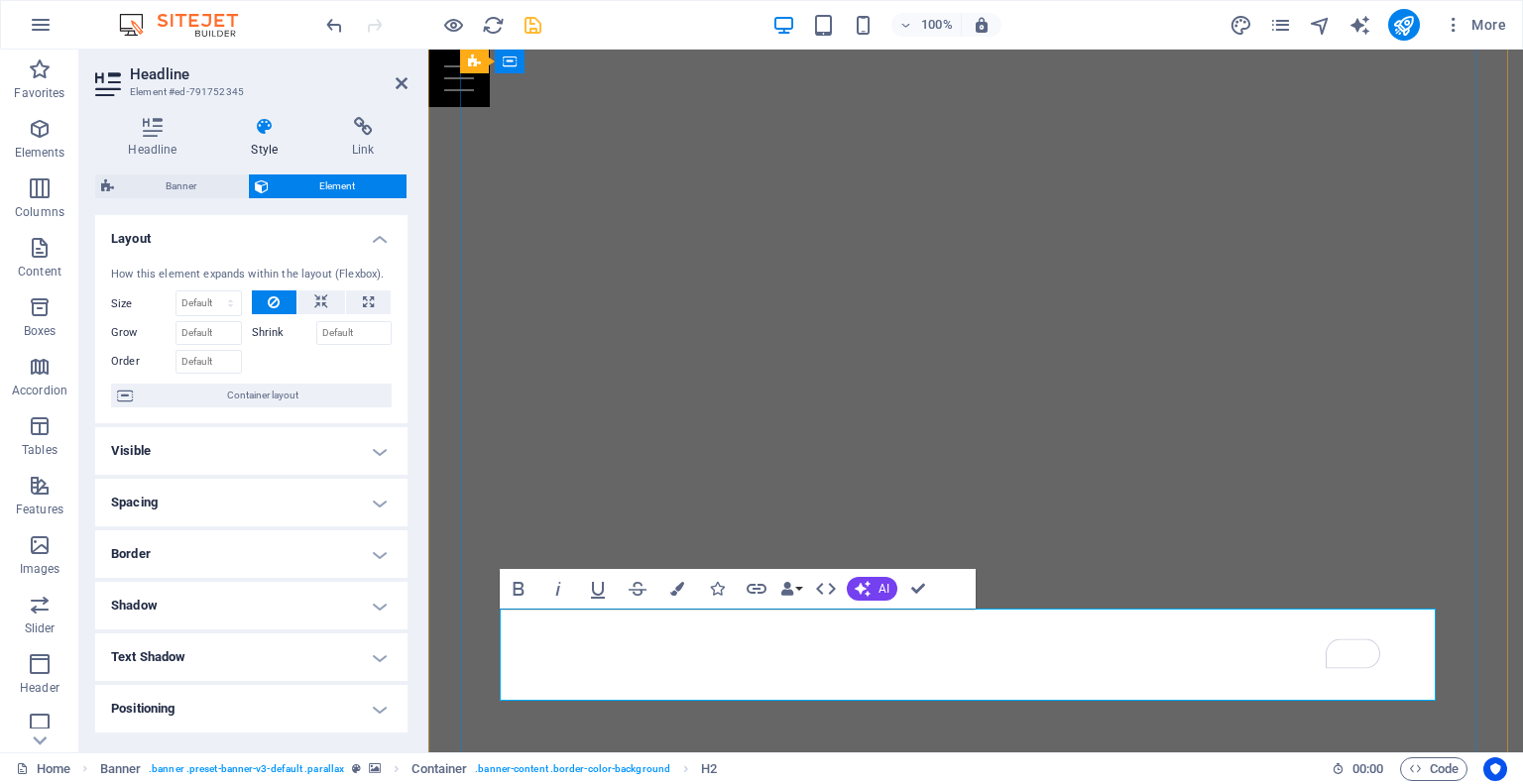 click on "Inspiring faith and resilience through a powerful story of redemption. Christian Author · Speaker · Pastor" at bounding box center (976, 1540) 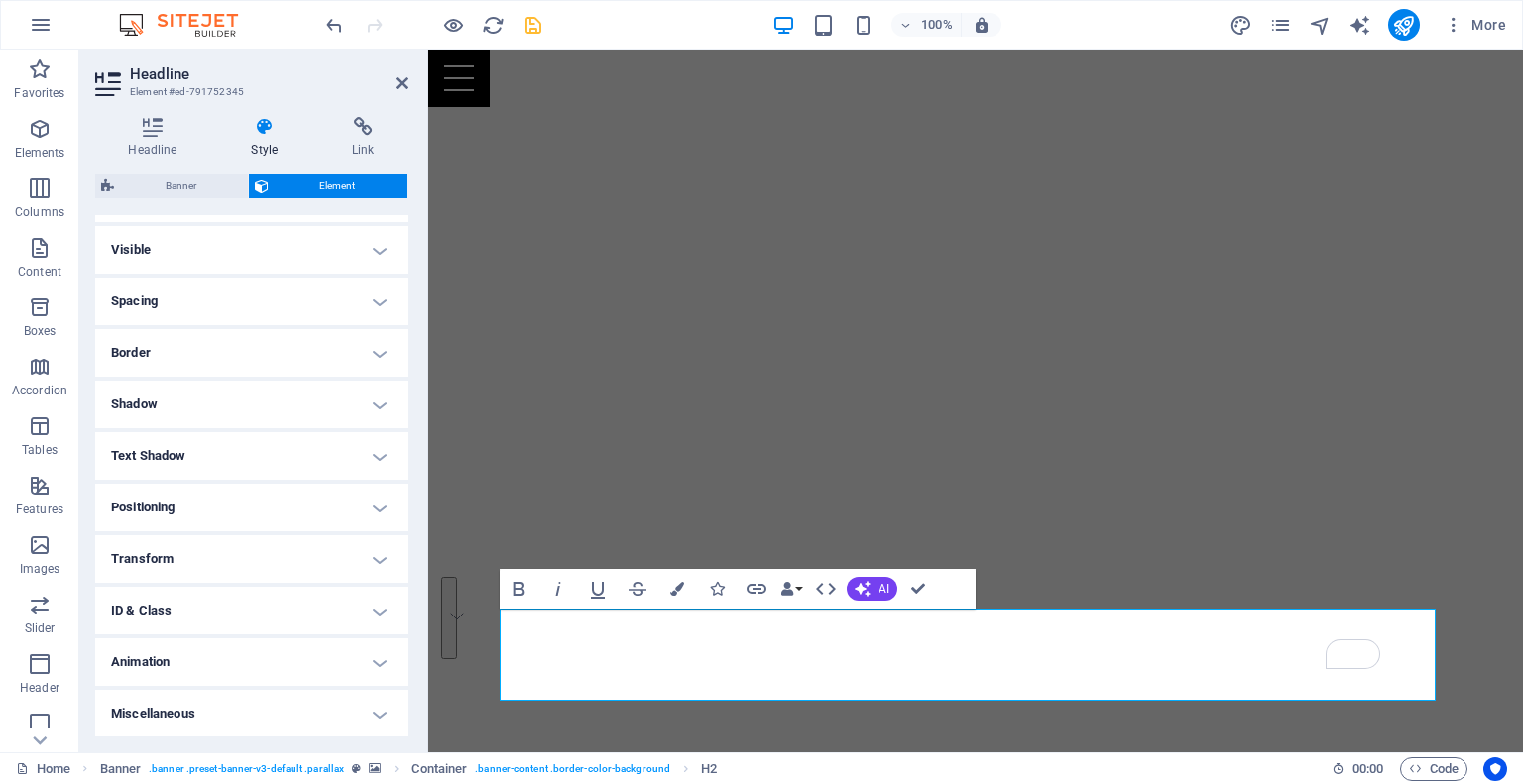 scroll, scrollTop: 3, scrollLeft: 0, axis: vertical 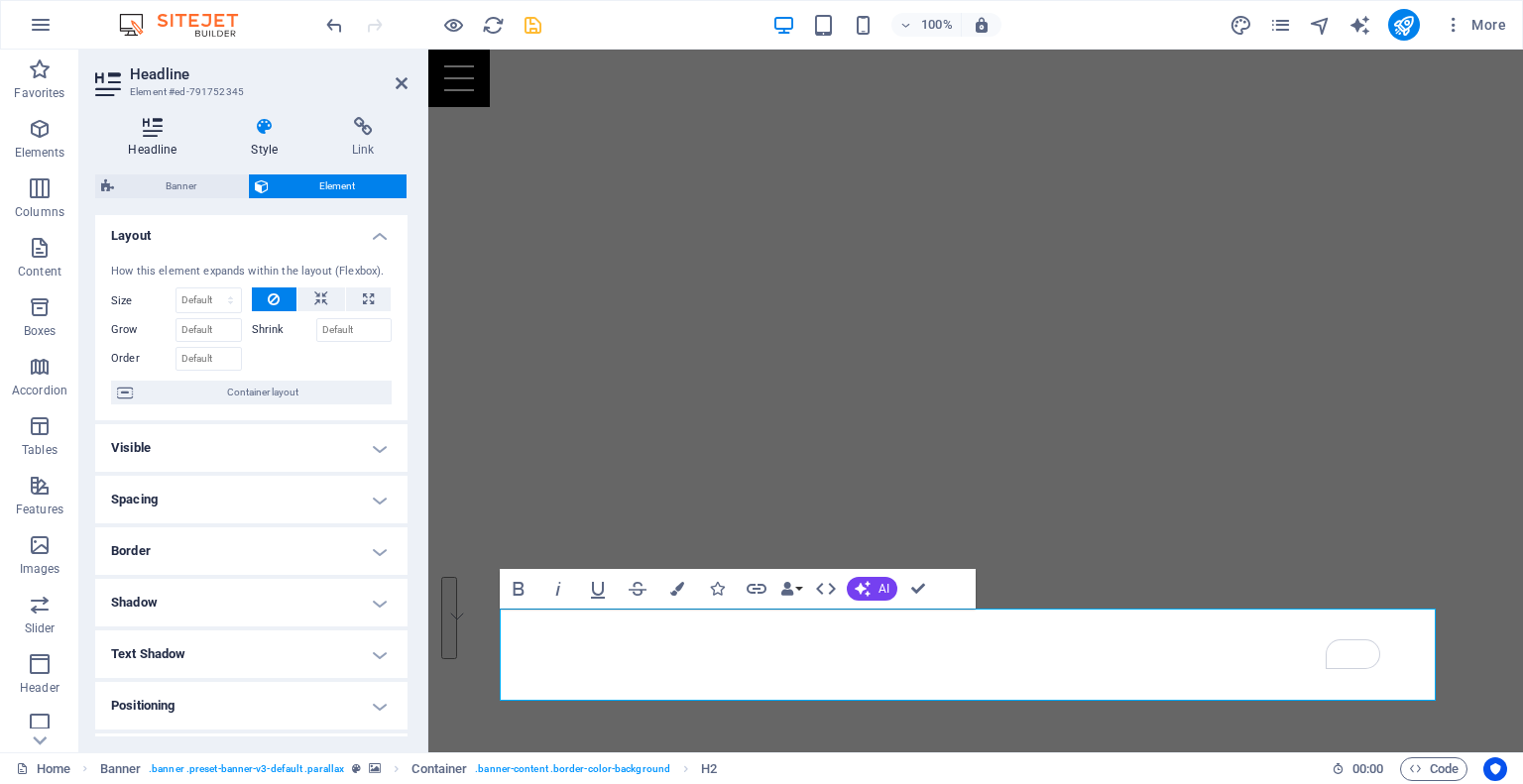 click at bounding box center (153, 127) 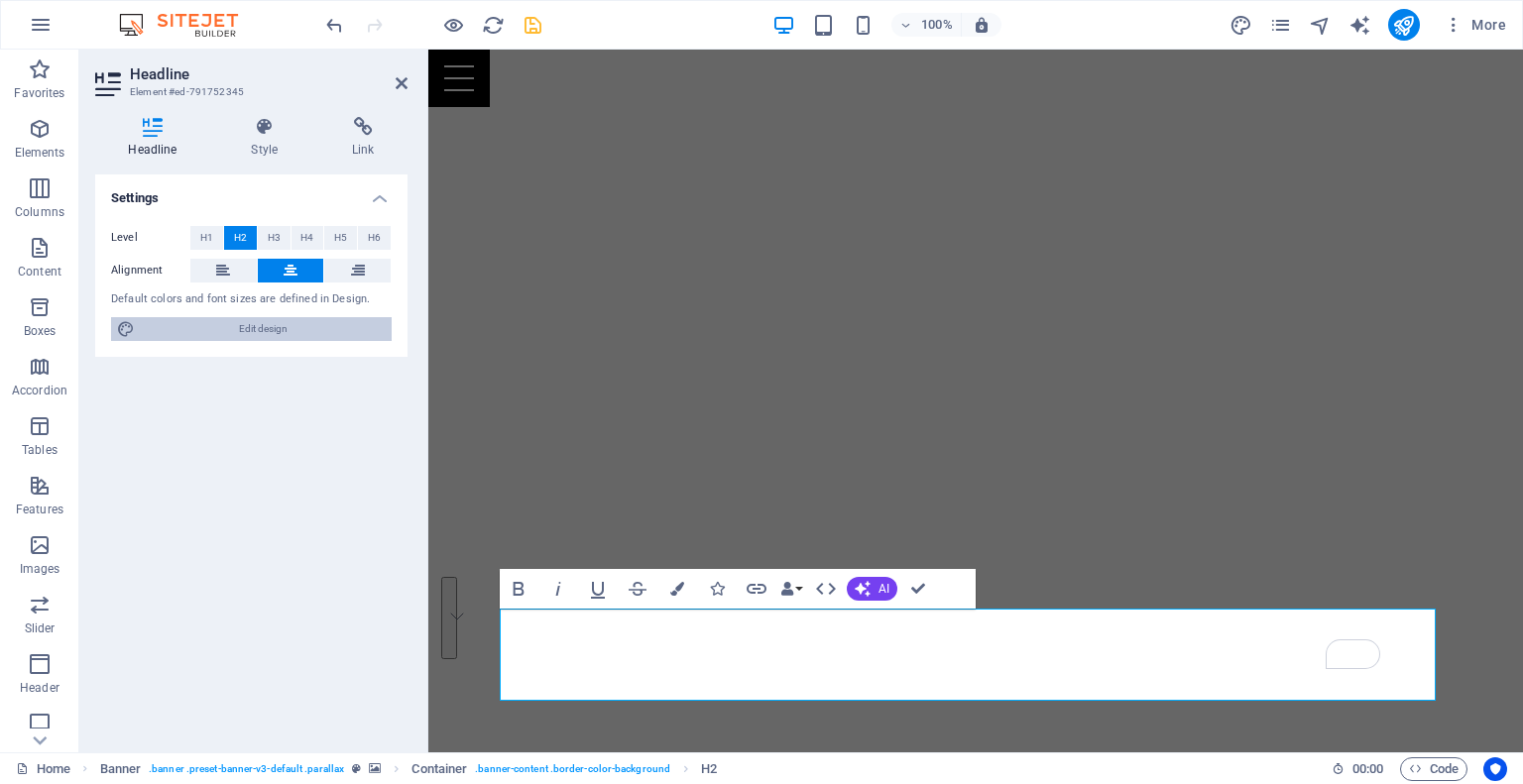 click on "Edit design" at bounding box center (263, 329) 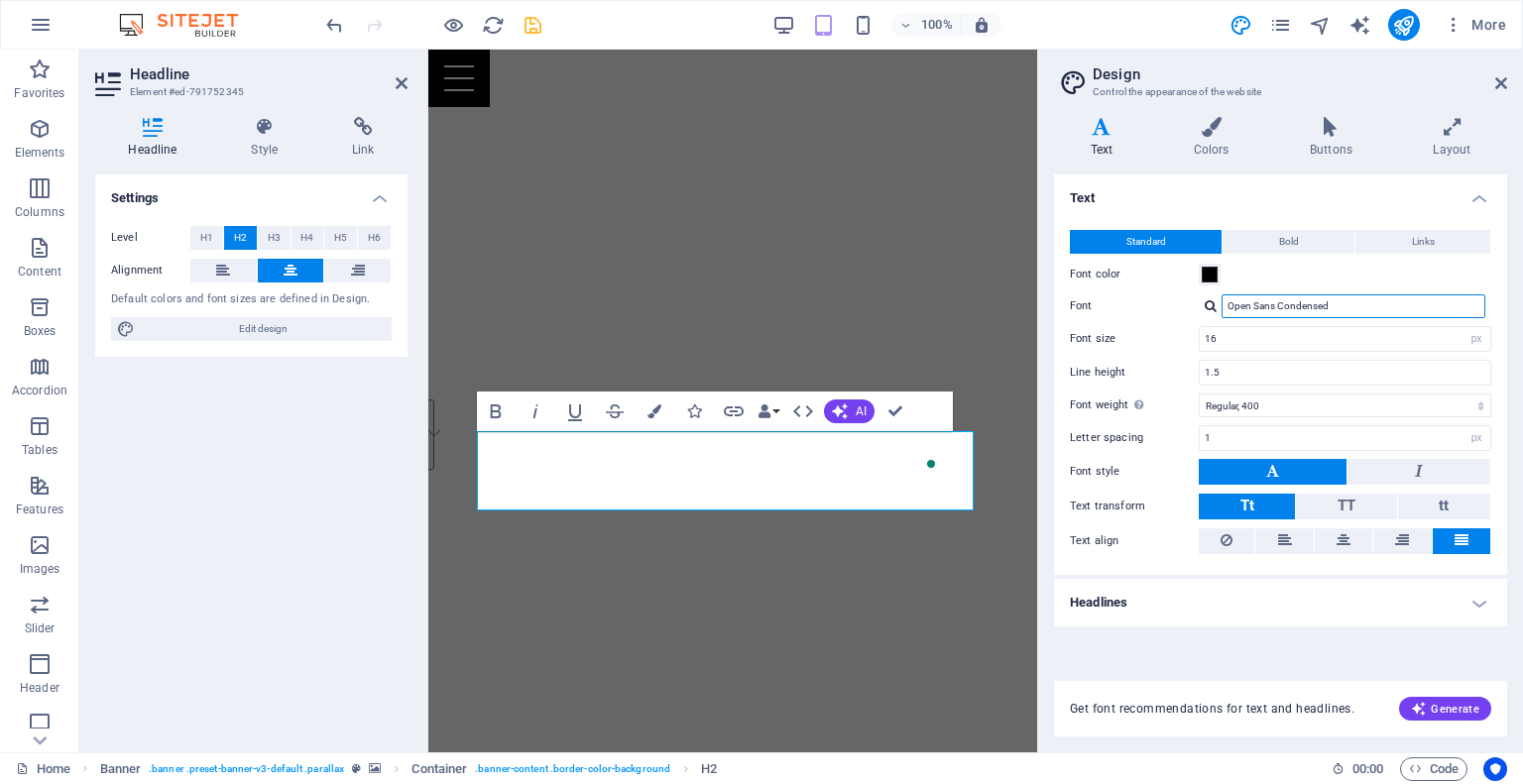 click on "Open Sans Condensed" at bounding box center (1353, 306) 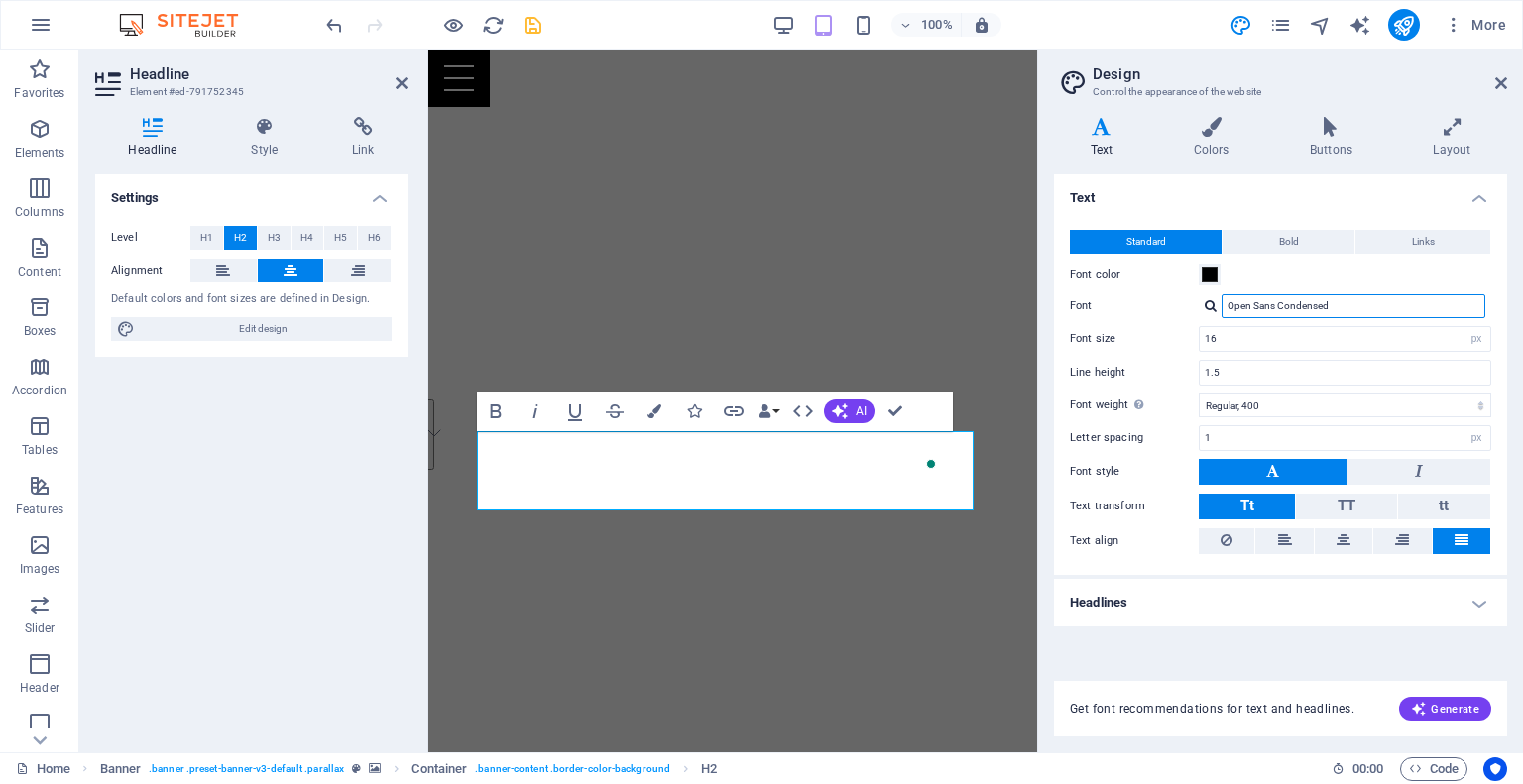 click on "Open Sans Condensed" at bounding box center (1353, 306) 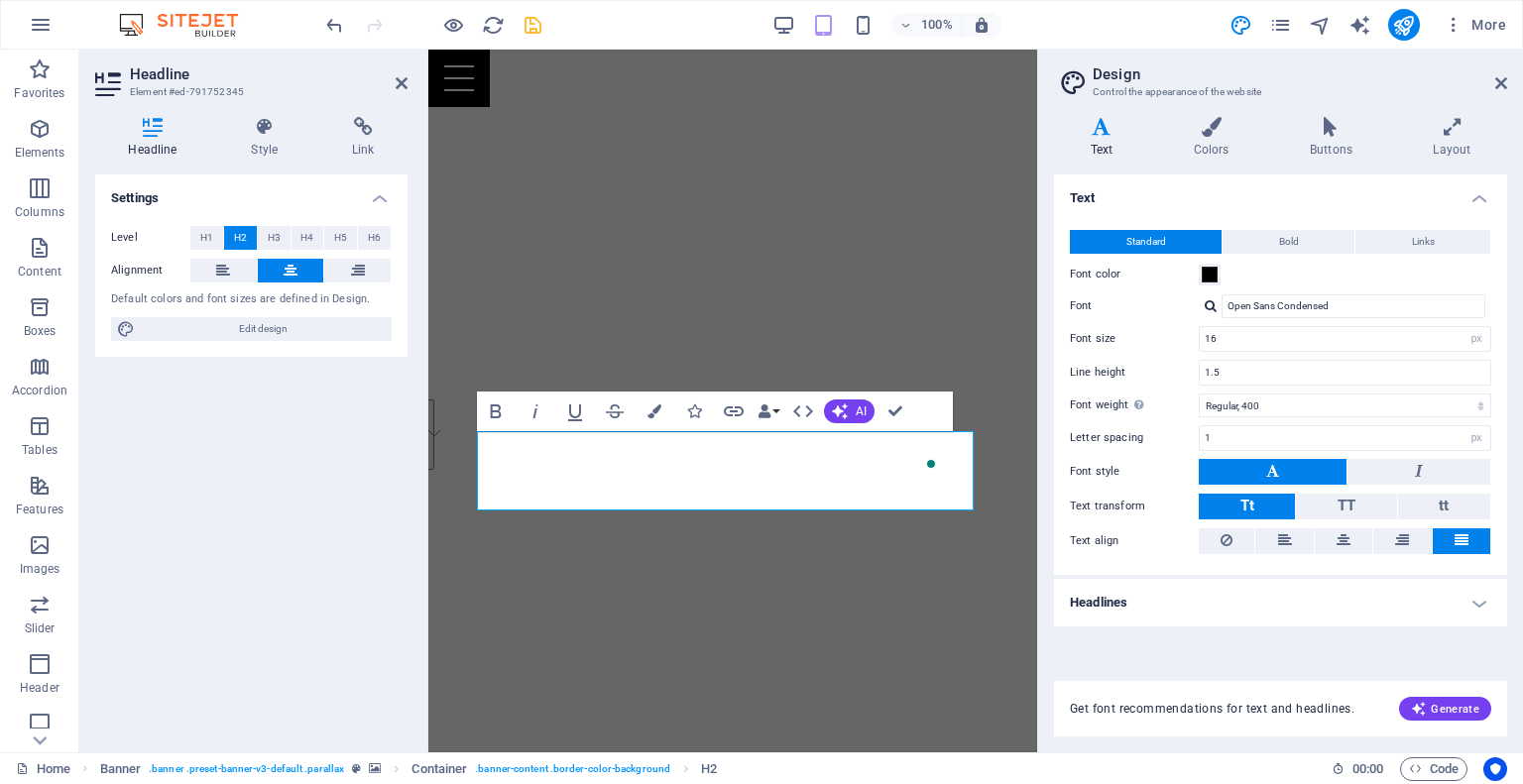 click on "Headlines" at bounding box center [1280, 603] 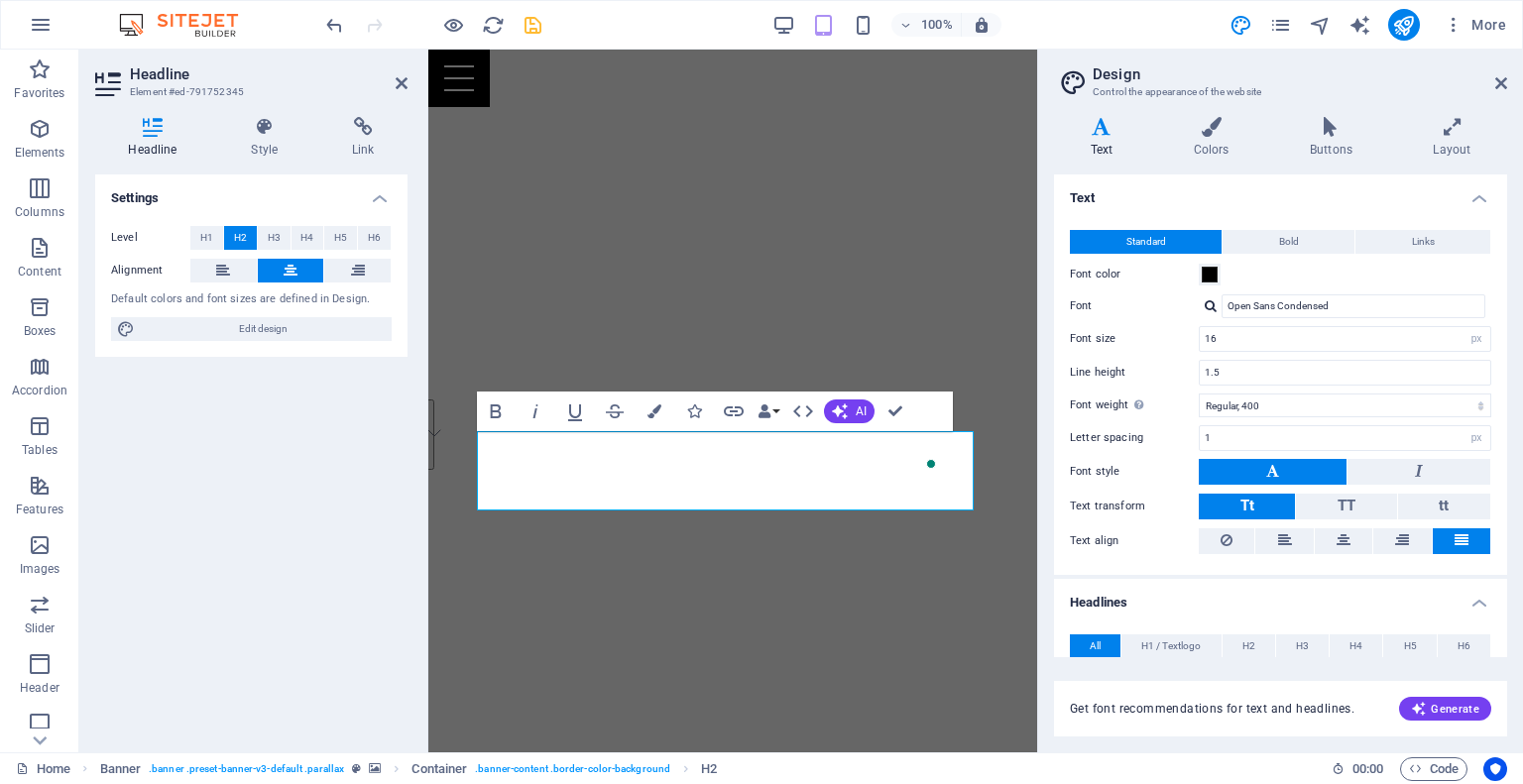 scroll, scrollTop: 297, scrollLeft: 0, axis: vertical 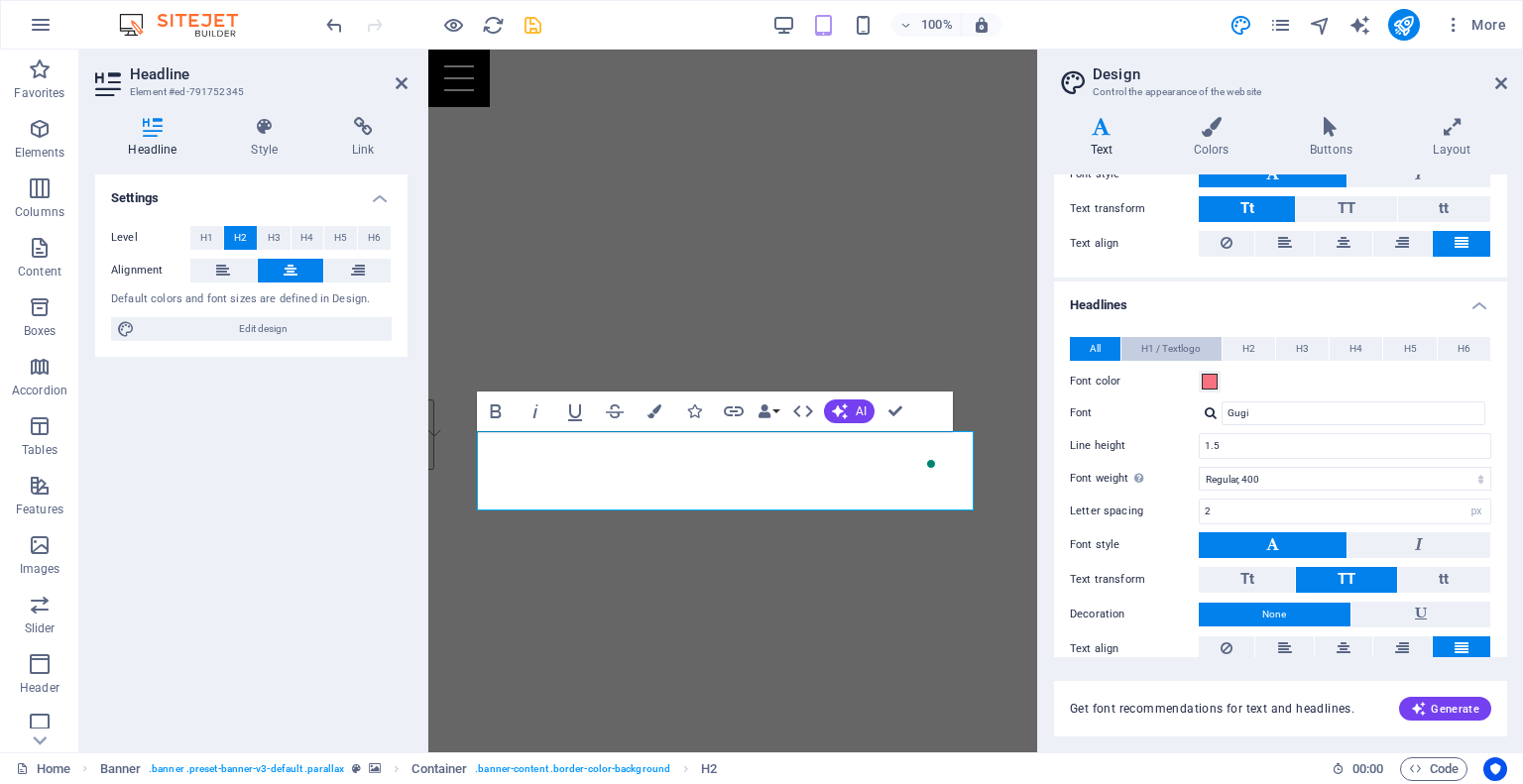 click on "H1 / Textlogo" at bounding box center (1171, 349) 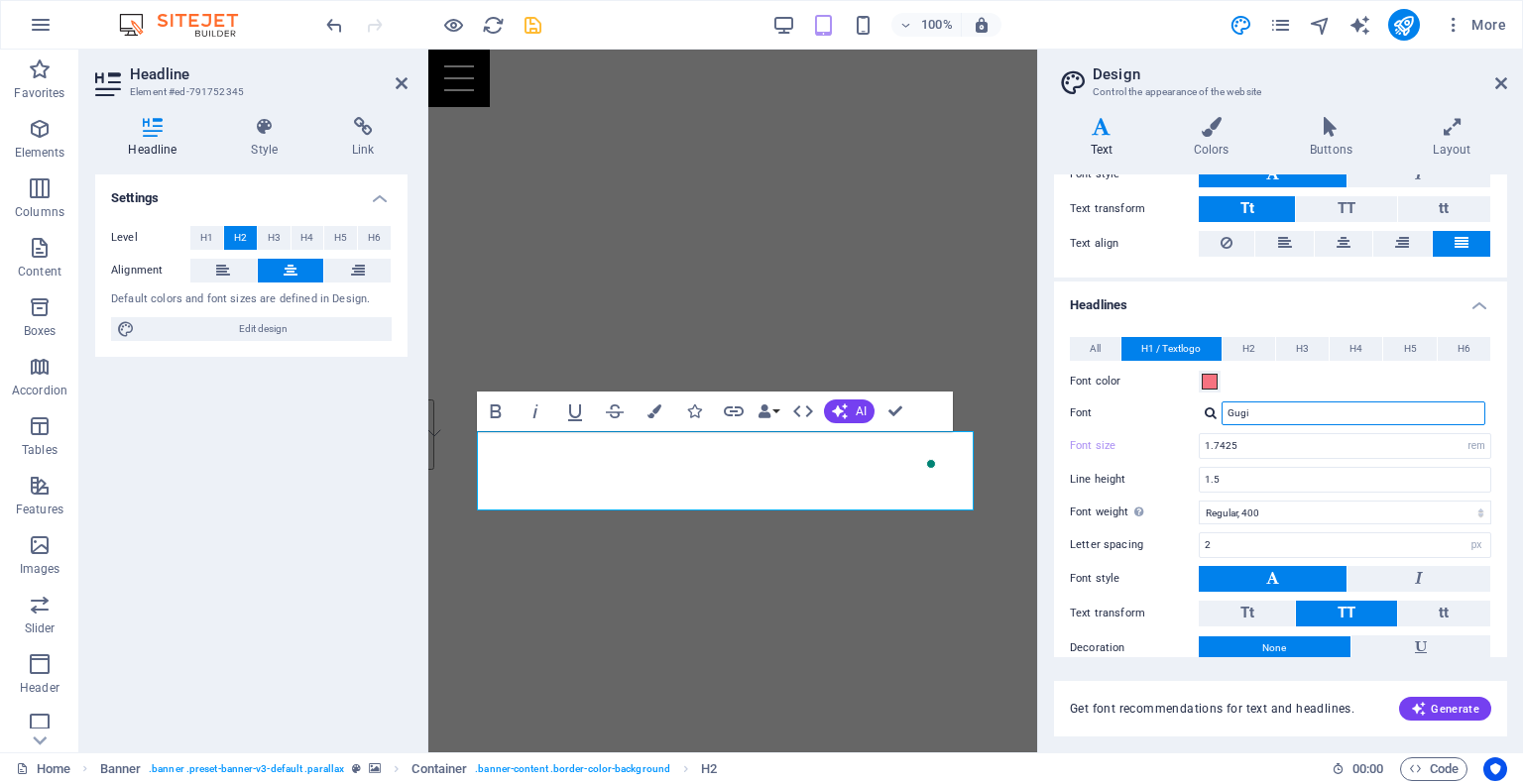 click on "Gugi" at bounding box center [1353, 413] 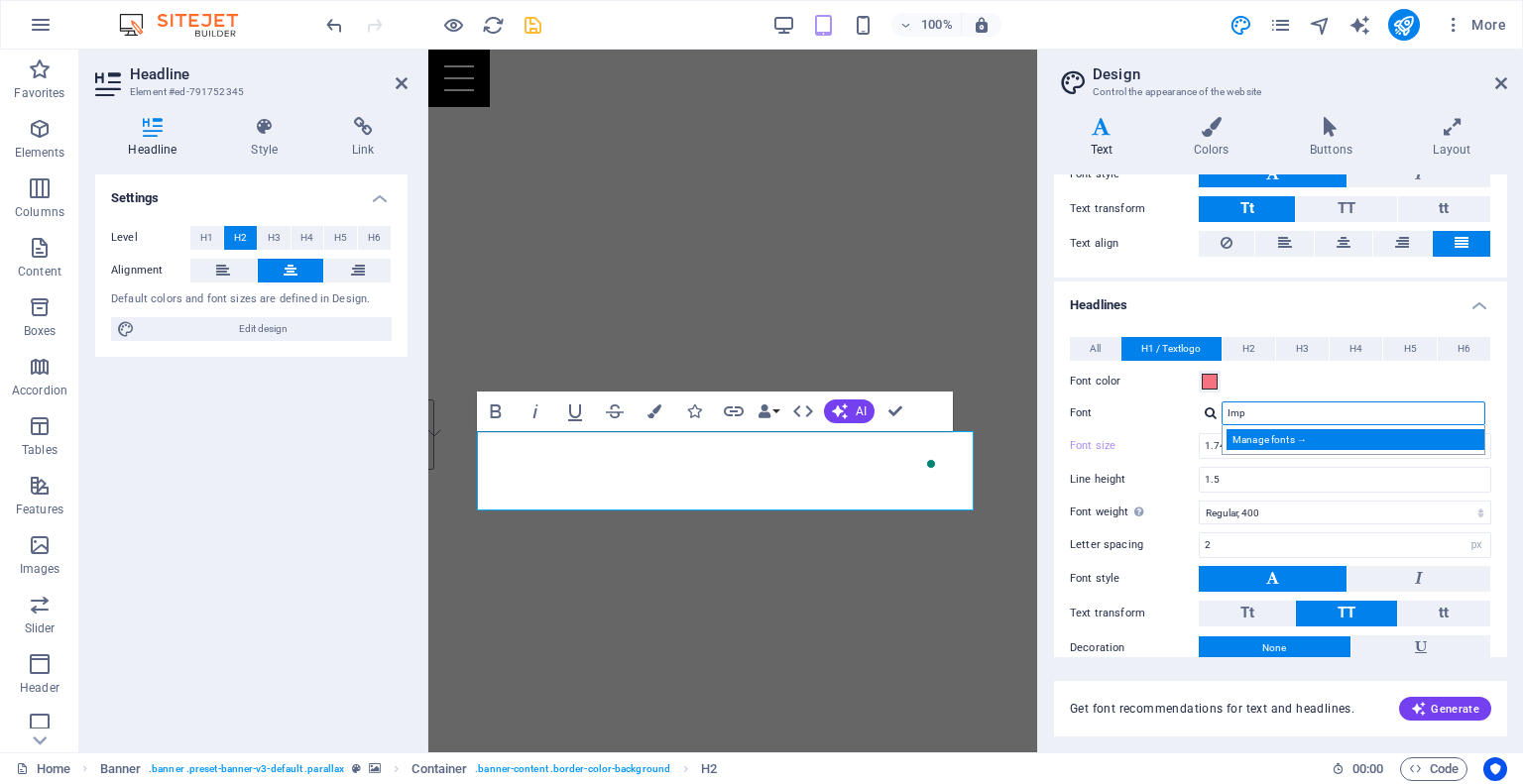 type on "Imp" 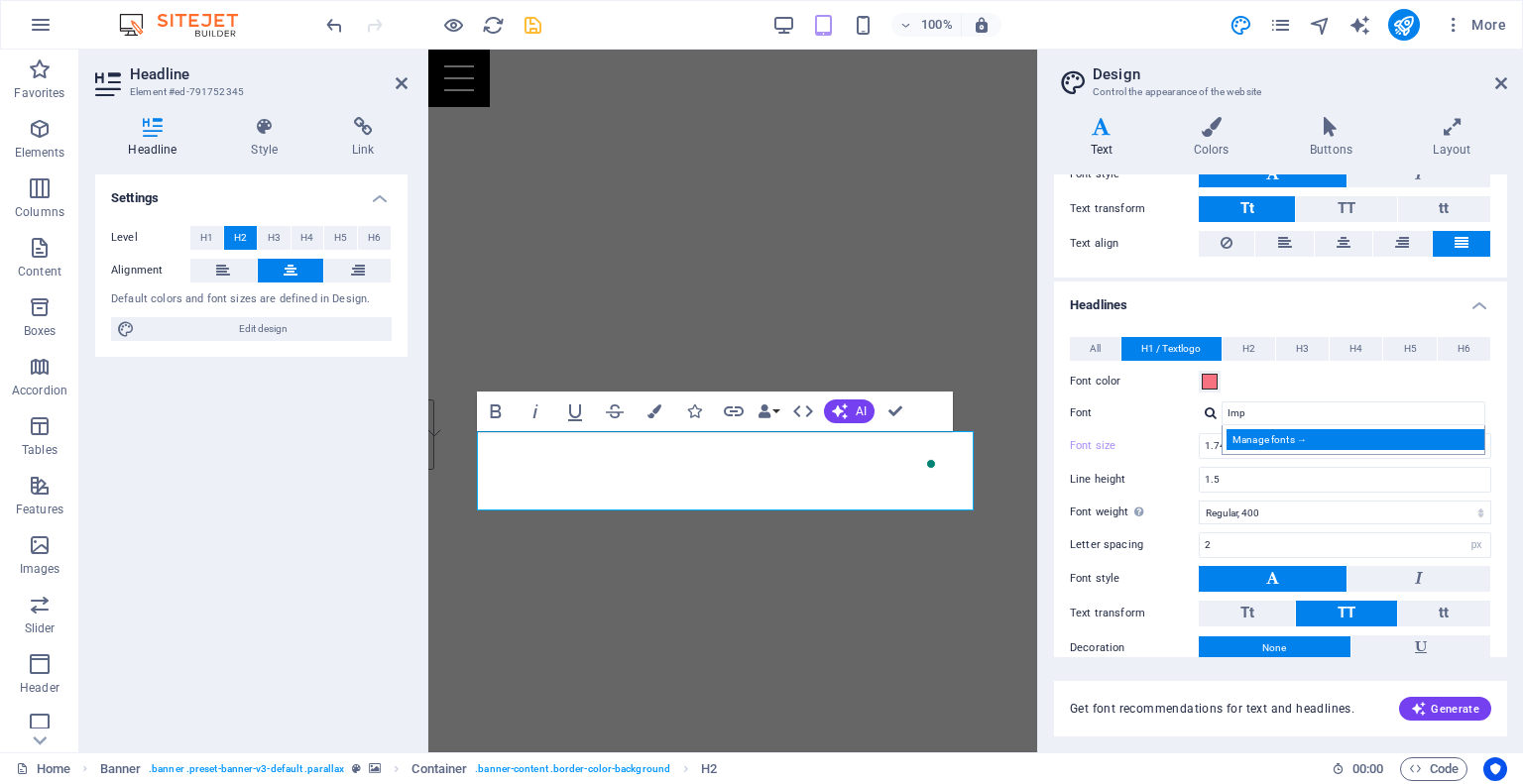 click on "Manage fonts →" at bounding box center [1357, 439] 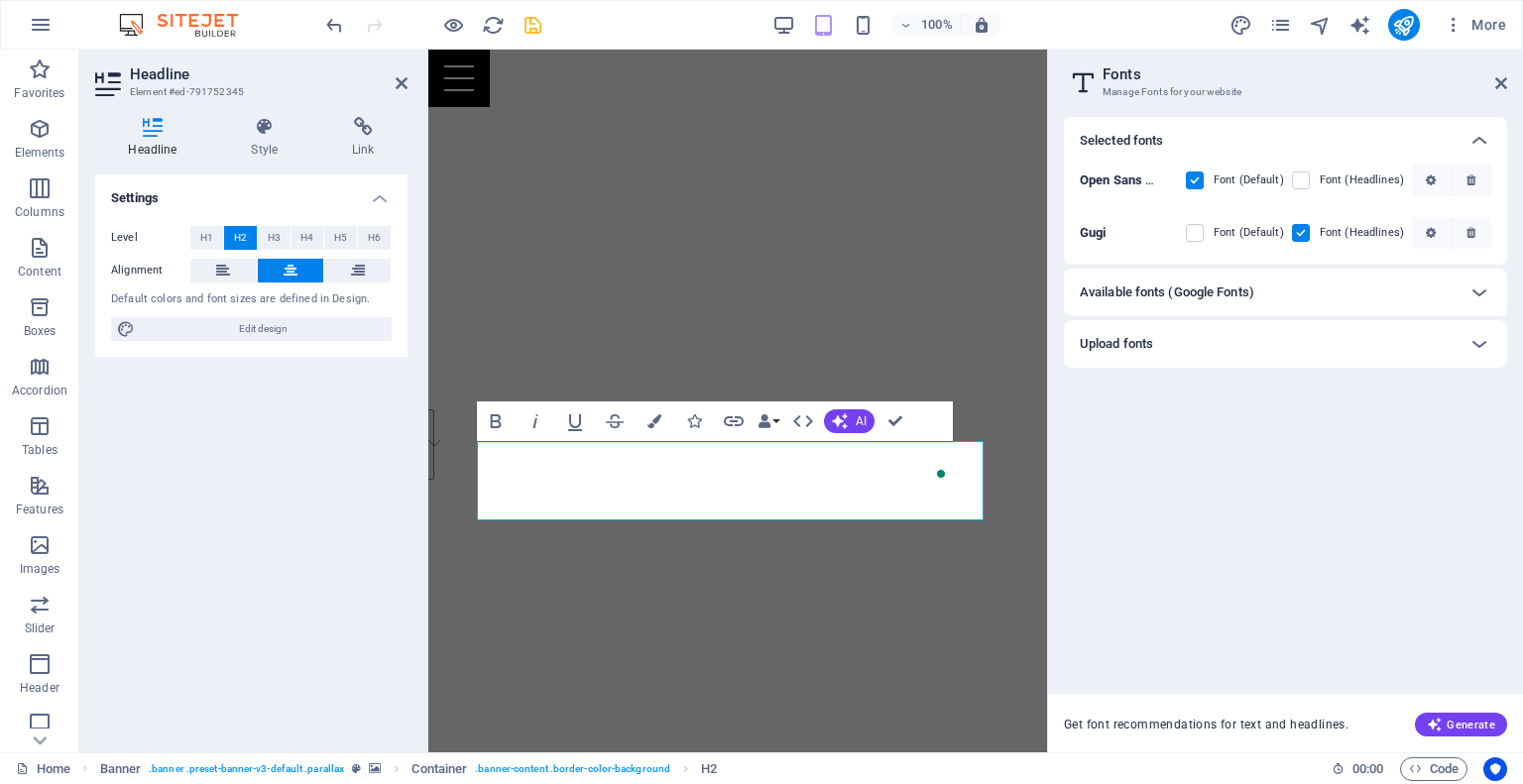click on "Gugi" at bounding box center (1120, 233) 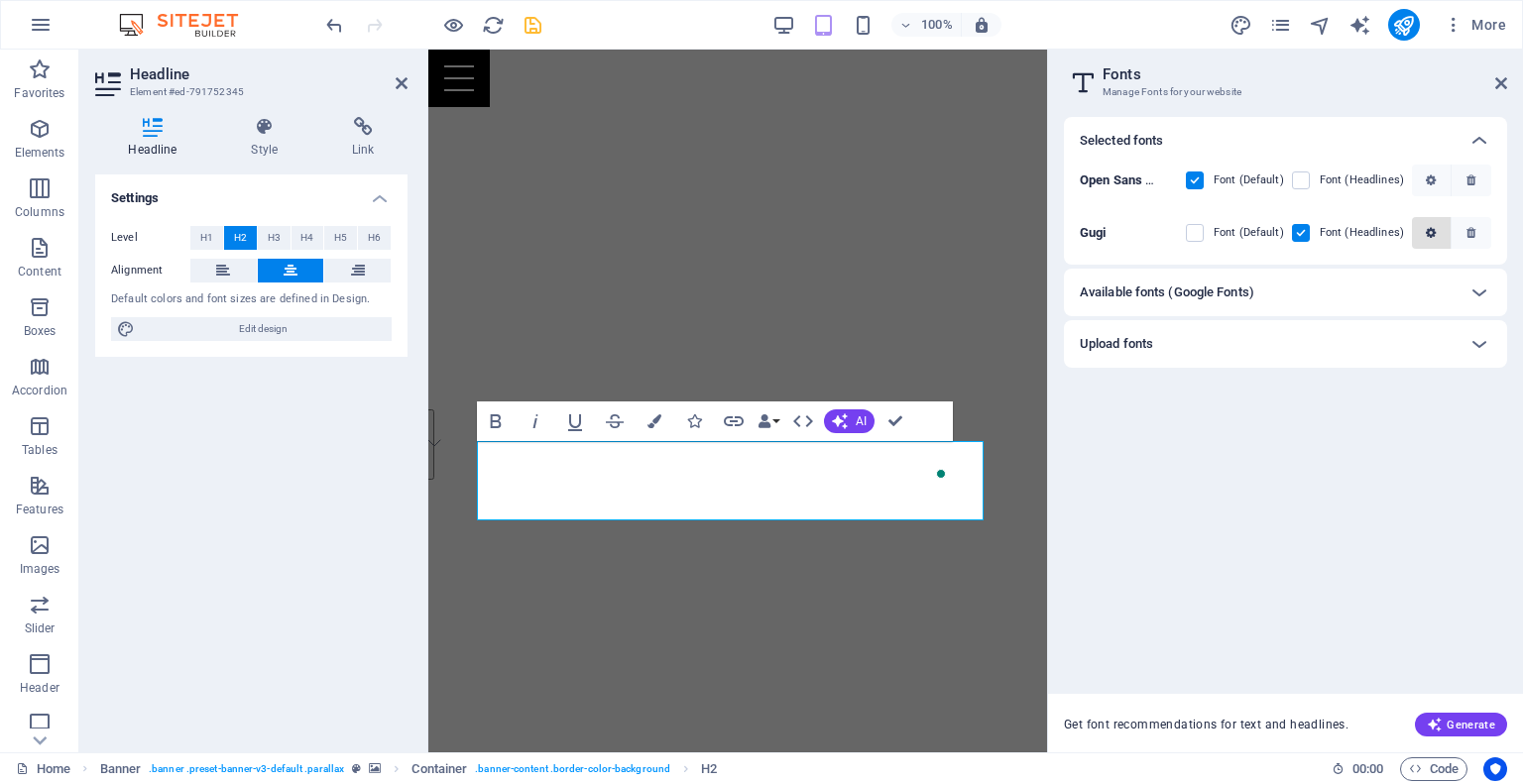 click at bounding box center (1431, 233) 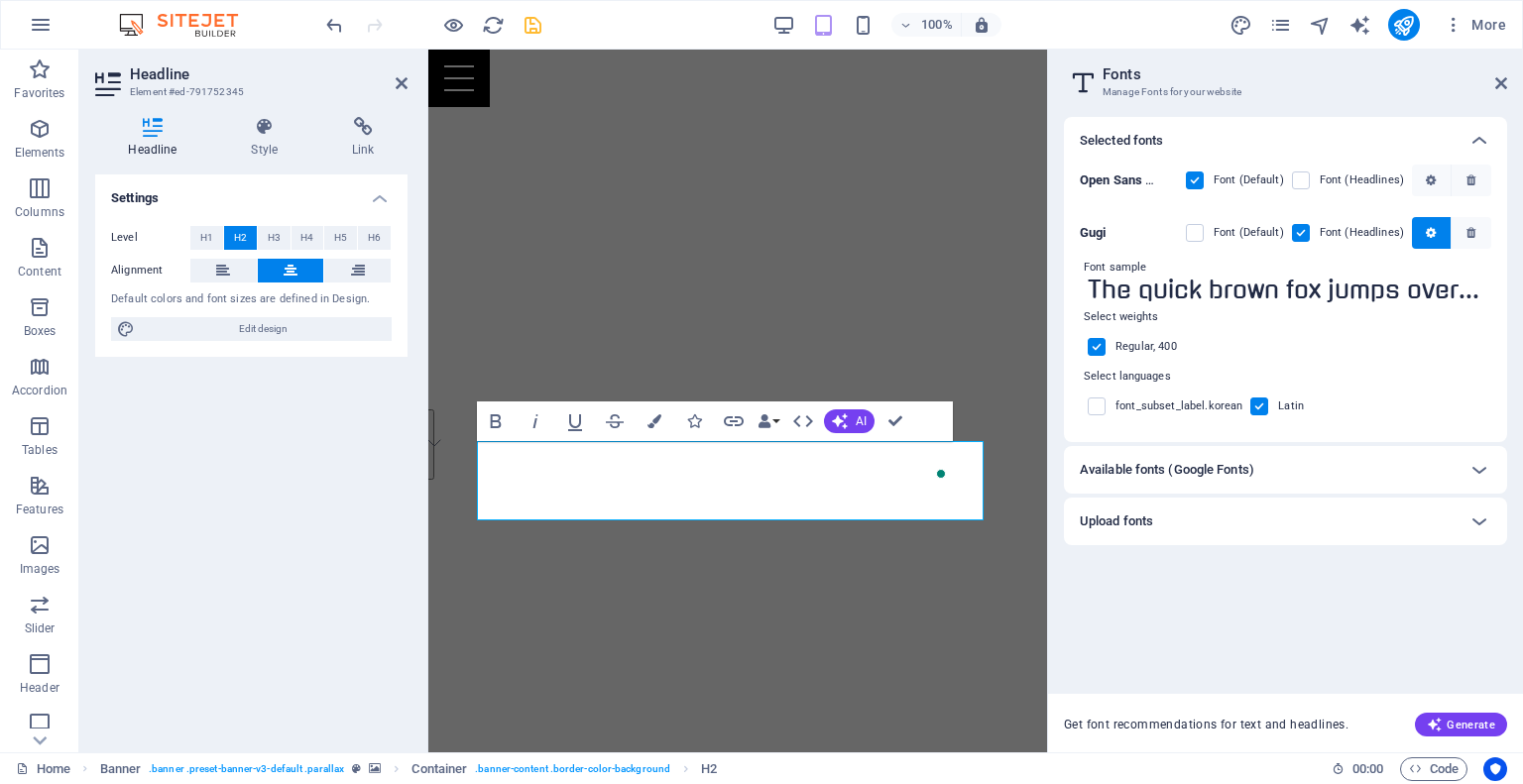 click on "Available fonts (Google Fonts)" at bounding box center (1167, 470) 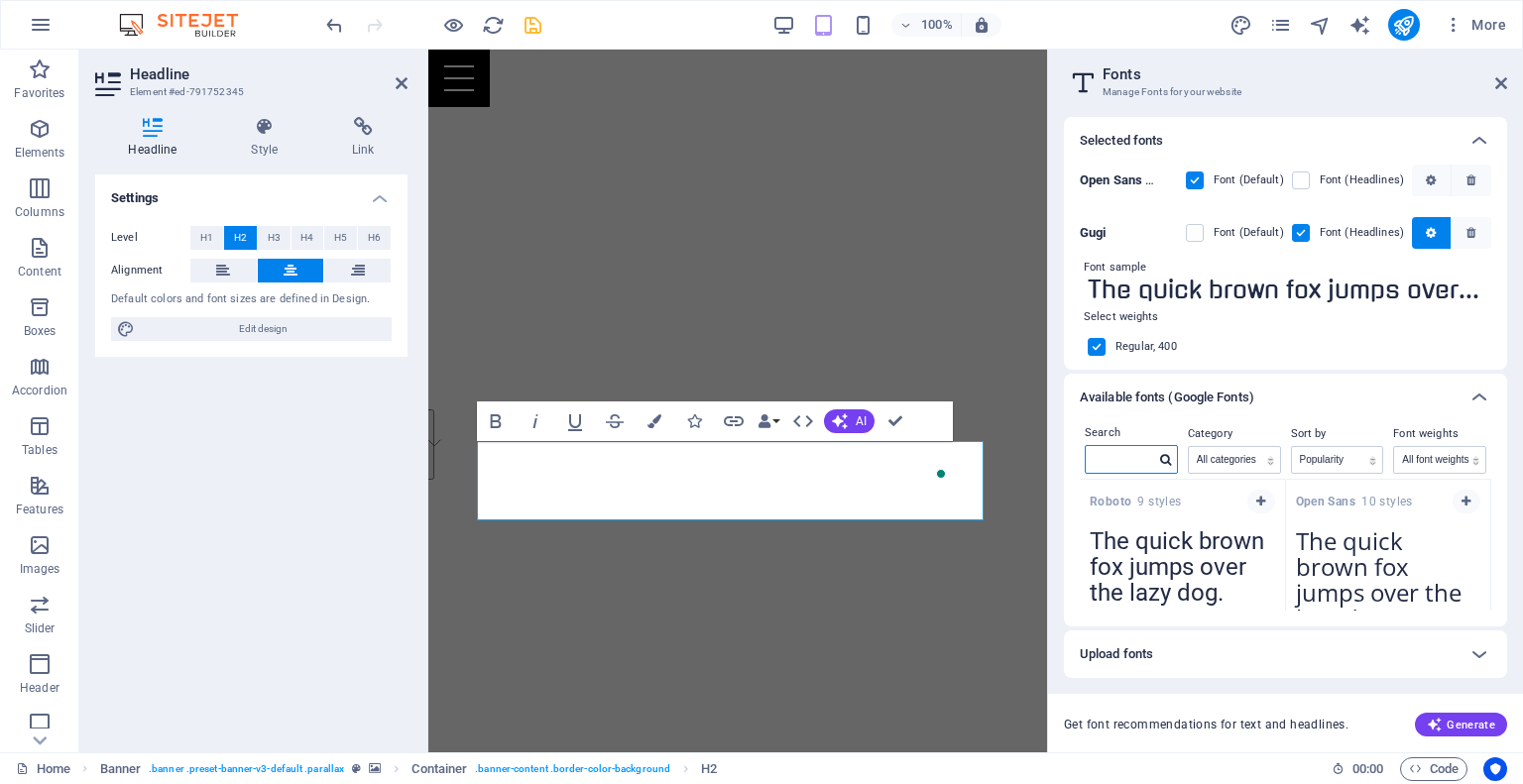 click at bounding box center (1120, 459) 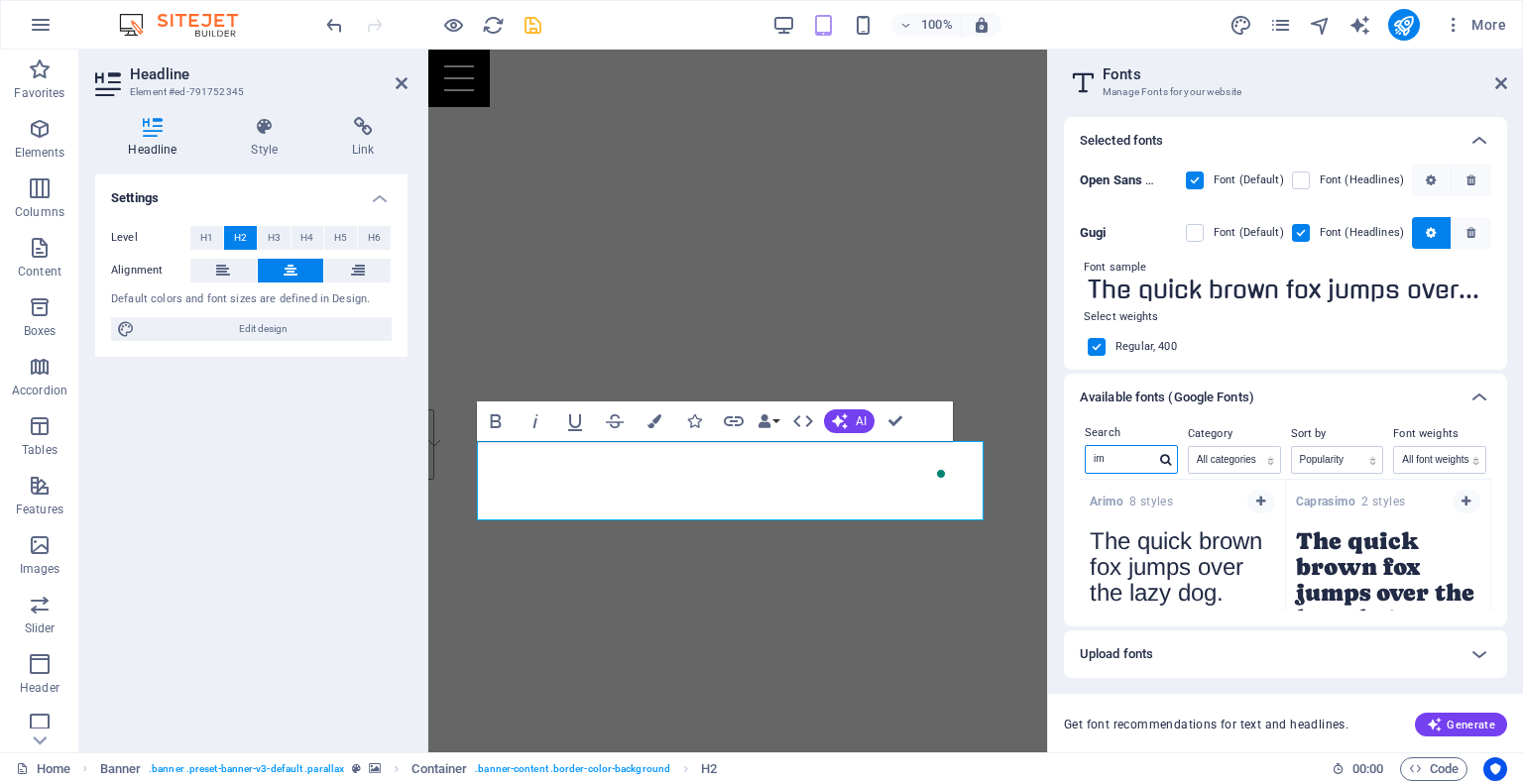 type on "i" 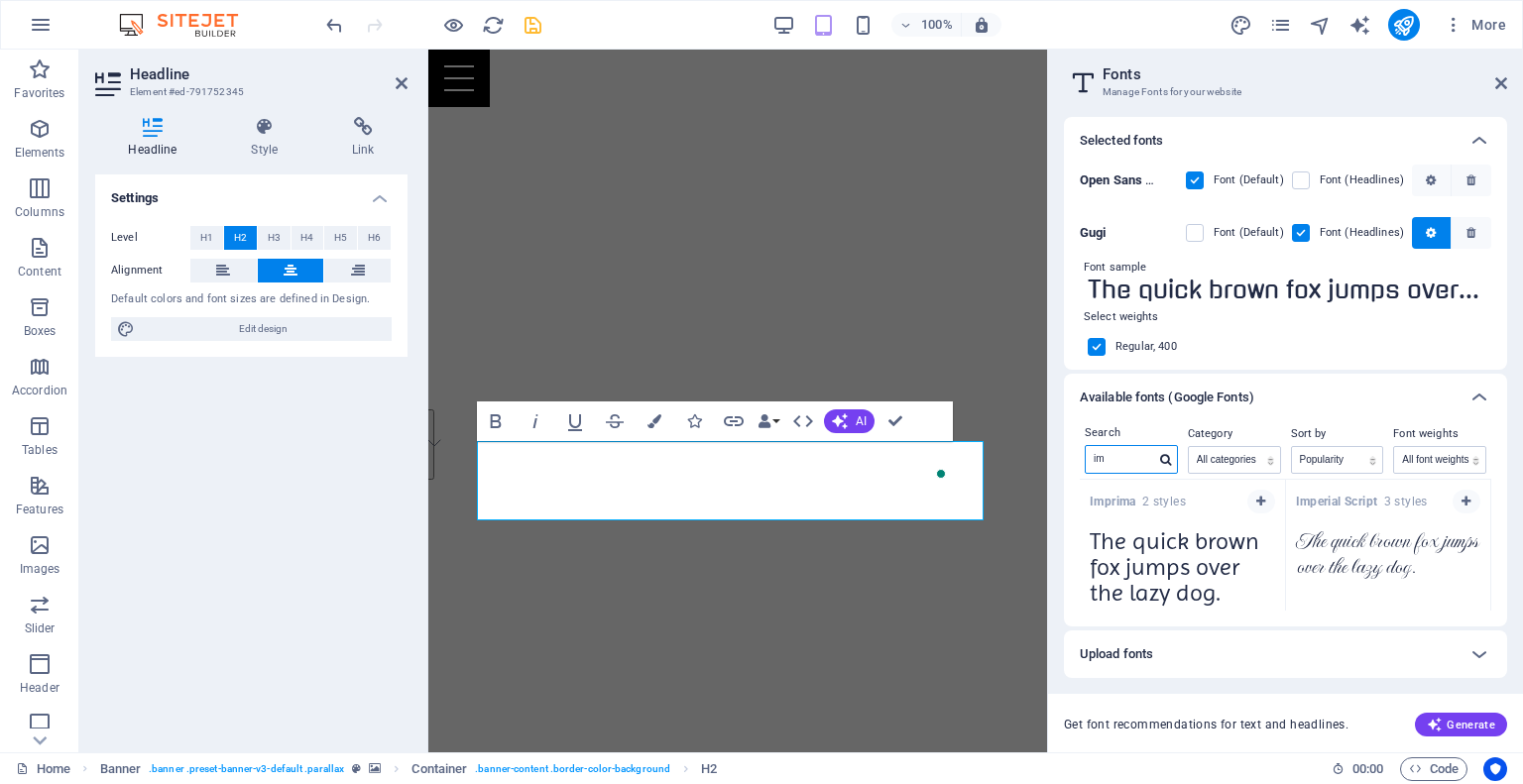 type on "i" 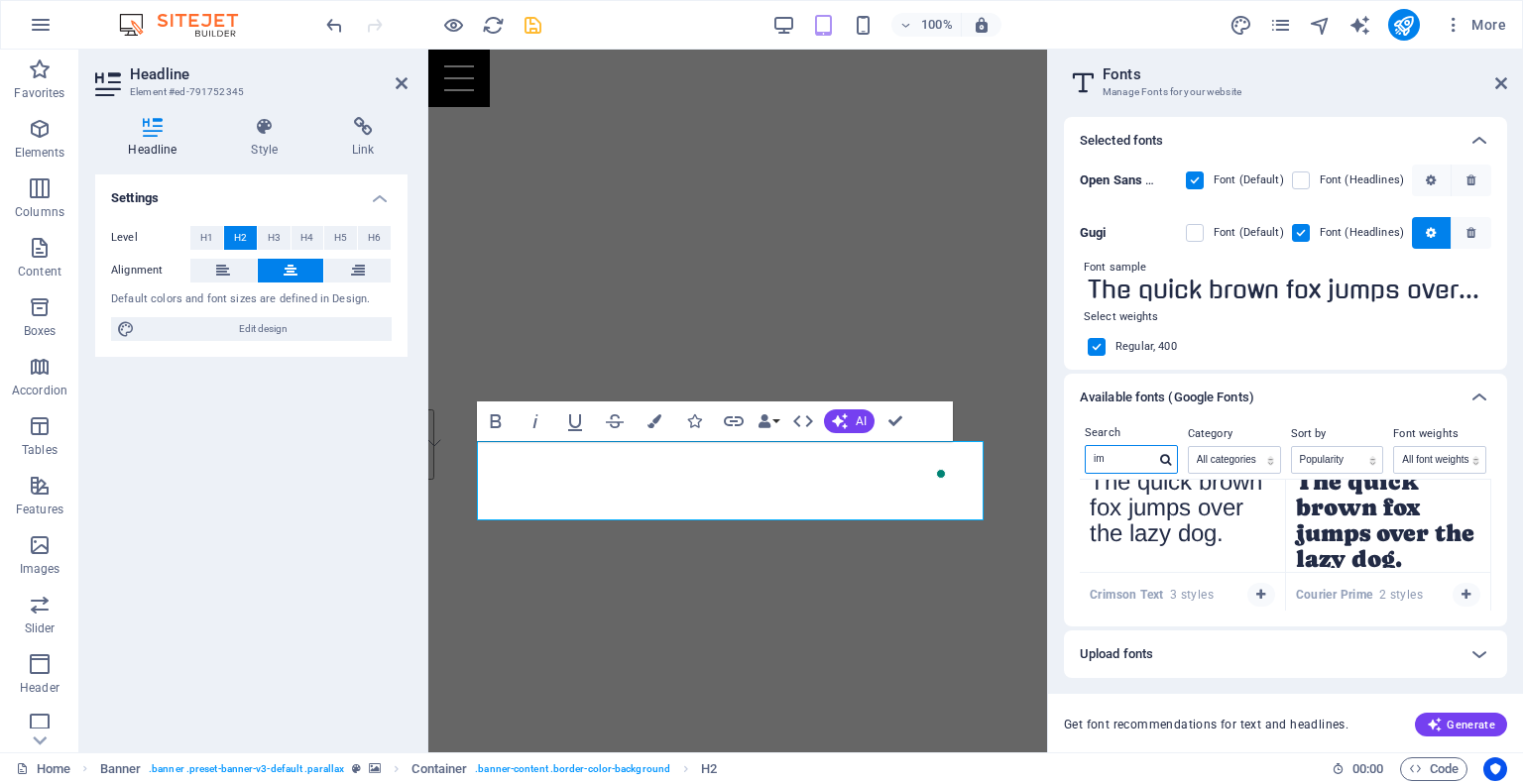 scroll, scrollTop: 0, scrollLeft: 0, axis: both 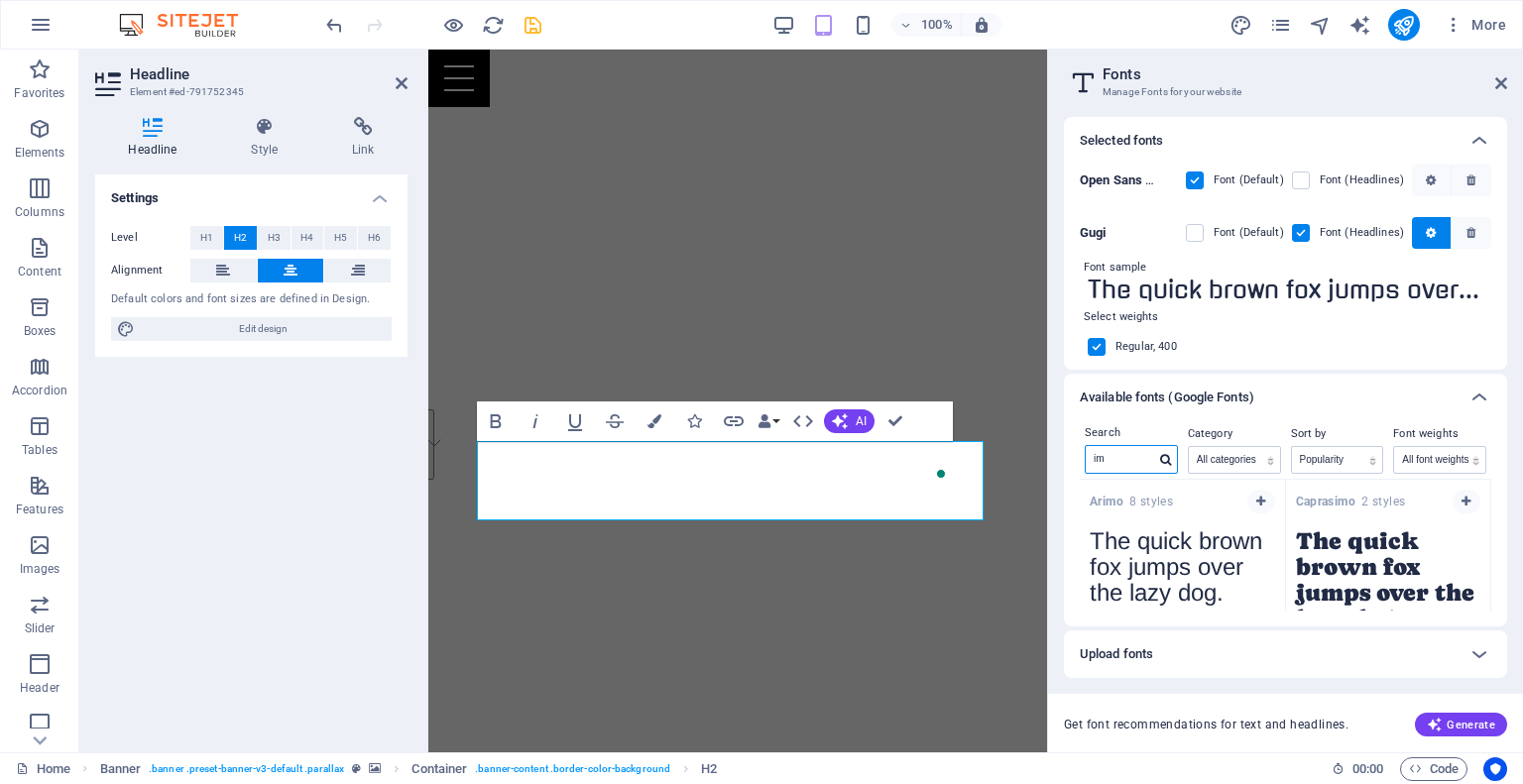 type on "i" 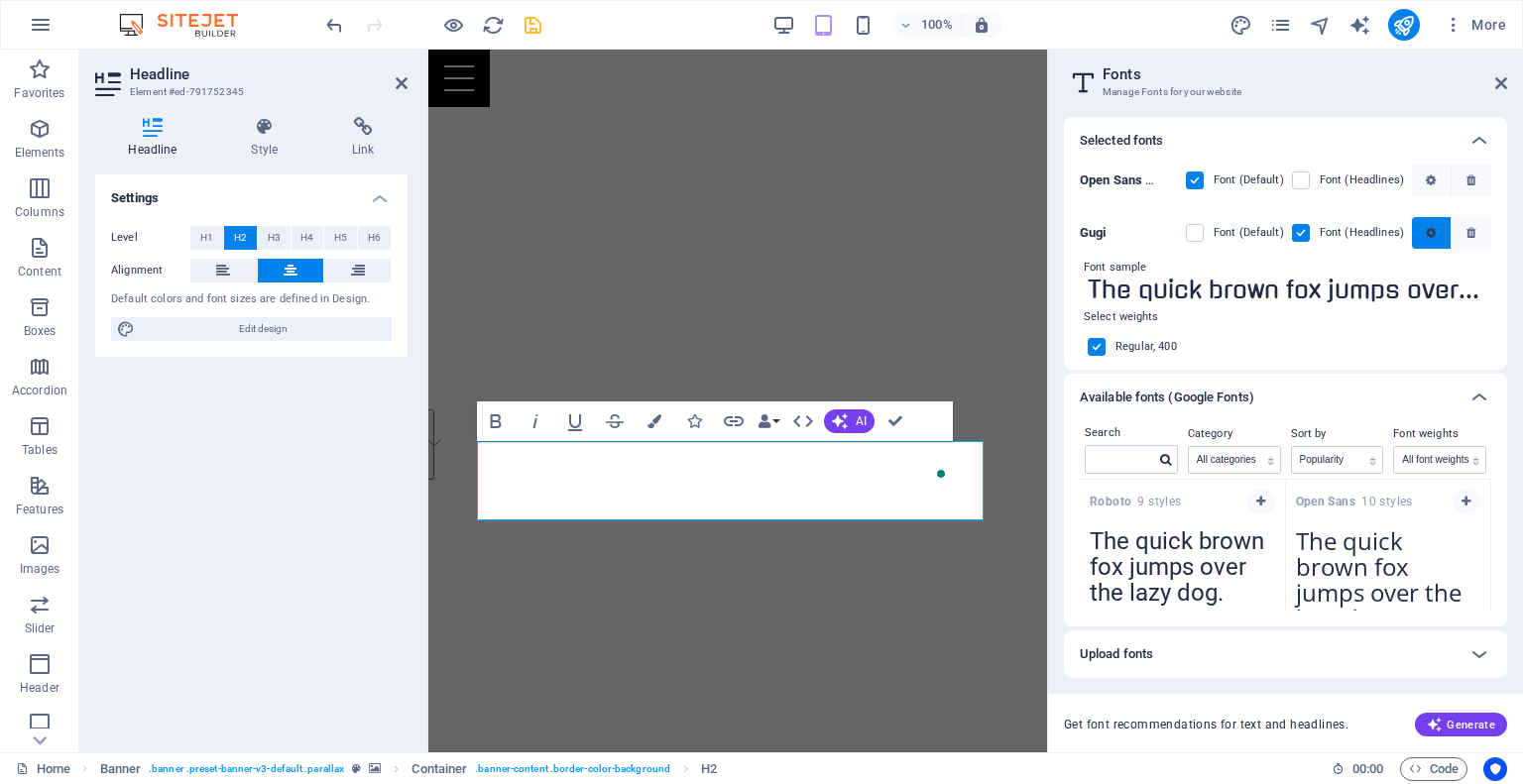 click at bounding box center (1431, 233) 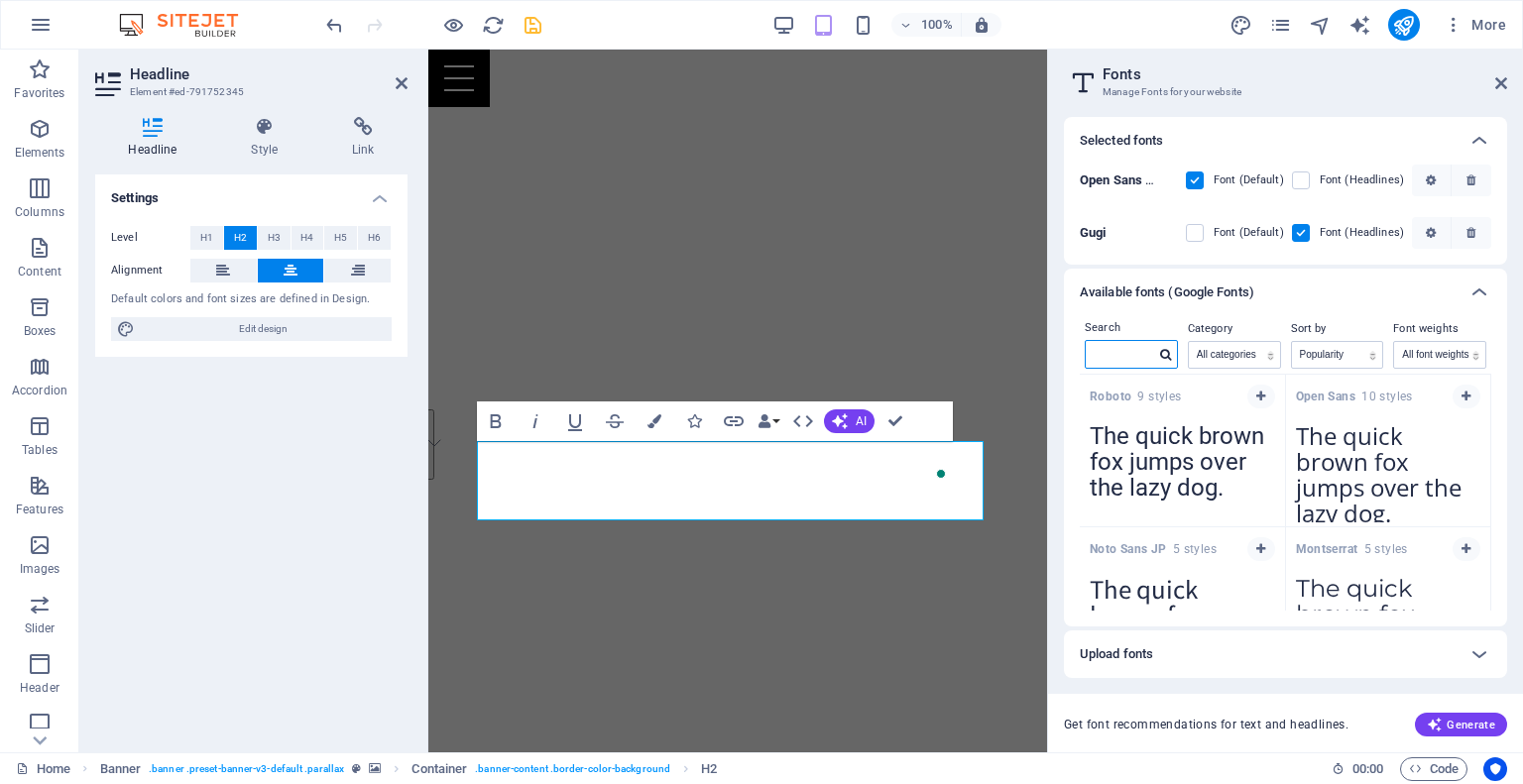 click at bounding box center (1120, 354) 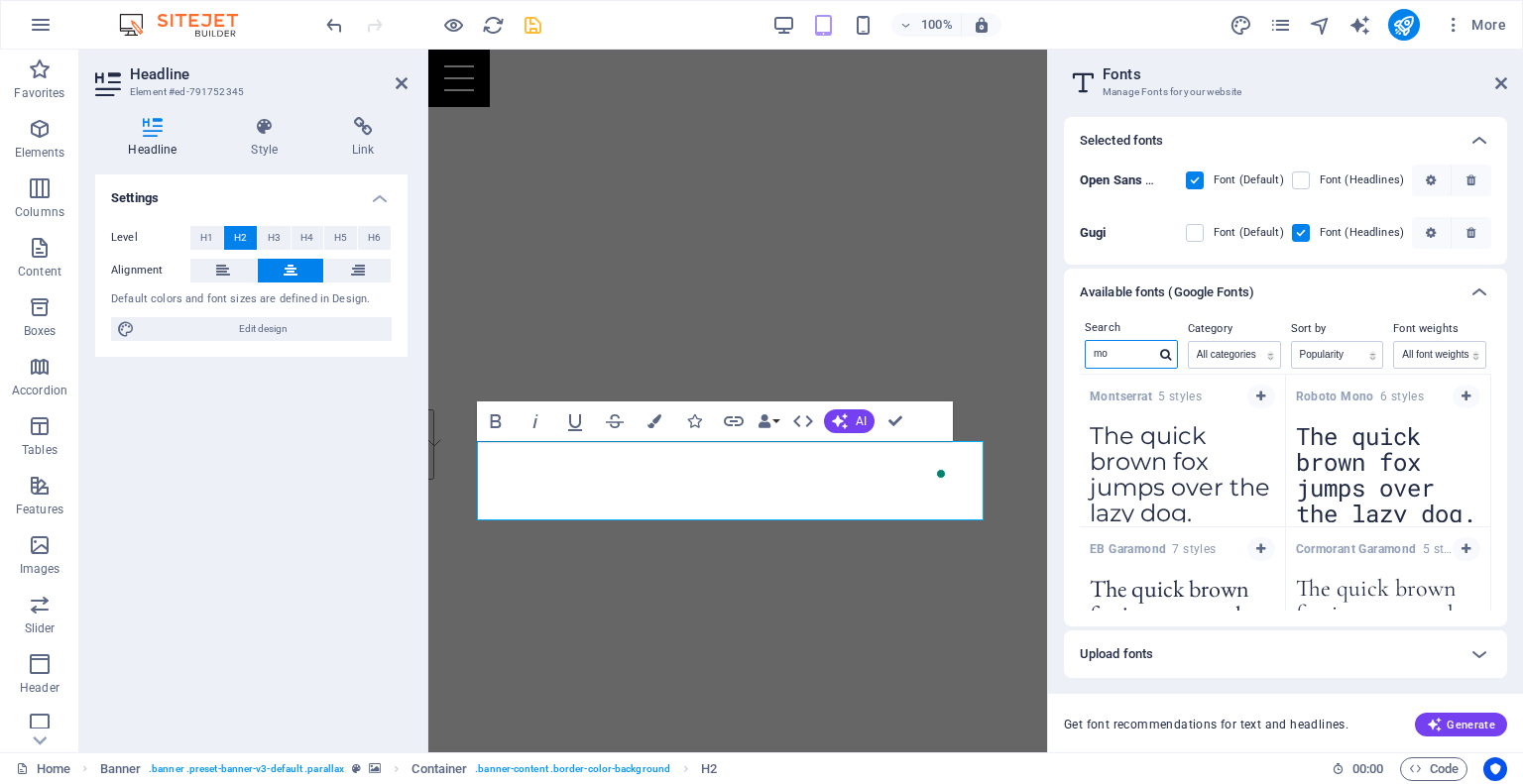 type on "m" 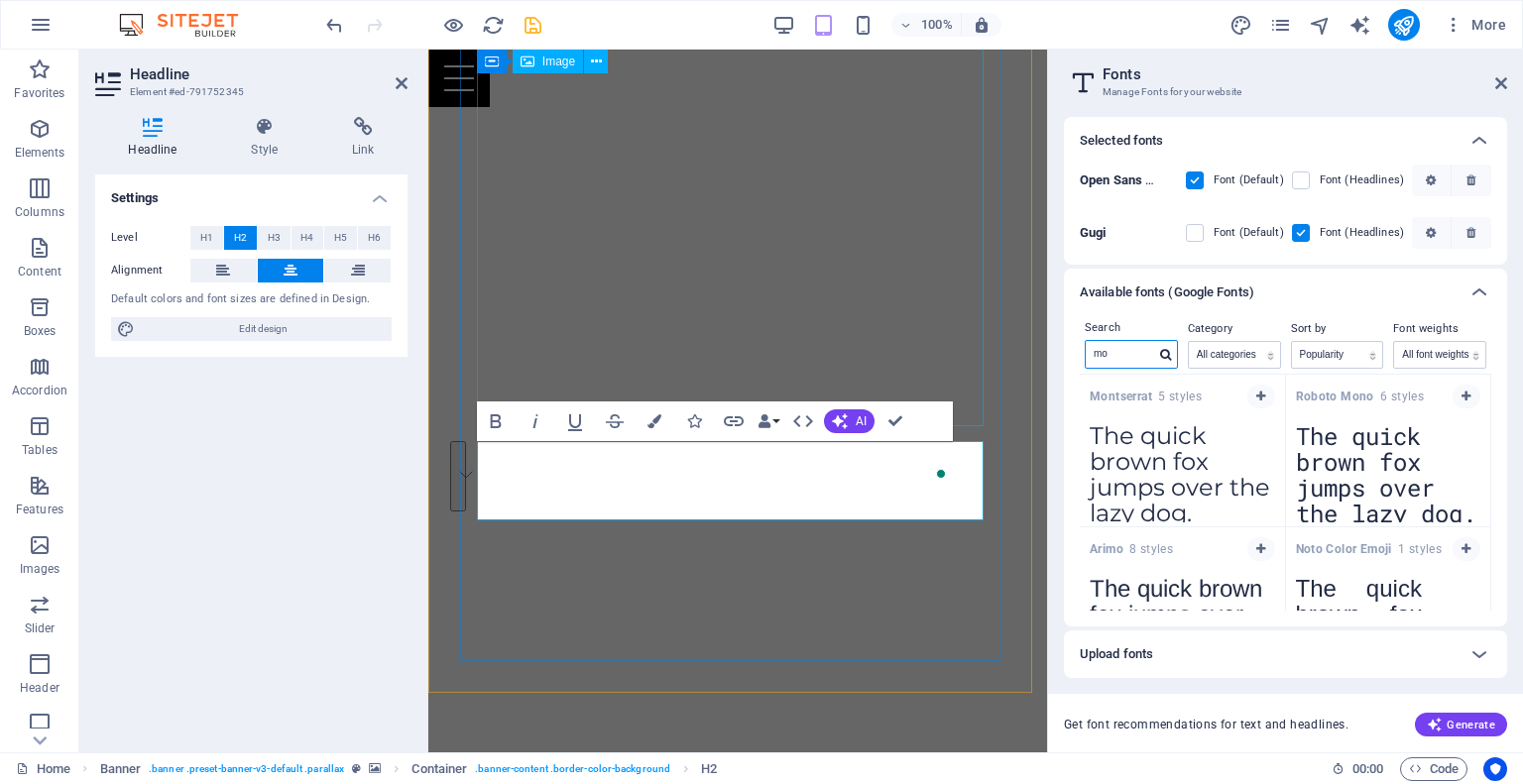 type on "m" 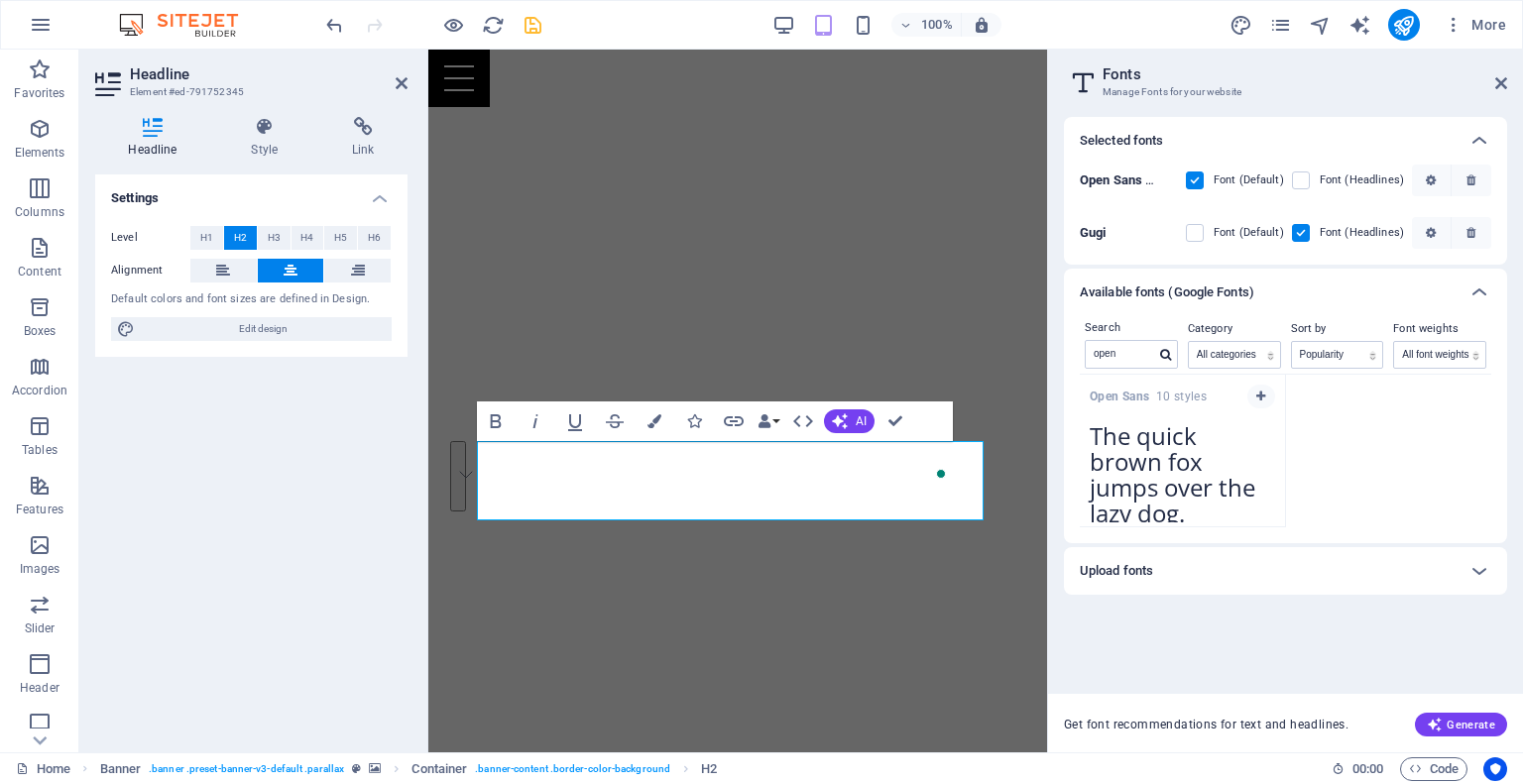 click on "Open Sans 10   styles" at bounding box center (1182, 393) 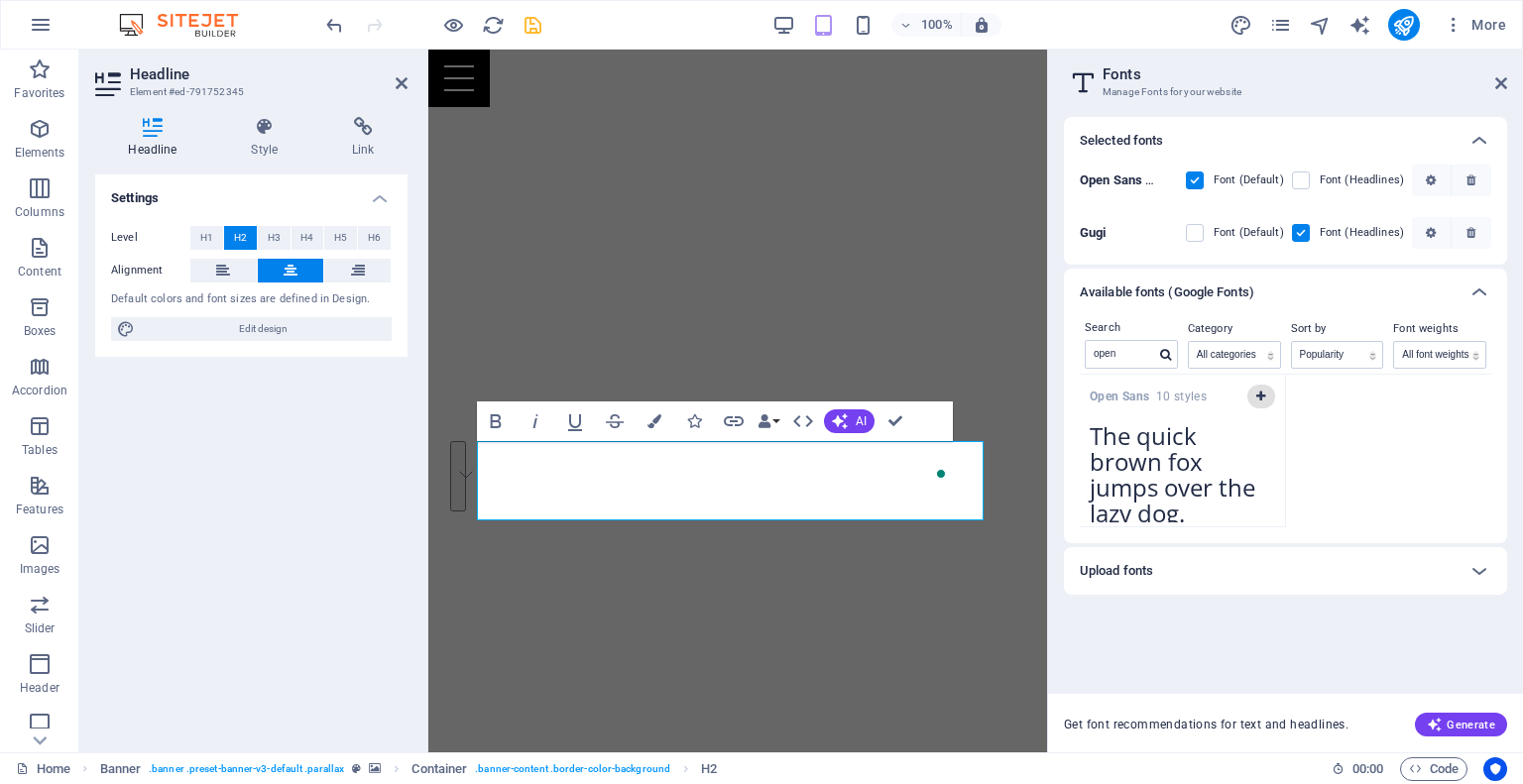 click at bounding box center [1261, 396] 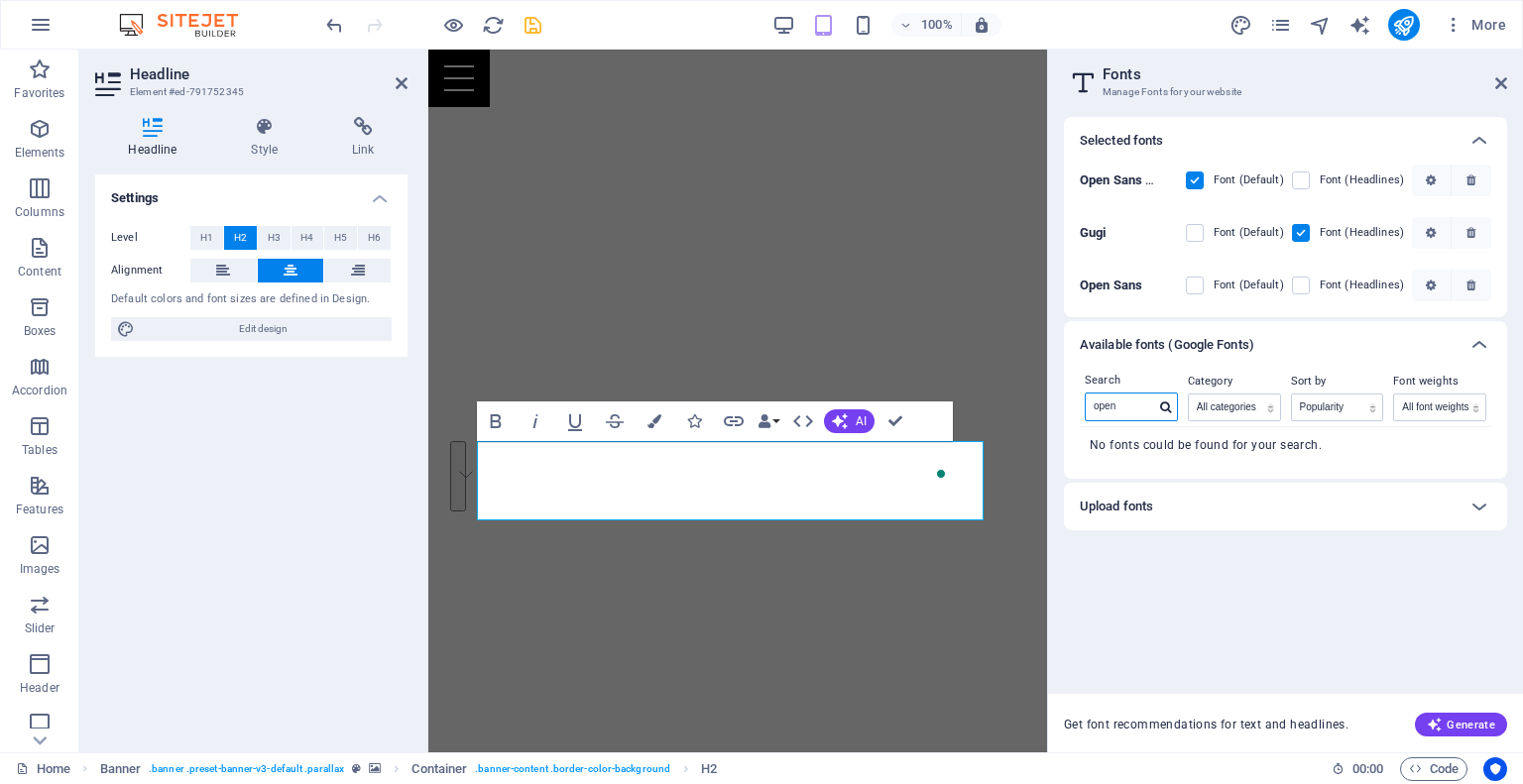click on "open" at bounding box center [1120, 406] 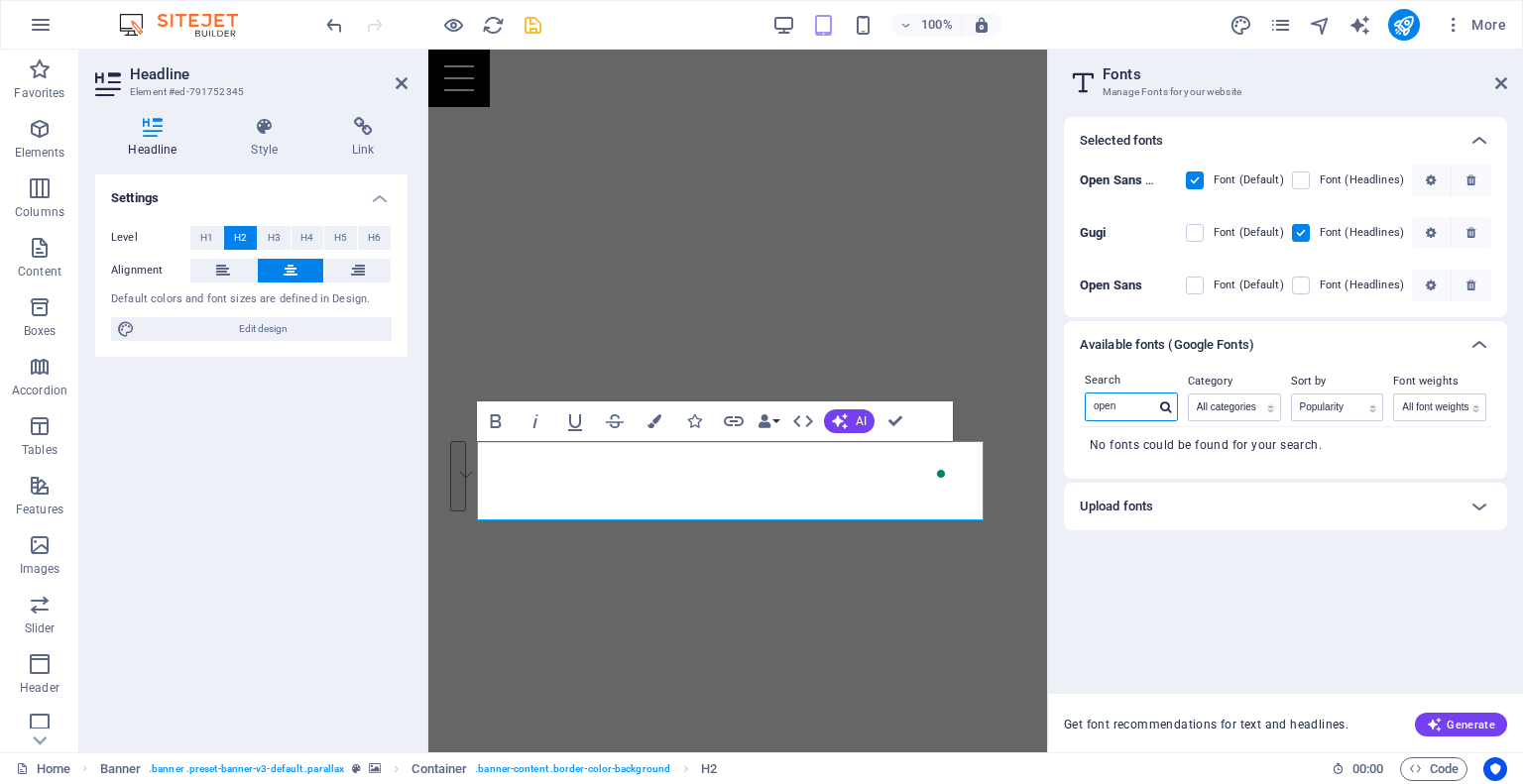 click on "open" at bounding box center (1120, 406) 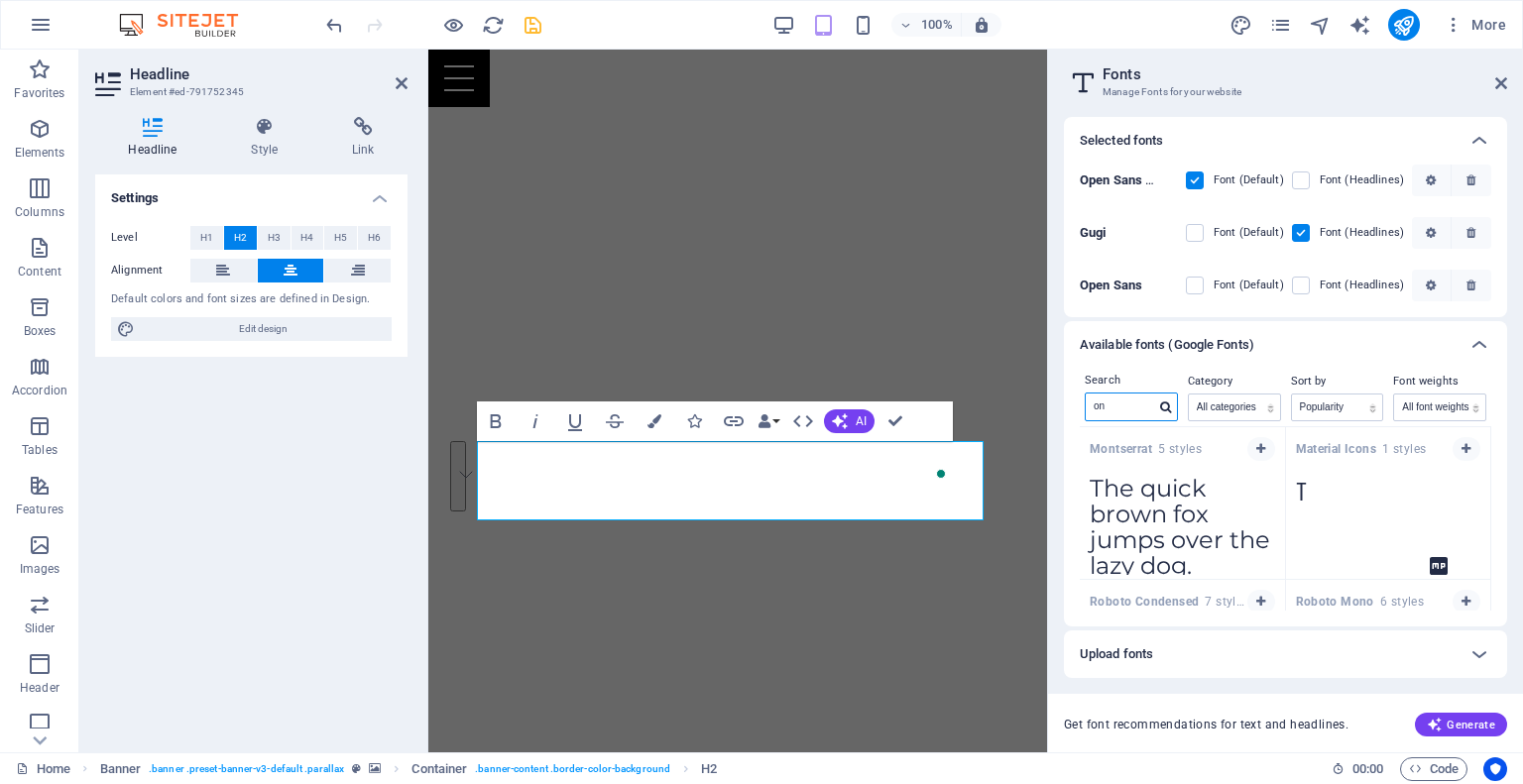 type on "o" 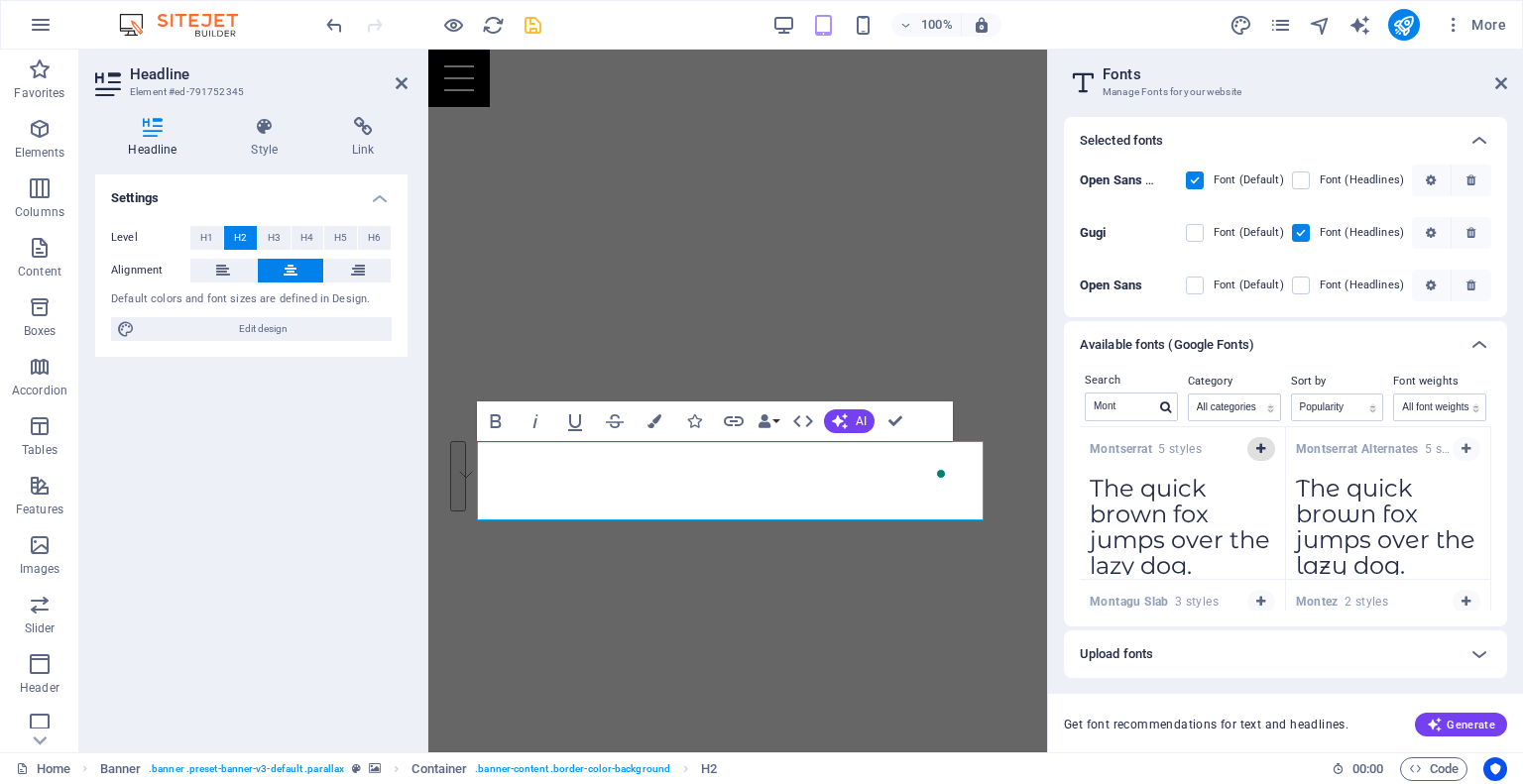 click at bounding box center (1261, 449) 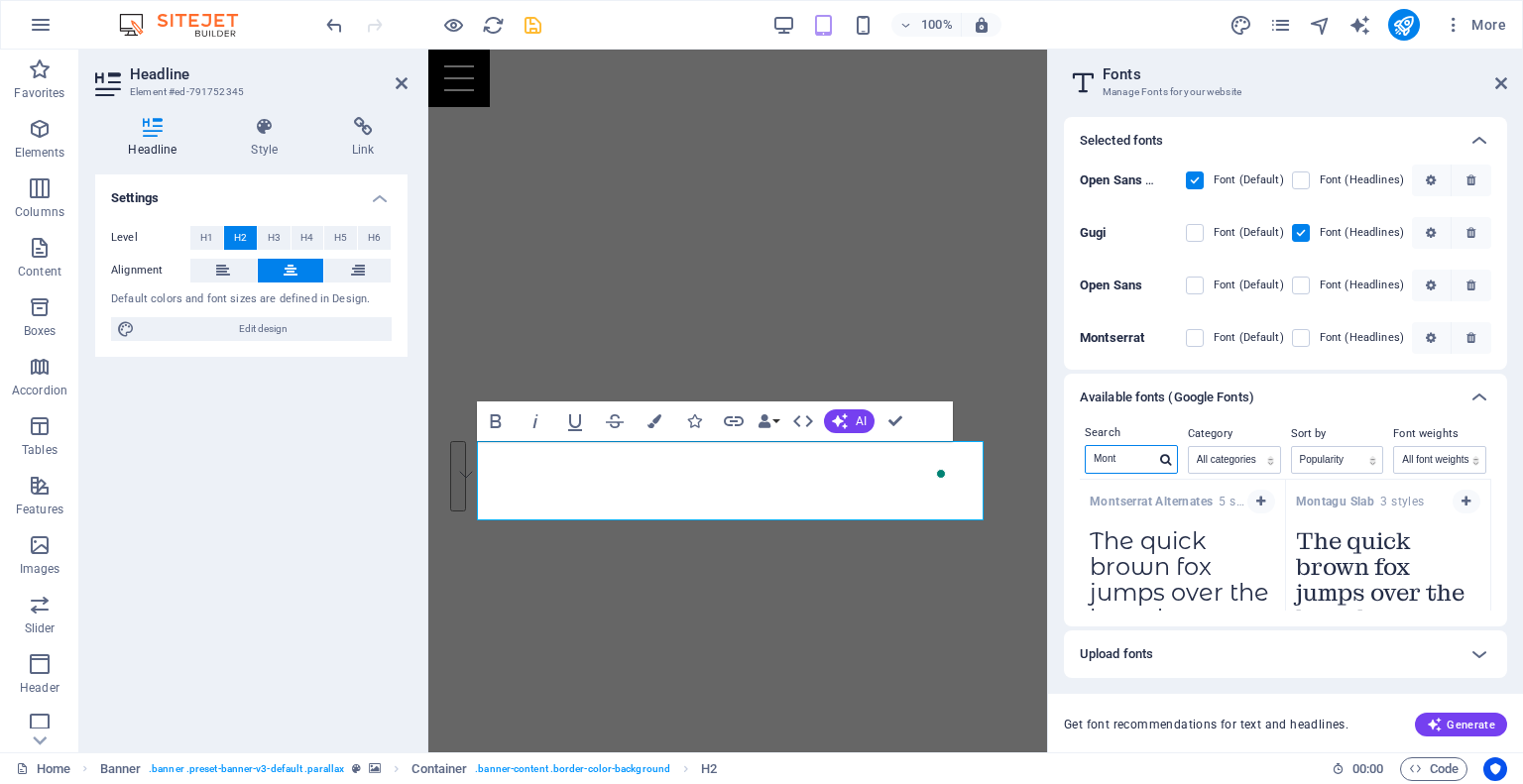 click on "Mont" at bounding box center [1120, 459] 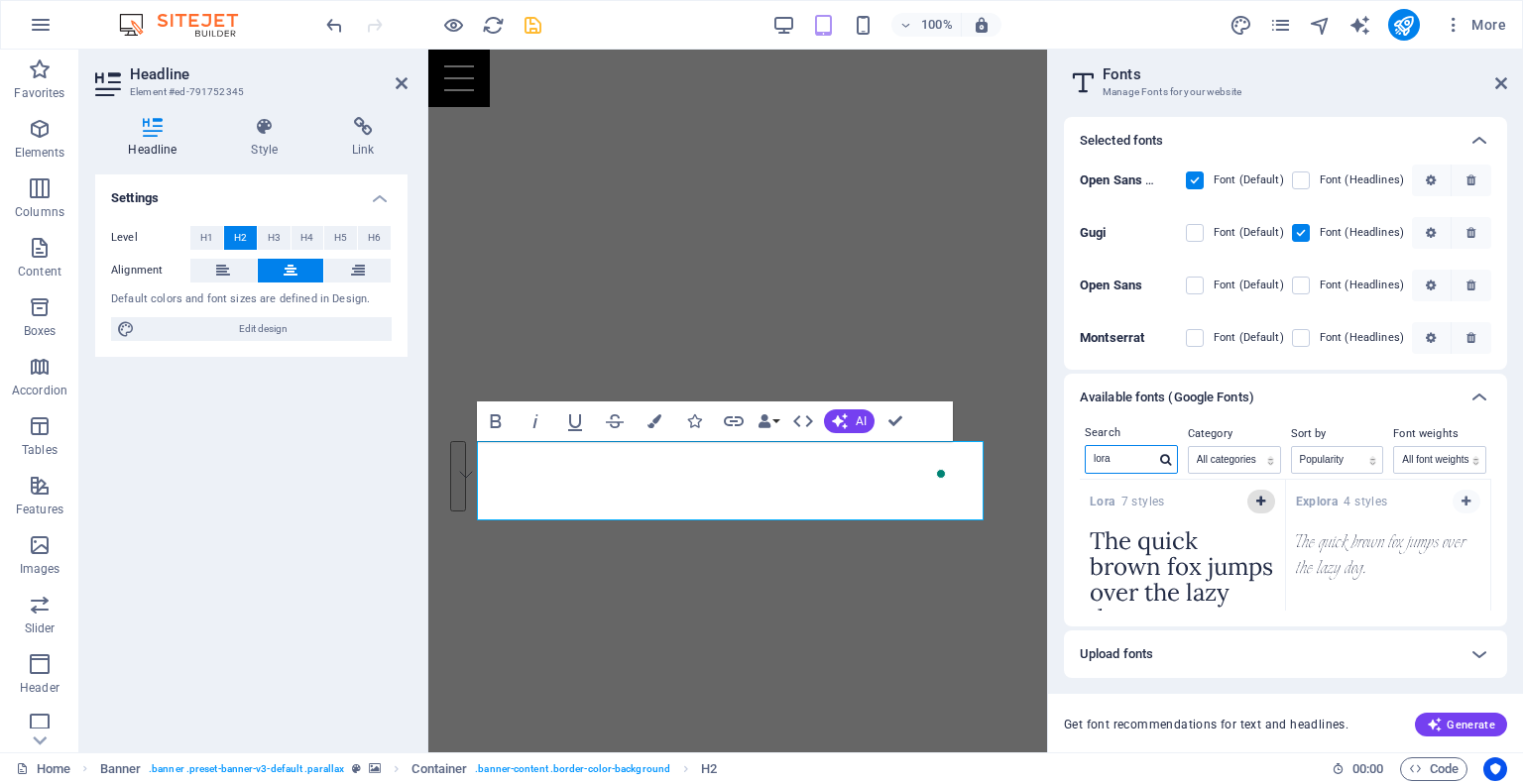 type on "lora" 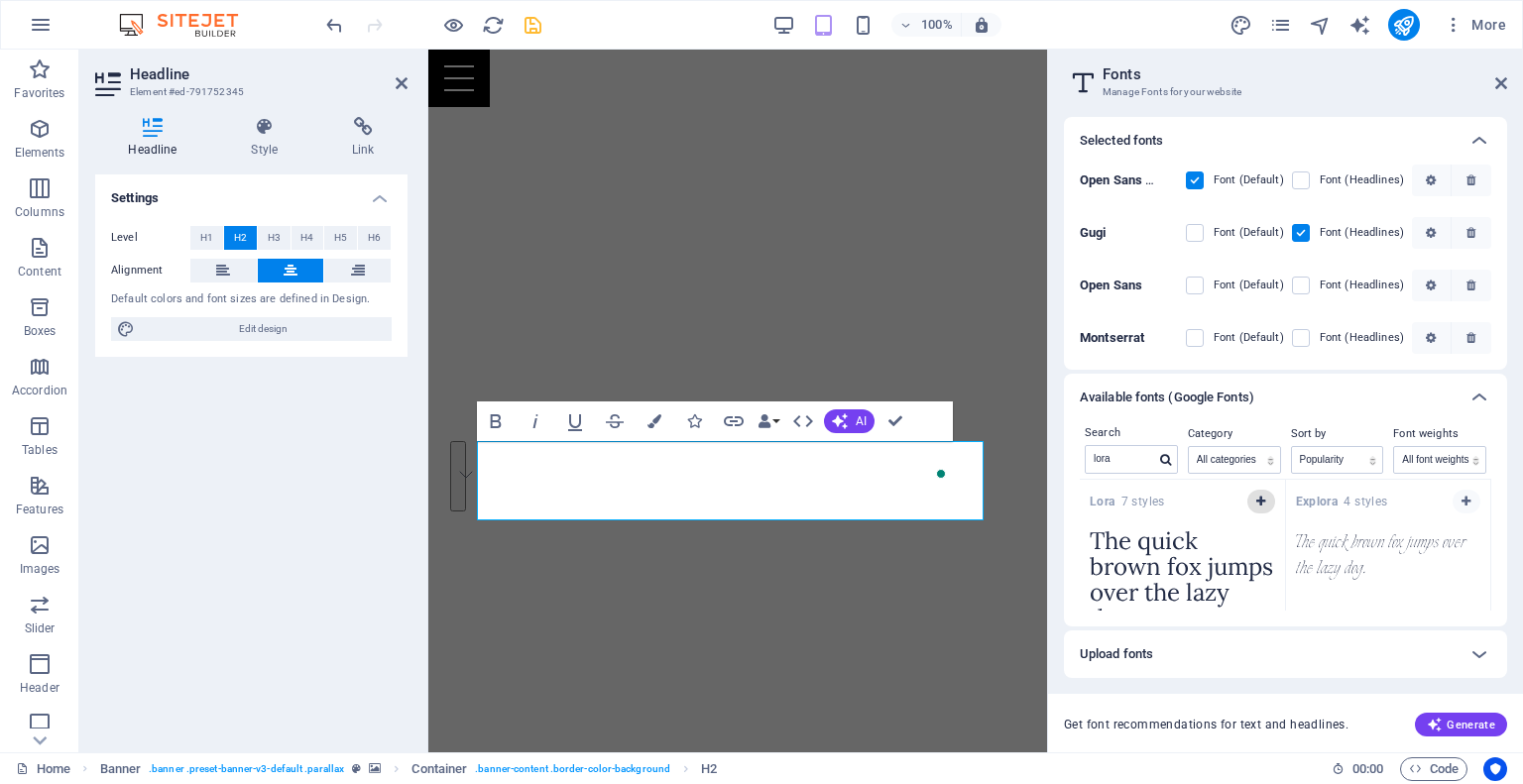 click at bounding box center [1260, 502] 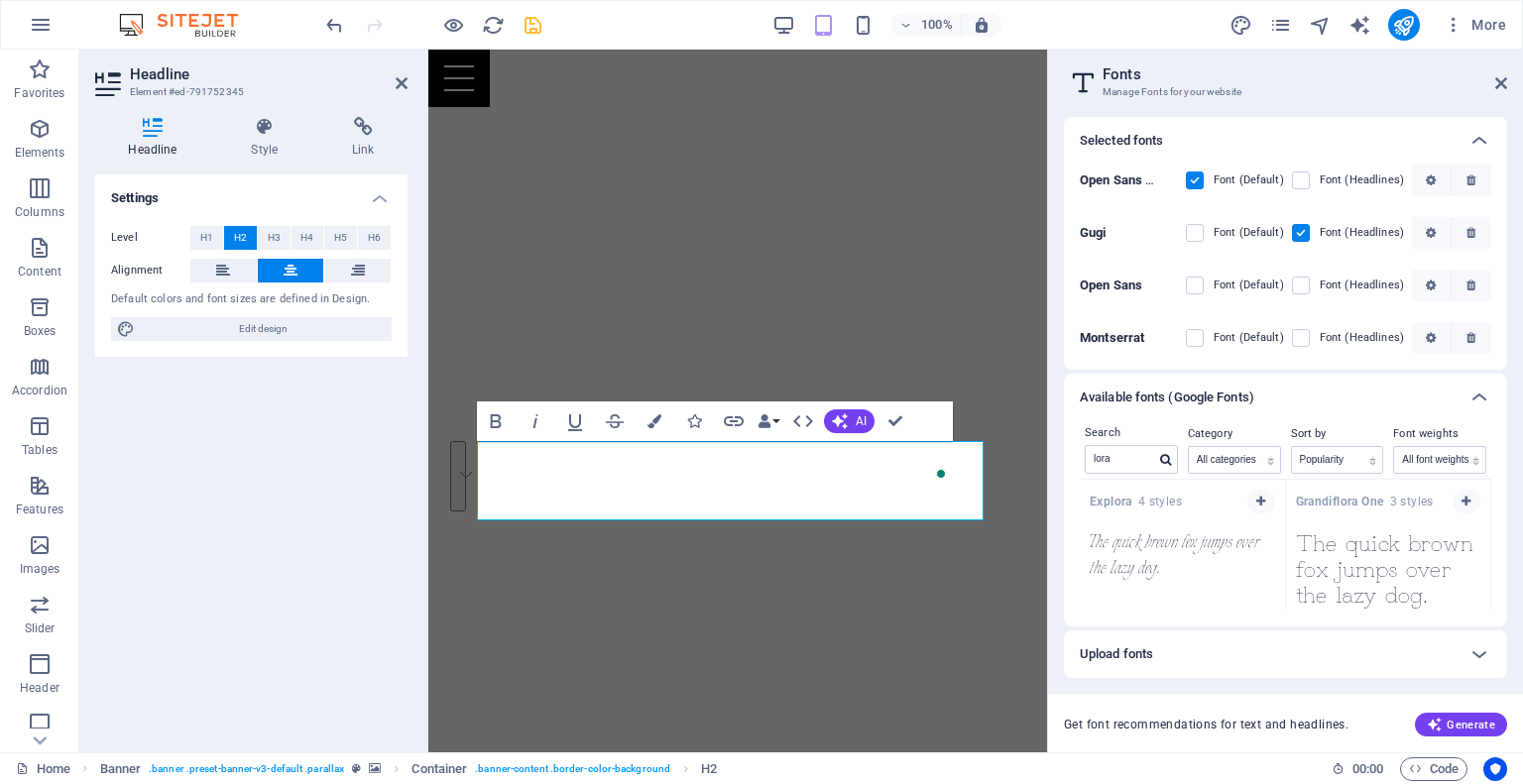 scroll, scrollTop: 52, scrollLeft: 0, axis: vertical 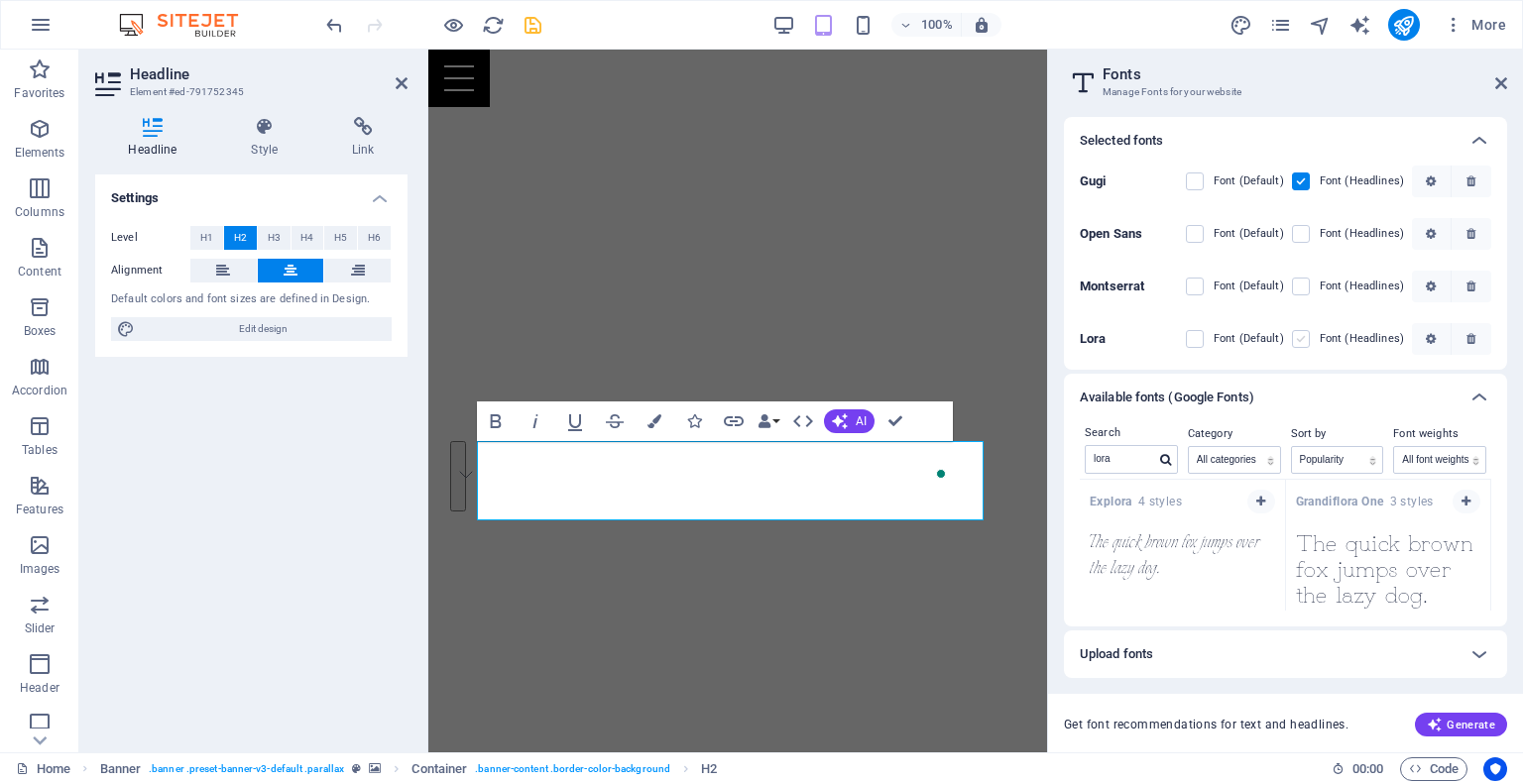 click at bounding box center (1301, 339) 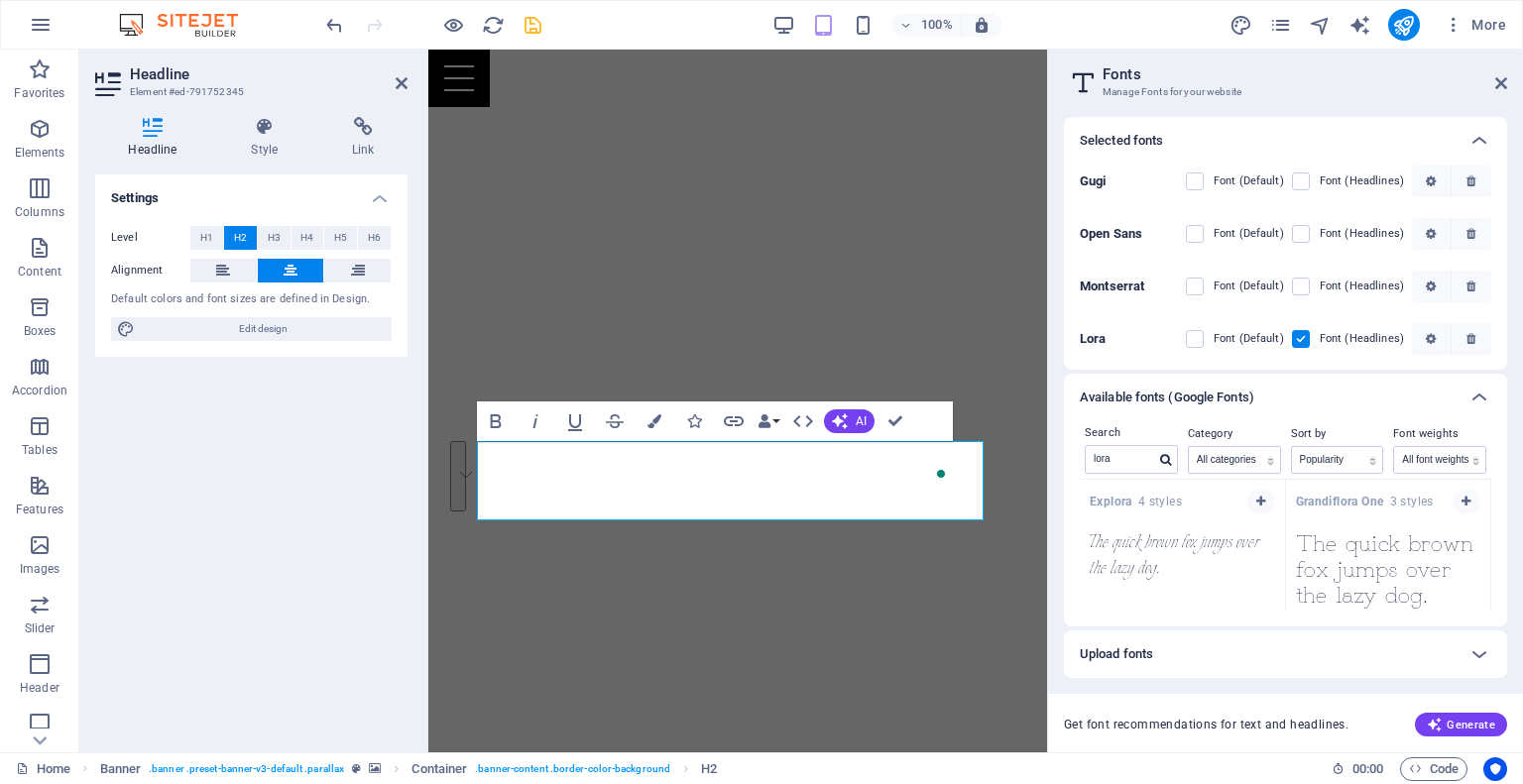 click at bounding box center (1209, 286) 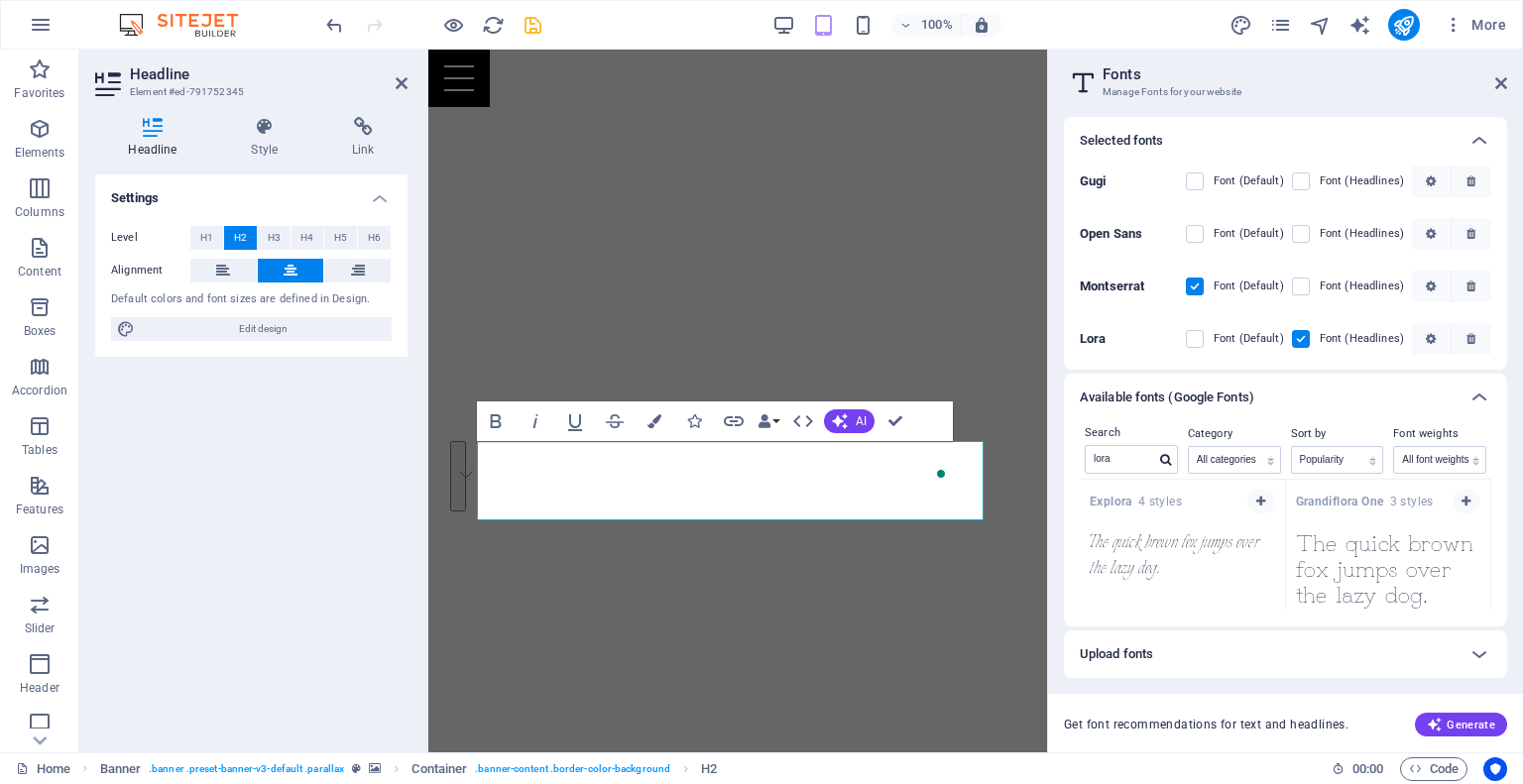 scroll, scrollTop: 0, scrollLeft: 0, axis: both 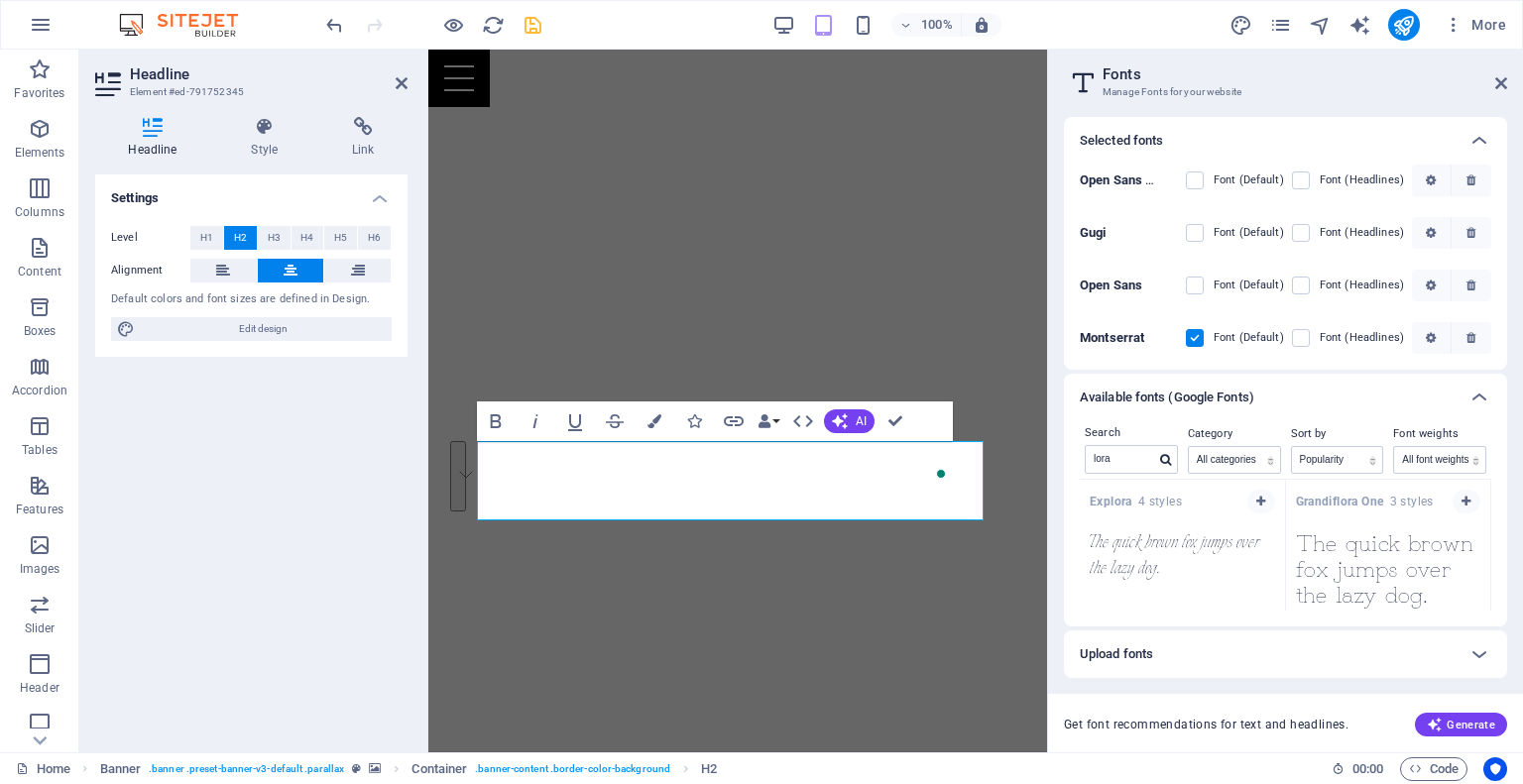 drag, startPoint x: 1195, startPoint y: 183, endPoint x: 1251, endPoint y: 374, distance: 199.0402 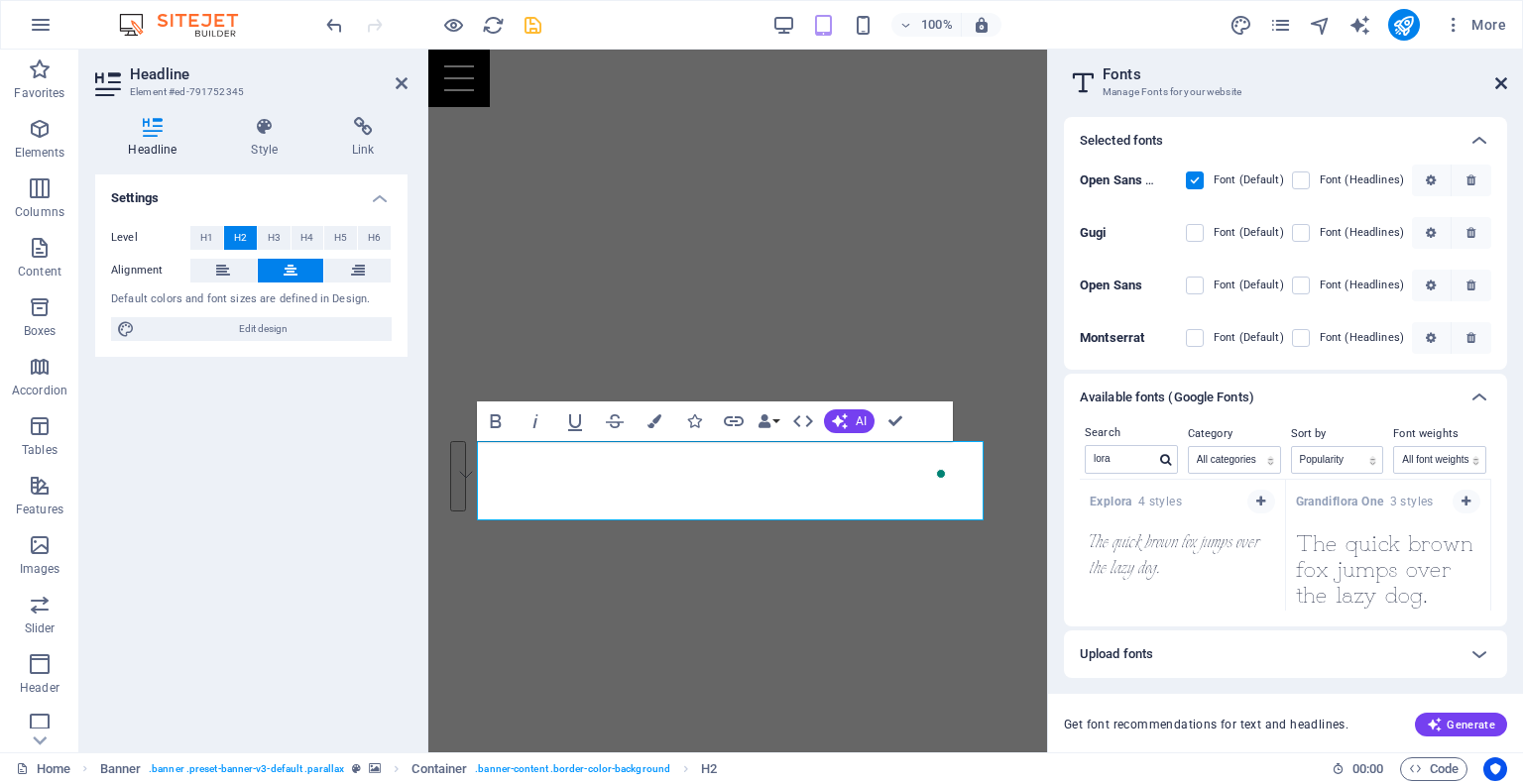 click at bounding box center (1501, 83) 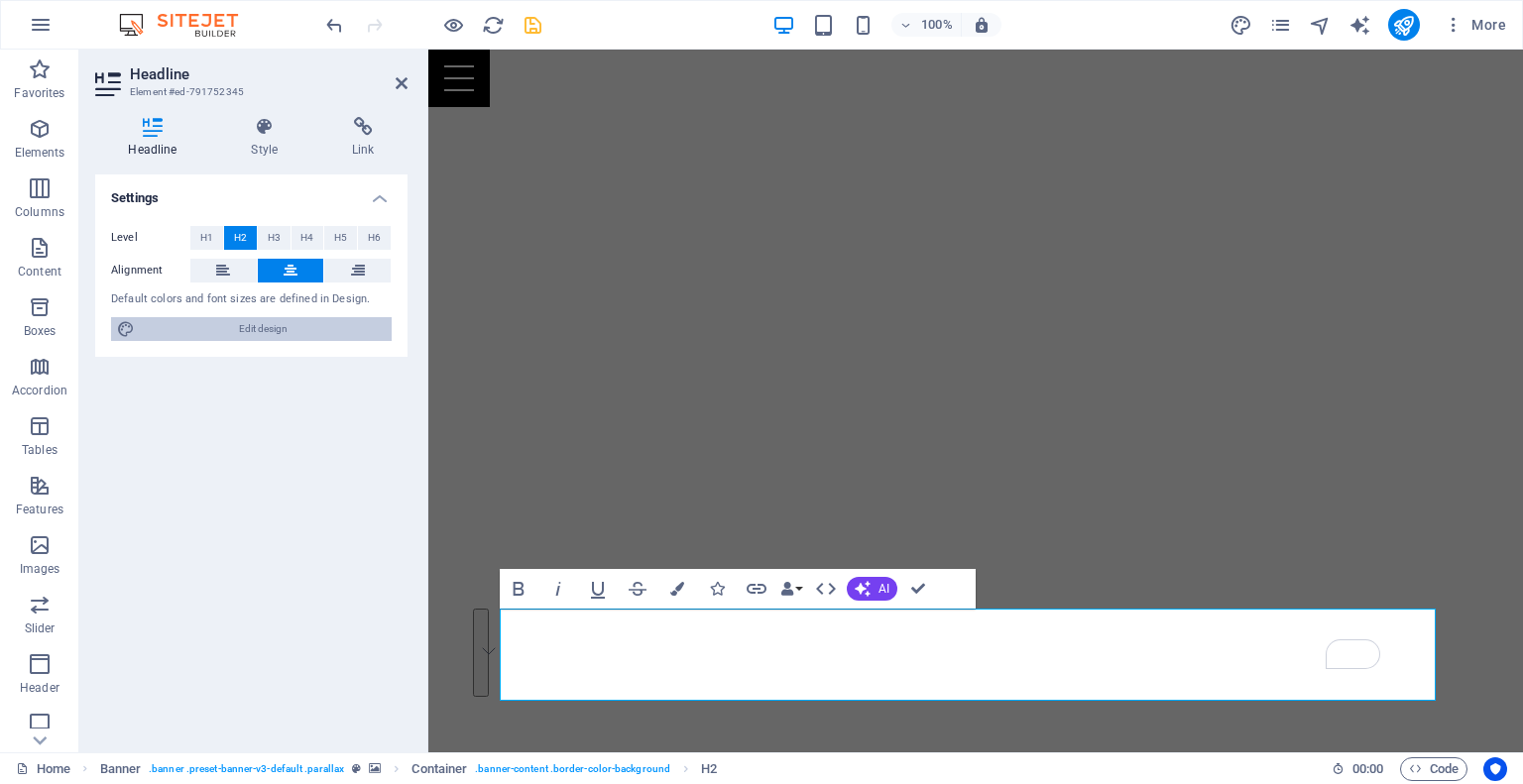 click on "Level H1 H2 H3 H4 H5 H6 Alignment Default colors and font sizes are defined in Design. Edit design" at bounding box center [251, 283] 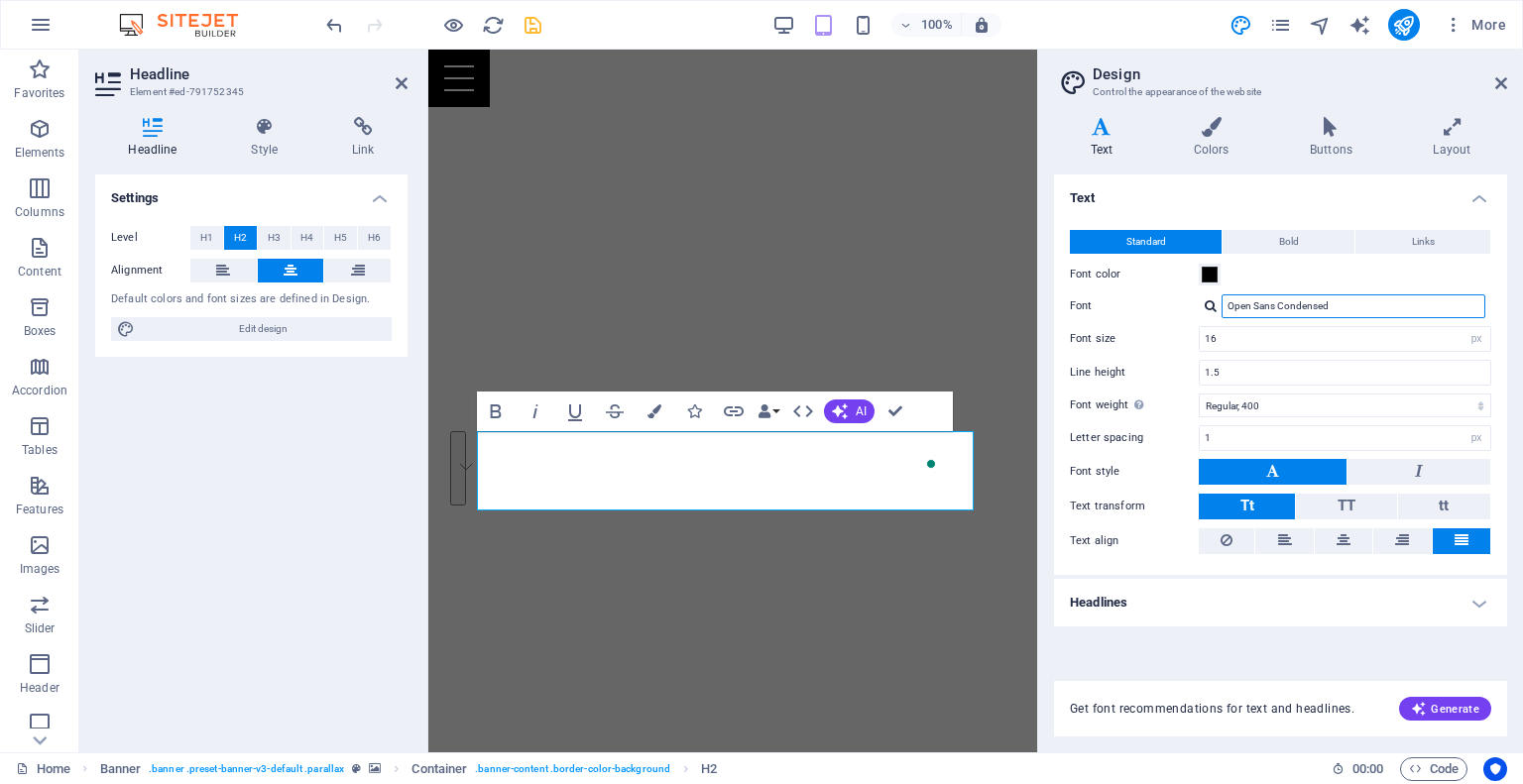 click on "Open Sans Condensed" at bounding box center [1353, 306] 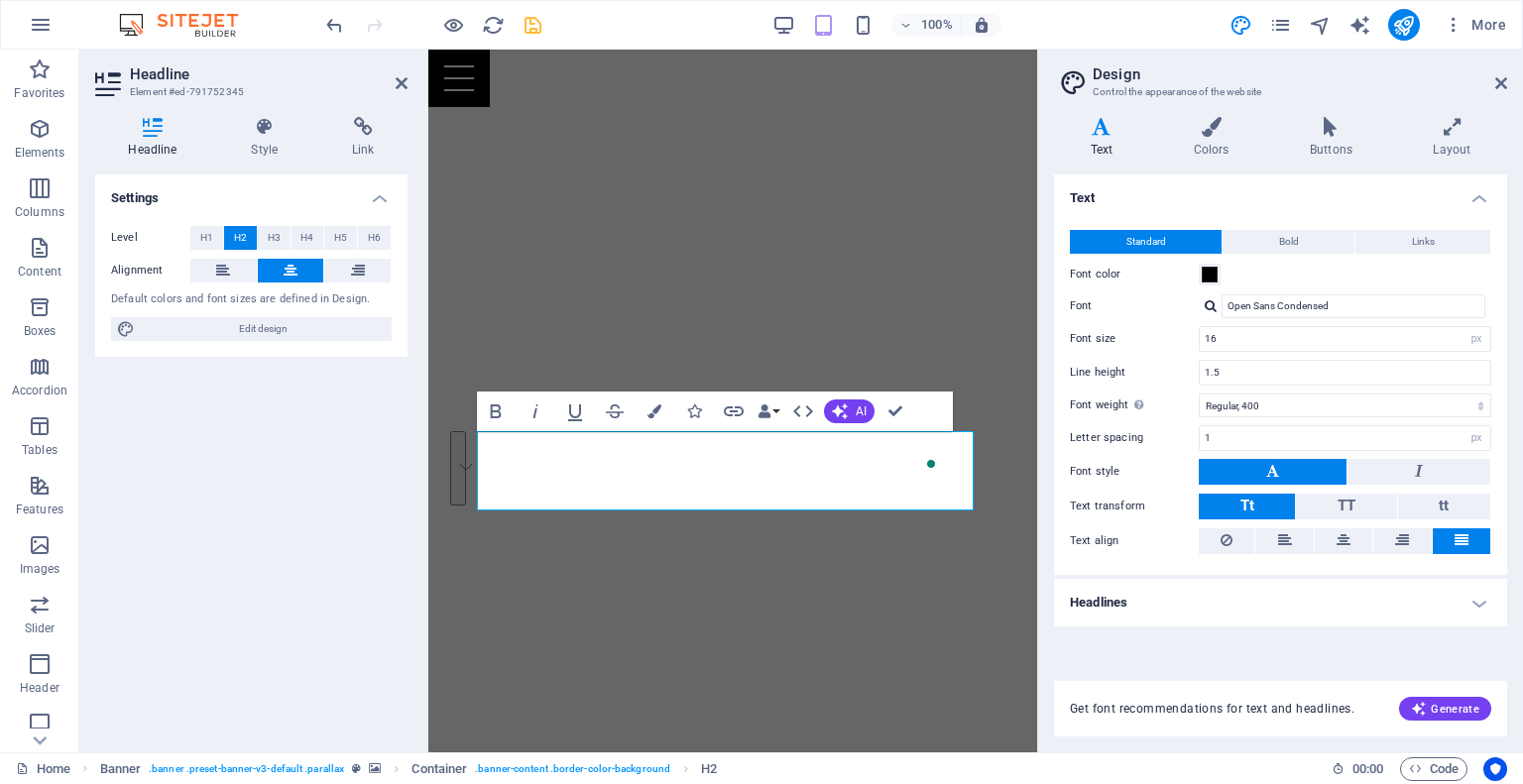 click on "Open Sans Condensed" at bounding box center (1345, 306) 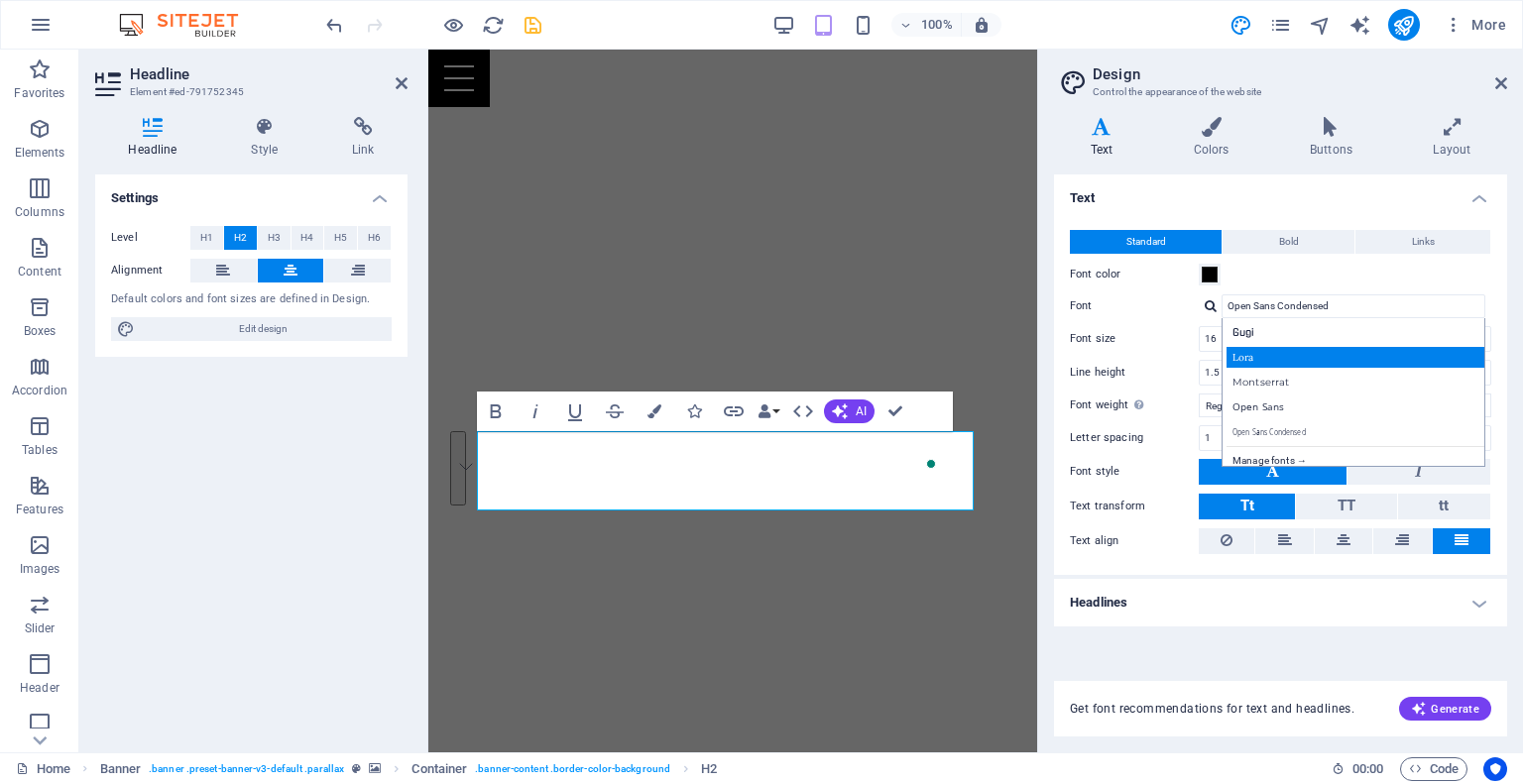click on "Lora" at bounding box center (1357, 357) 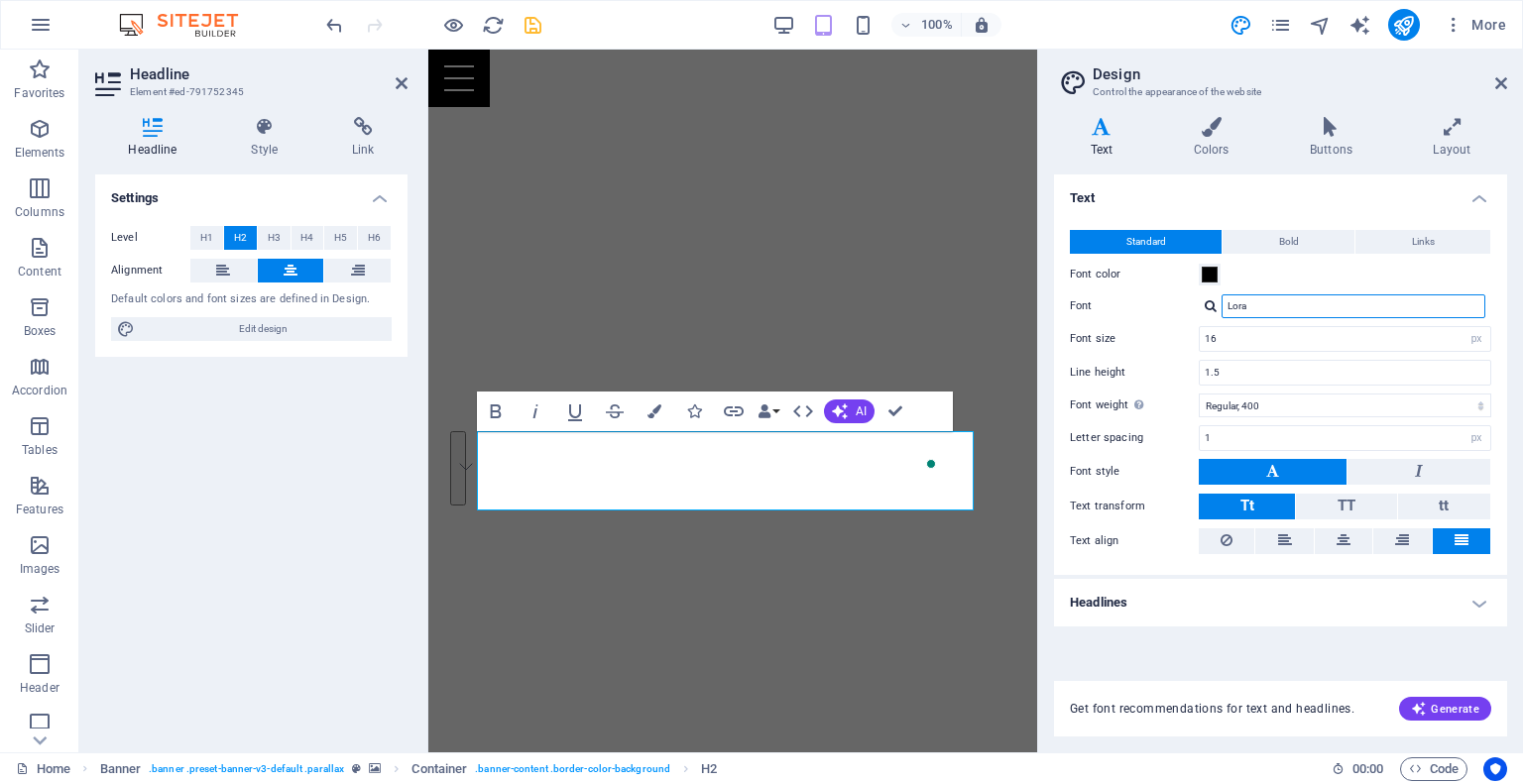 click on "Lora" at bounding box center [1353, 306] 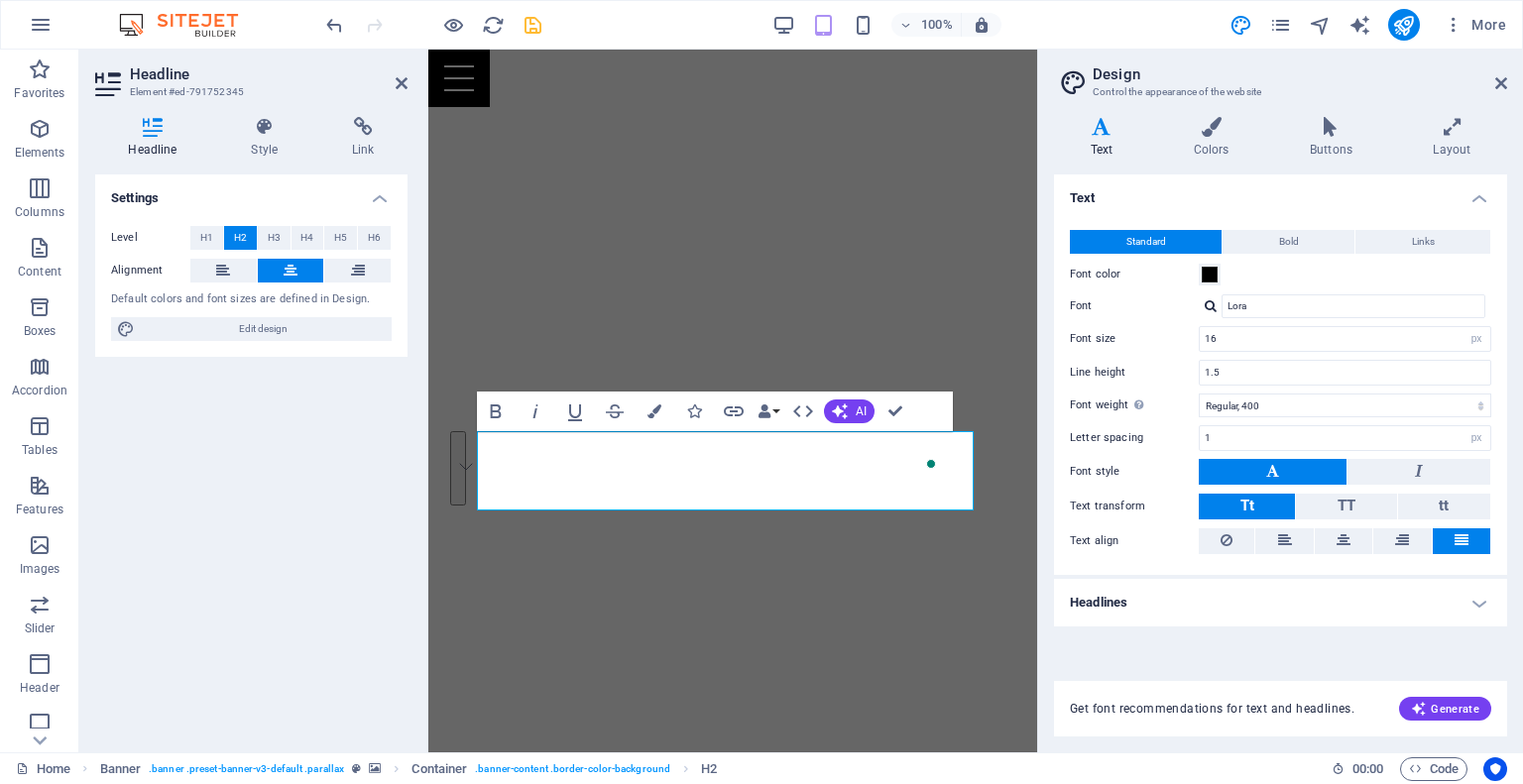 click at bounding box center [1211, 305] 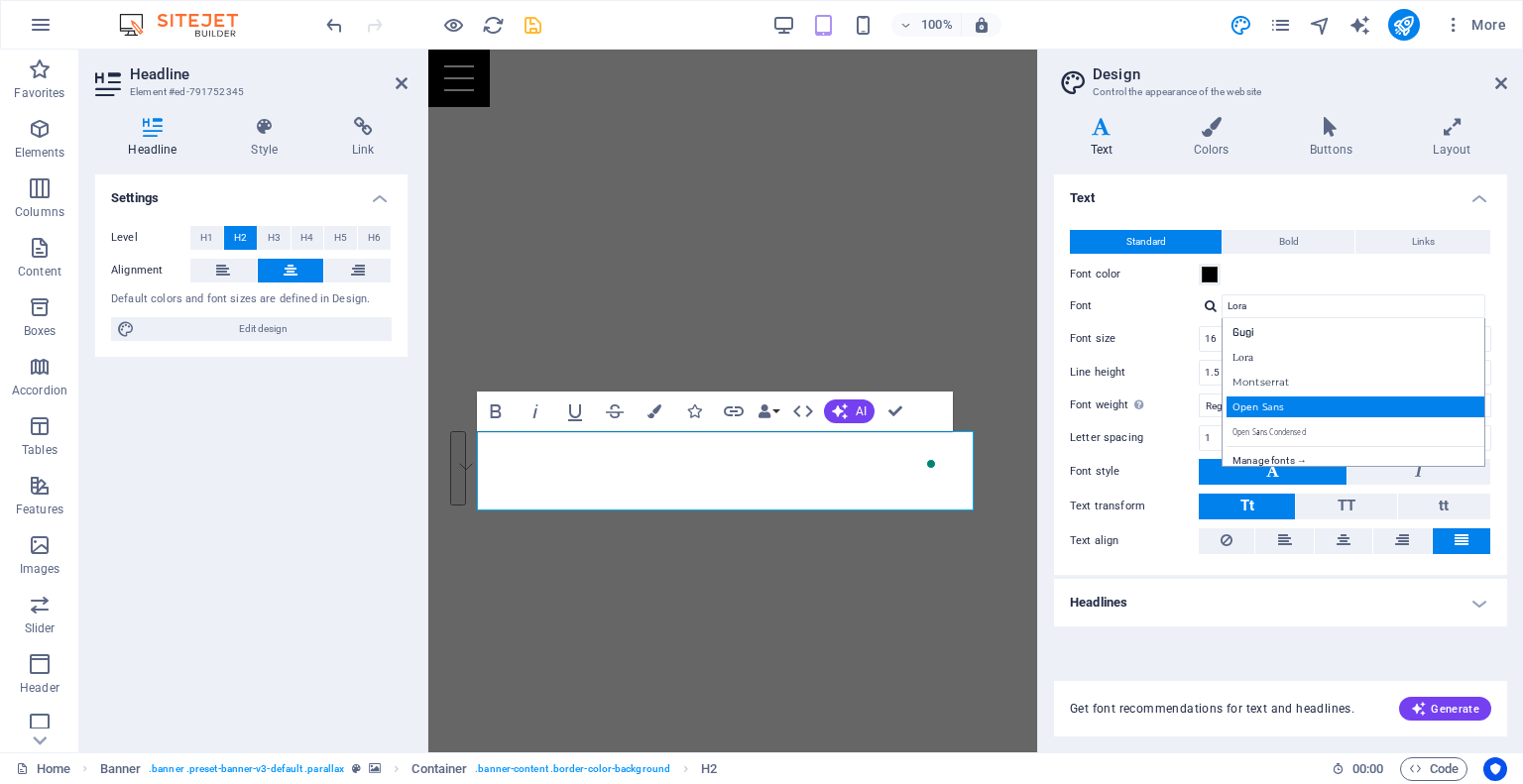 click on "Open Sans" at bounding box center [1357, 406] 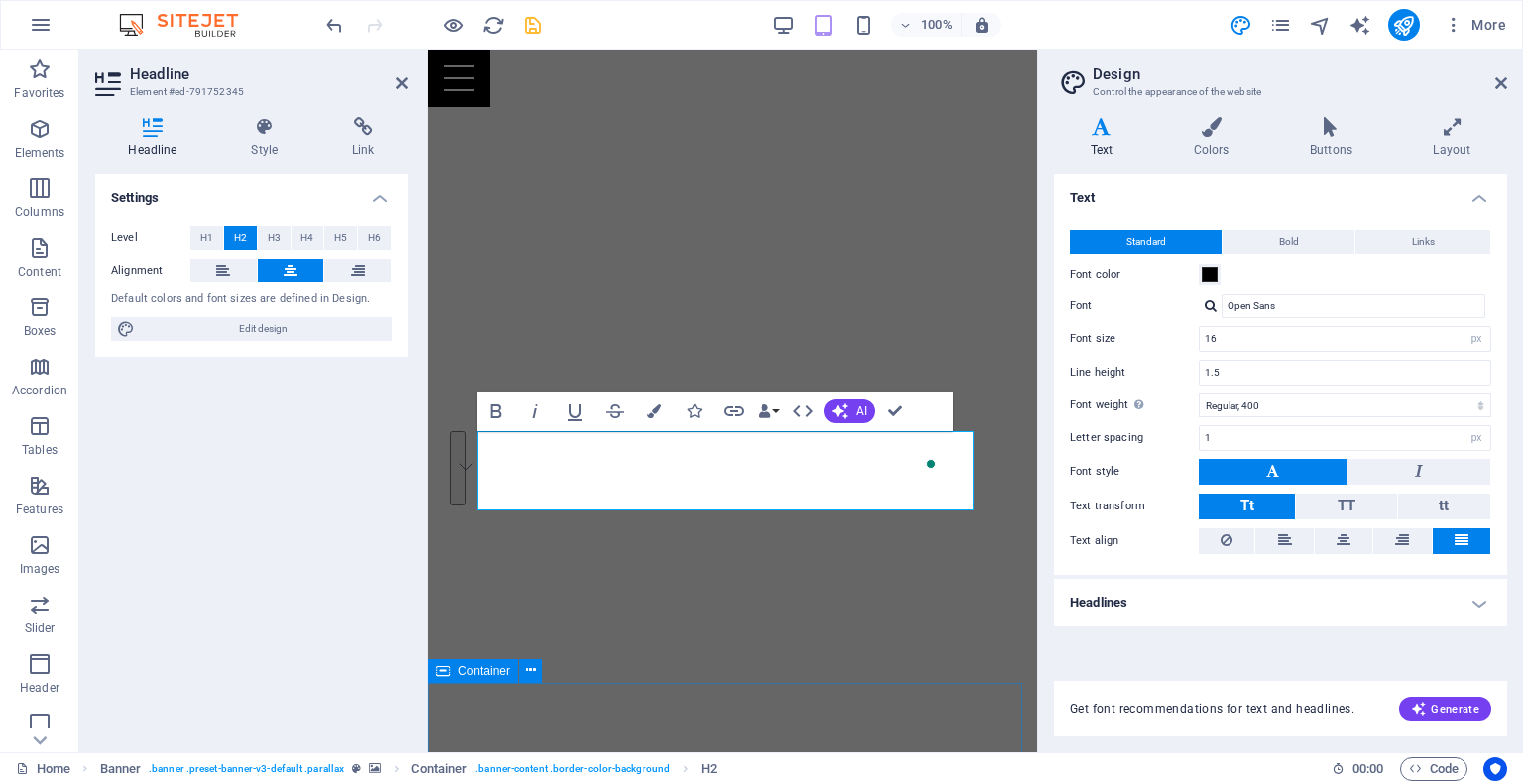 click on "About us Lorem ipsum dolor sit amet, consetetur sadipscing elitr, sed diam nonumy eirmod tempor invidunt ut labore et dolore magna aliquyam erat, sed diam voluptua. At vero eos et accusam et justo duo dolores et ea rebum. Stet clita kasd gubergren, no sea takimata sanctus est Lorem ipsum dolor sit amet. Lorem ipsum dolor sit amet, consetetur sadipscing elitr, sed diam nonumy eirmod tempor invidunt ut labore et dolore magna aliquyam erat, sed diam voluptua. At vero eos et accusam et justo duo dolores et ea rebum. Stet clita kasd gubergren, no sea takimata sanctus est Lorem ipsum dolor sit amet. Lorem ipsum dolor sit amet, consetetur sadipscing elitr, sed diam nonumy eirmod tempor invidunt ut labore et dolore magna aliquyam erat, sed diam voluptua. At vero eos et accusam et justo duo dolores et ea rebum. Lorem ipsum dolor sit amet at vero eos. Packages Your Perfect Event Events Learn More Booking Book Now" at bounding box center [733, 2672] 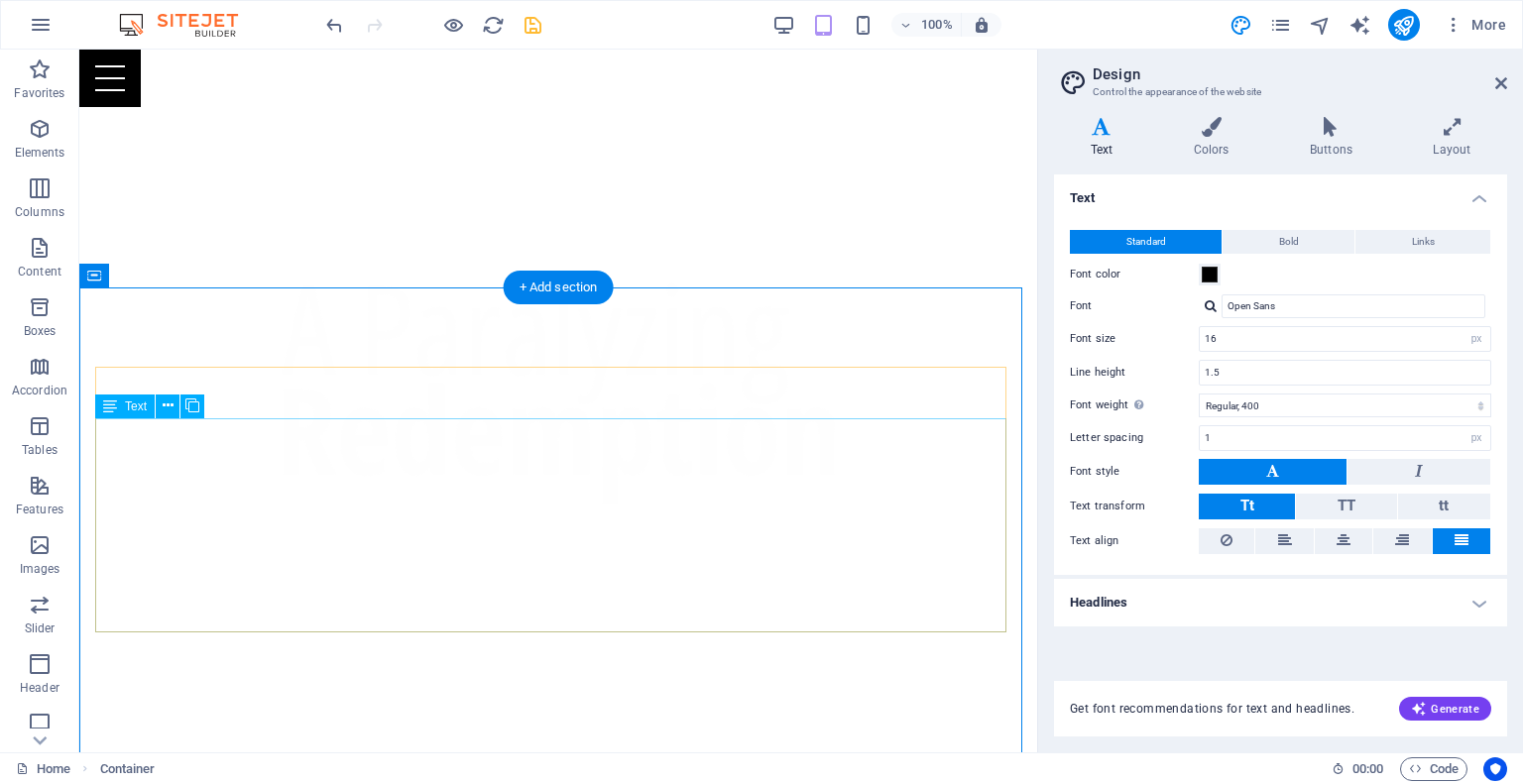 scroll, scrollTop: 503, scrollLeft: 0, axis: vertical 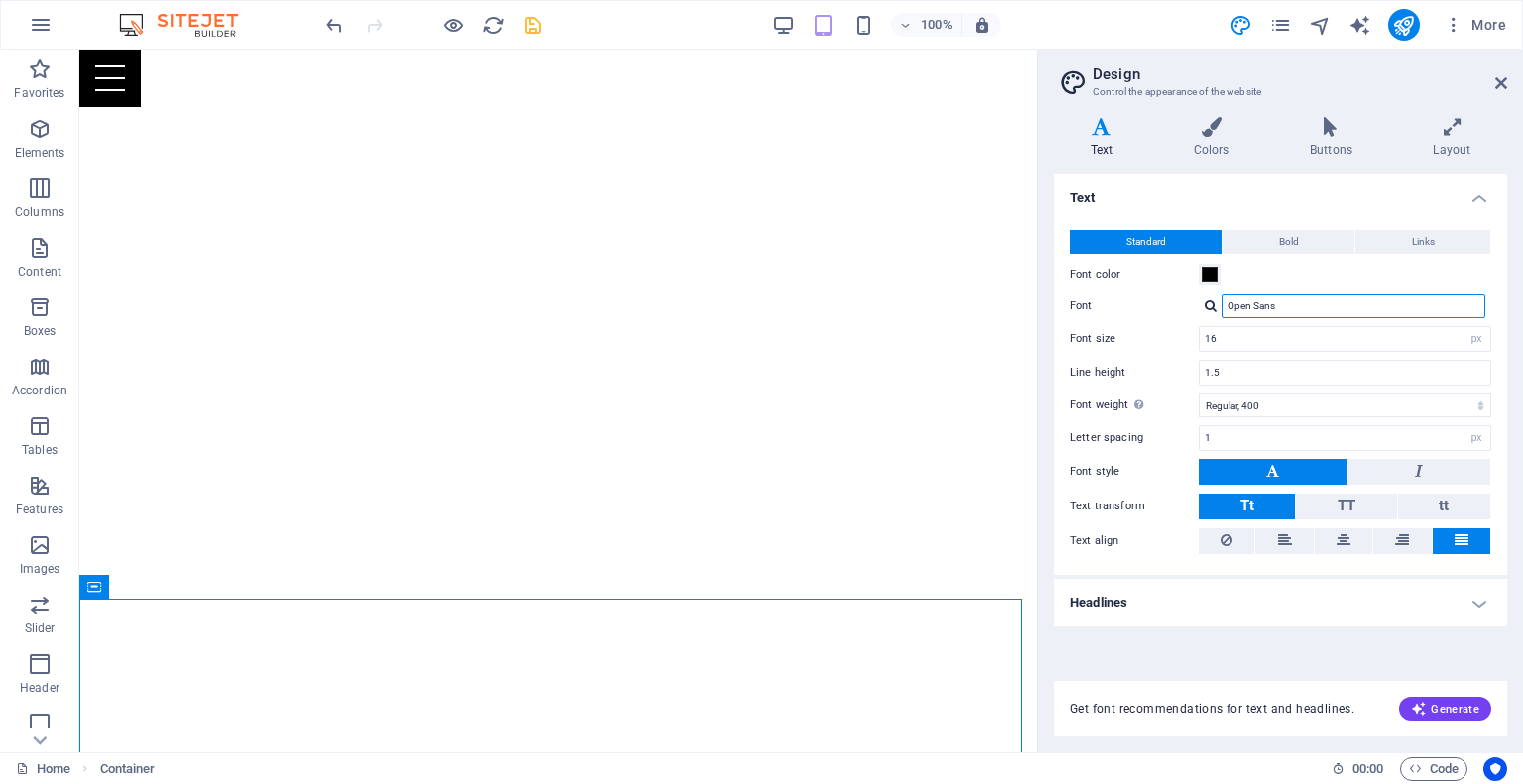 click on "Open Sans" at bounding box center [1353, 306] 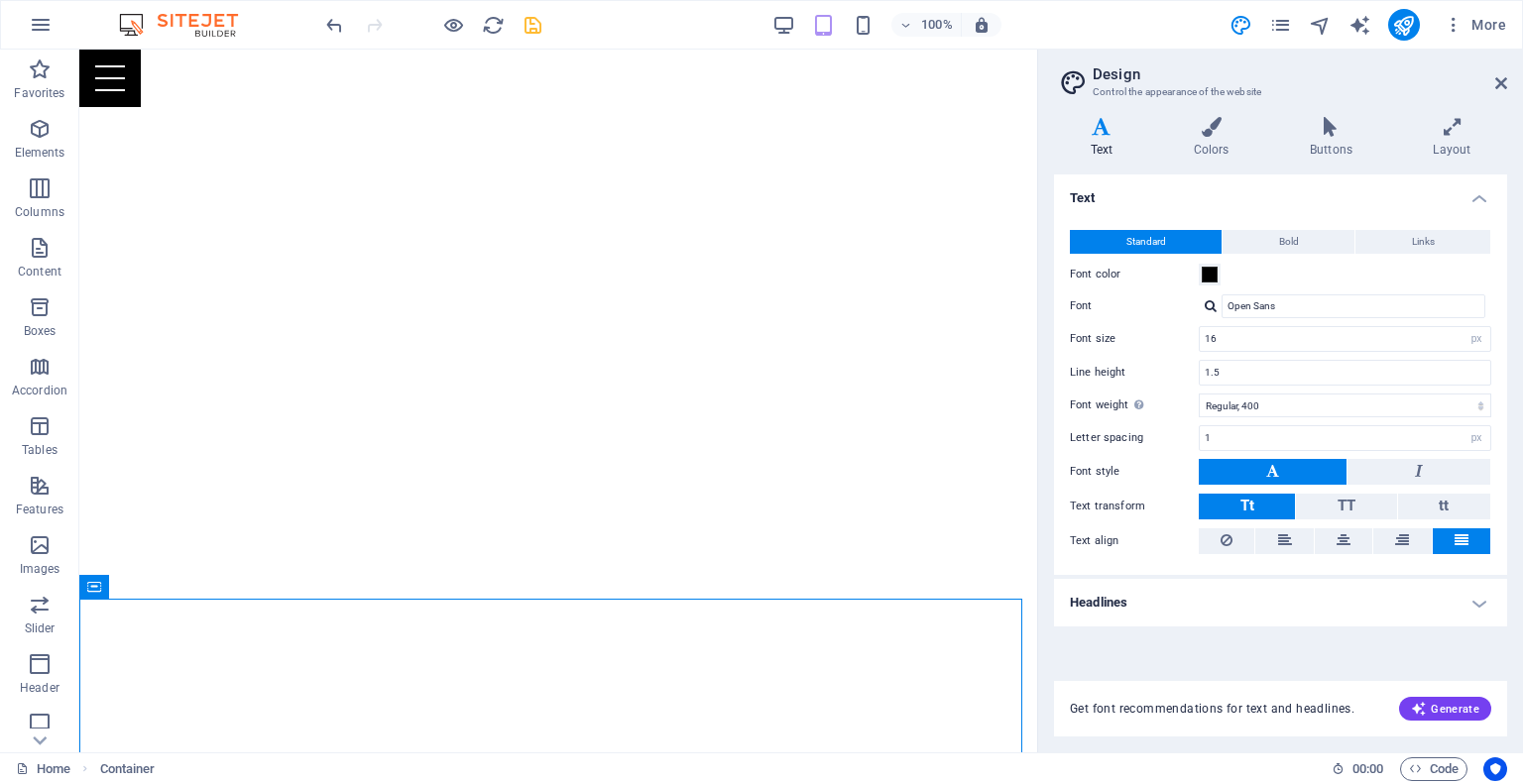 click at bounding box center (1211, 305) 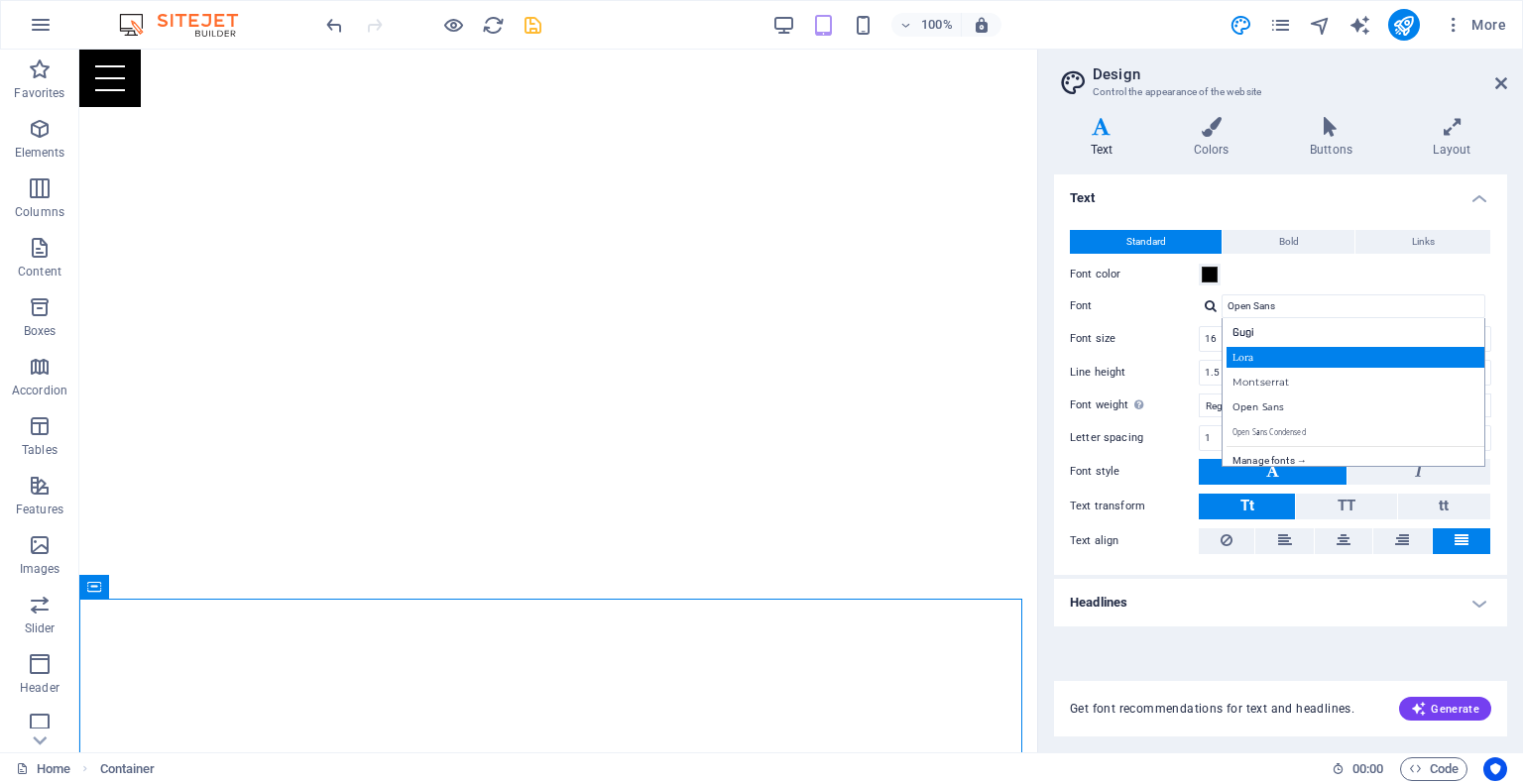 click on "Lora" at bounding box center (1357, 357) 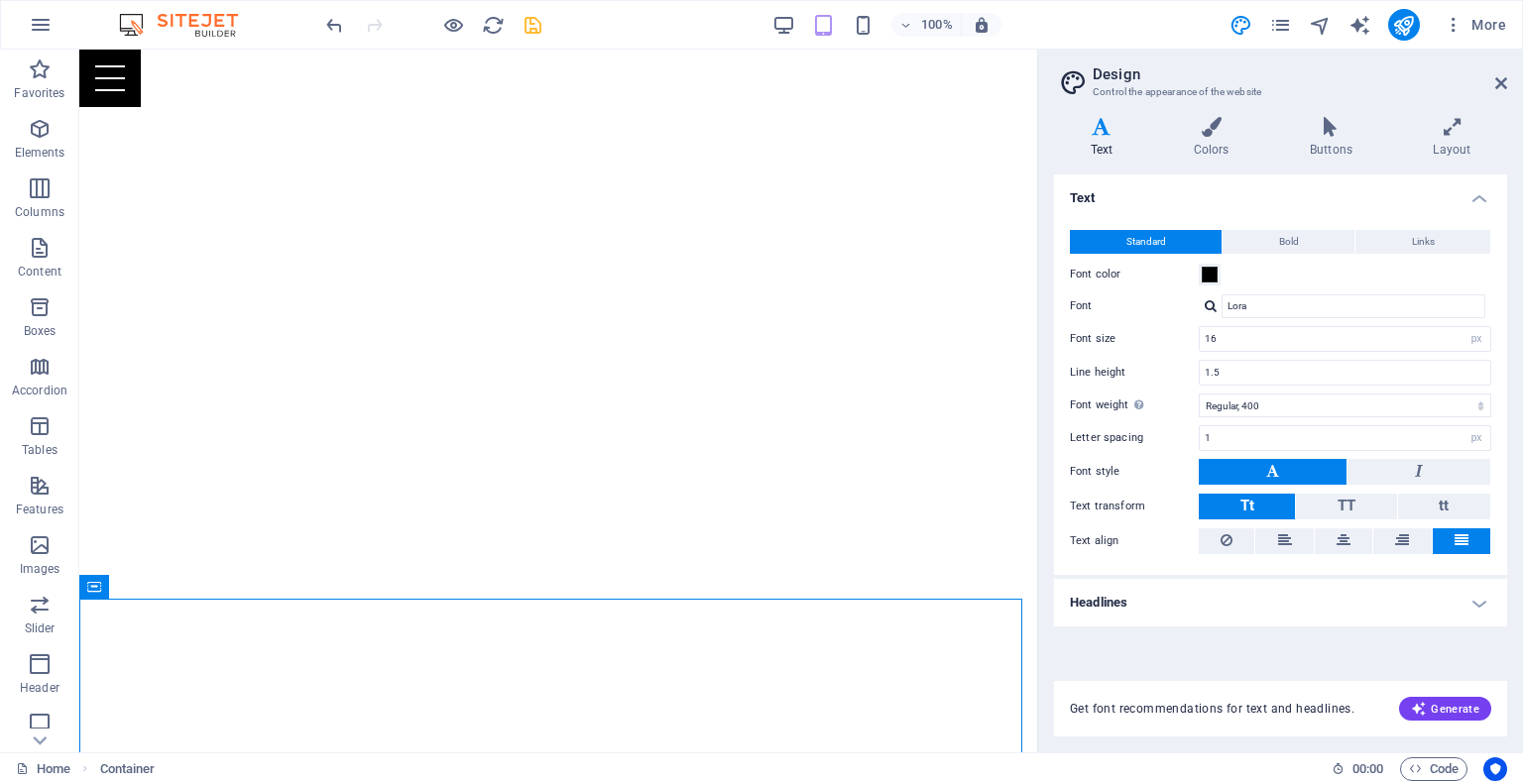 click on "Inspiring faith and resilience through a powerful story of redemption. Christian Author · Speaker · Pastor" at bounding box center (558, 938) 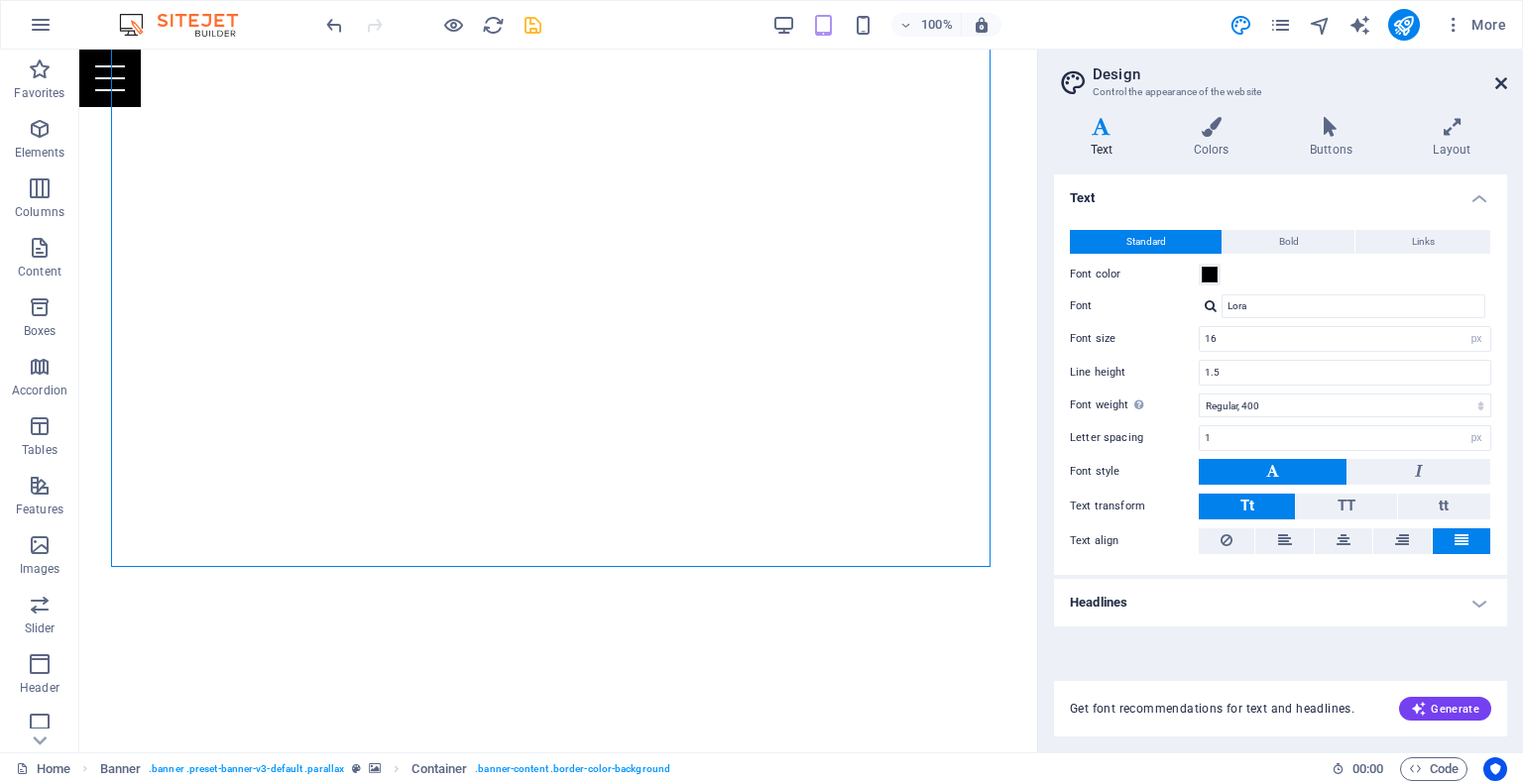 click at bounding box center (1501, 83) 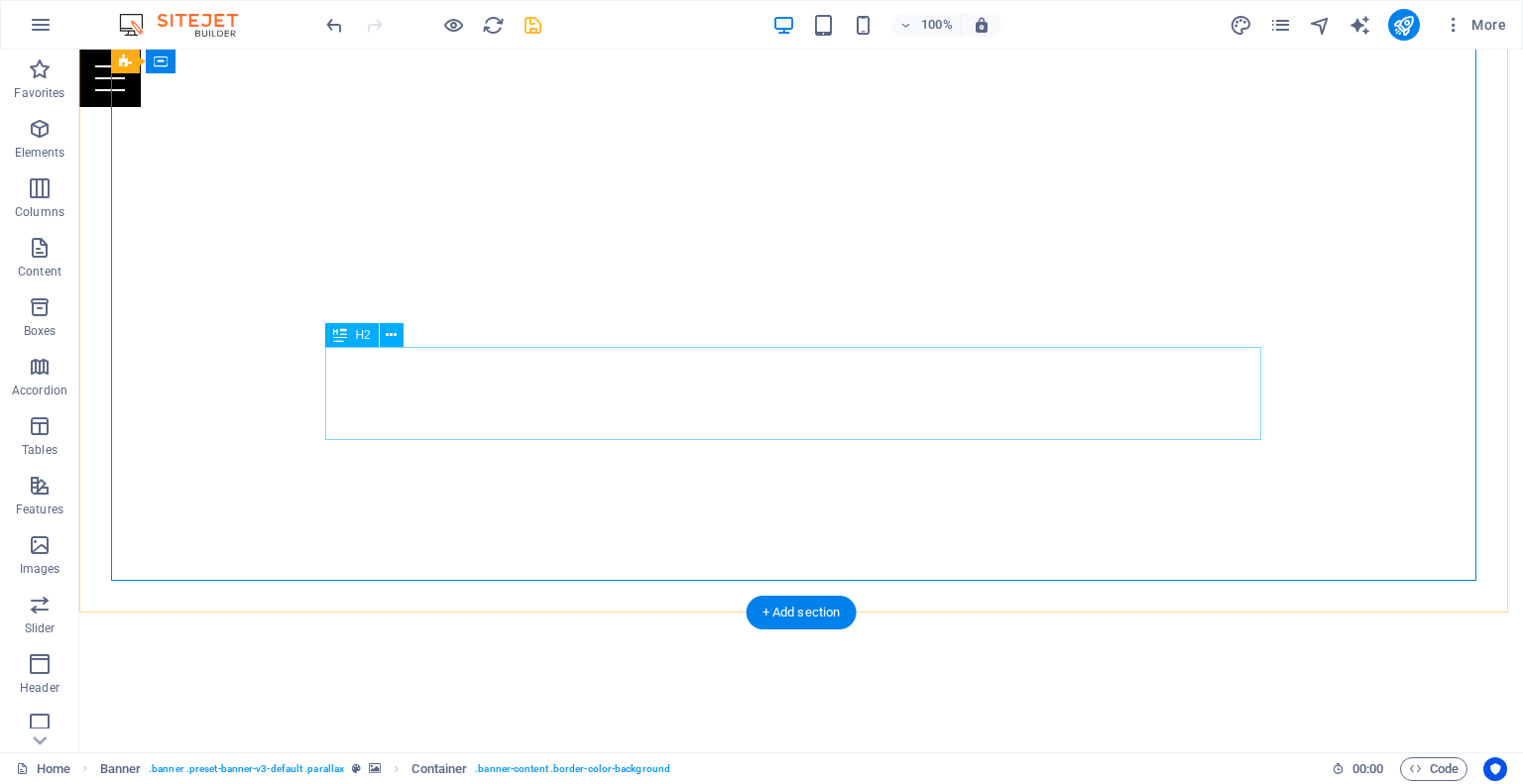 click on "Inspiring faith and resilience through a powerful story of redemption. Christian Author · Speaker · Pastor" at bounding box center (801, 1273) 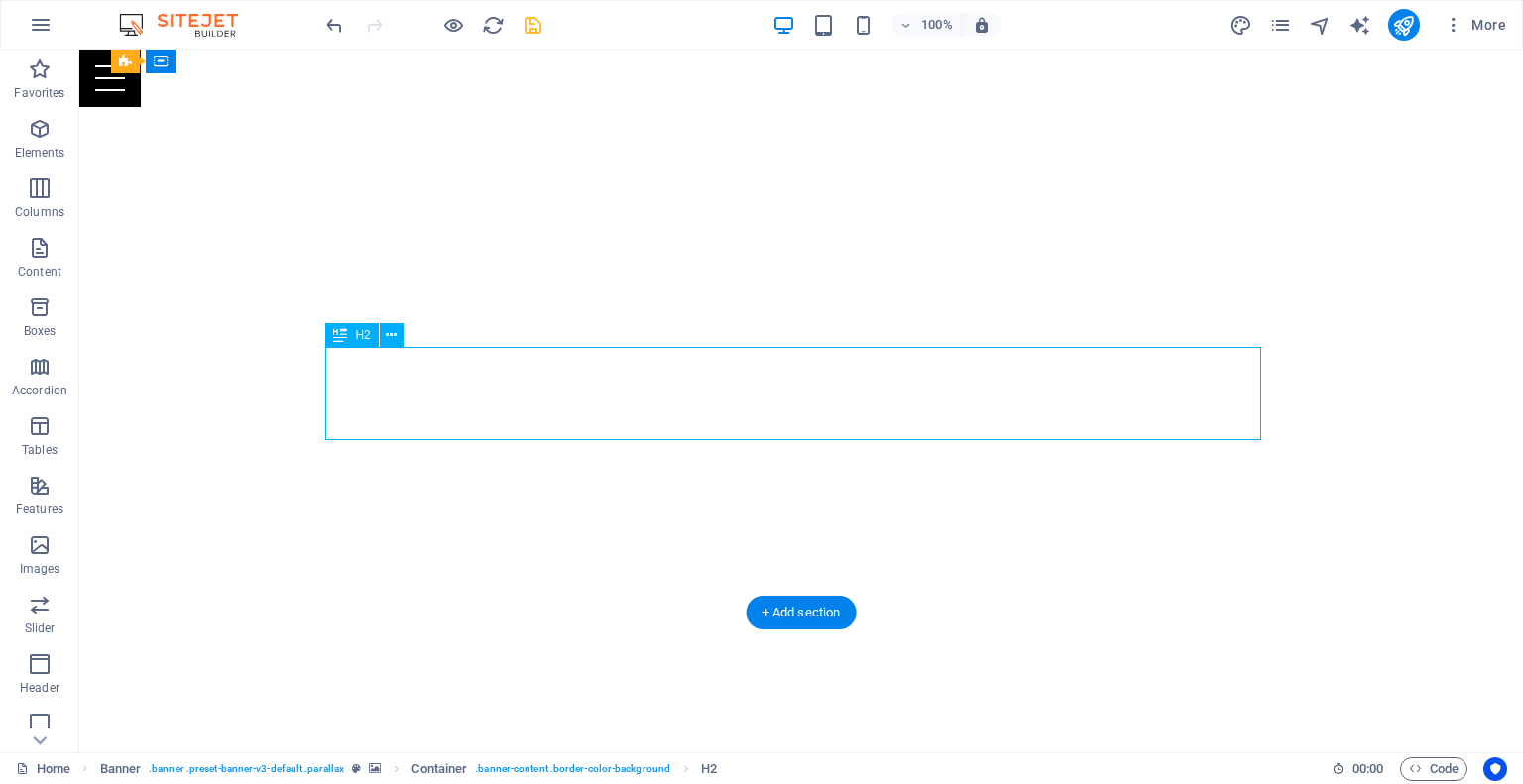 click on "Inspiring faith and resilience through a powerful story of redemption. Christian Author · Speaker · Pastor" at bounding box center [801, 1273] 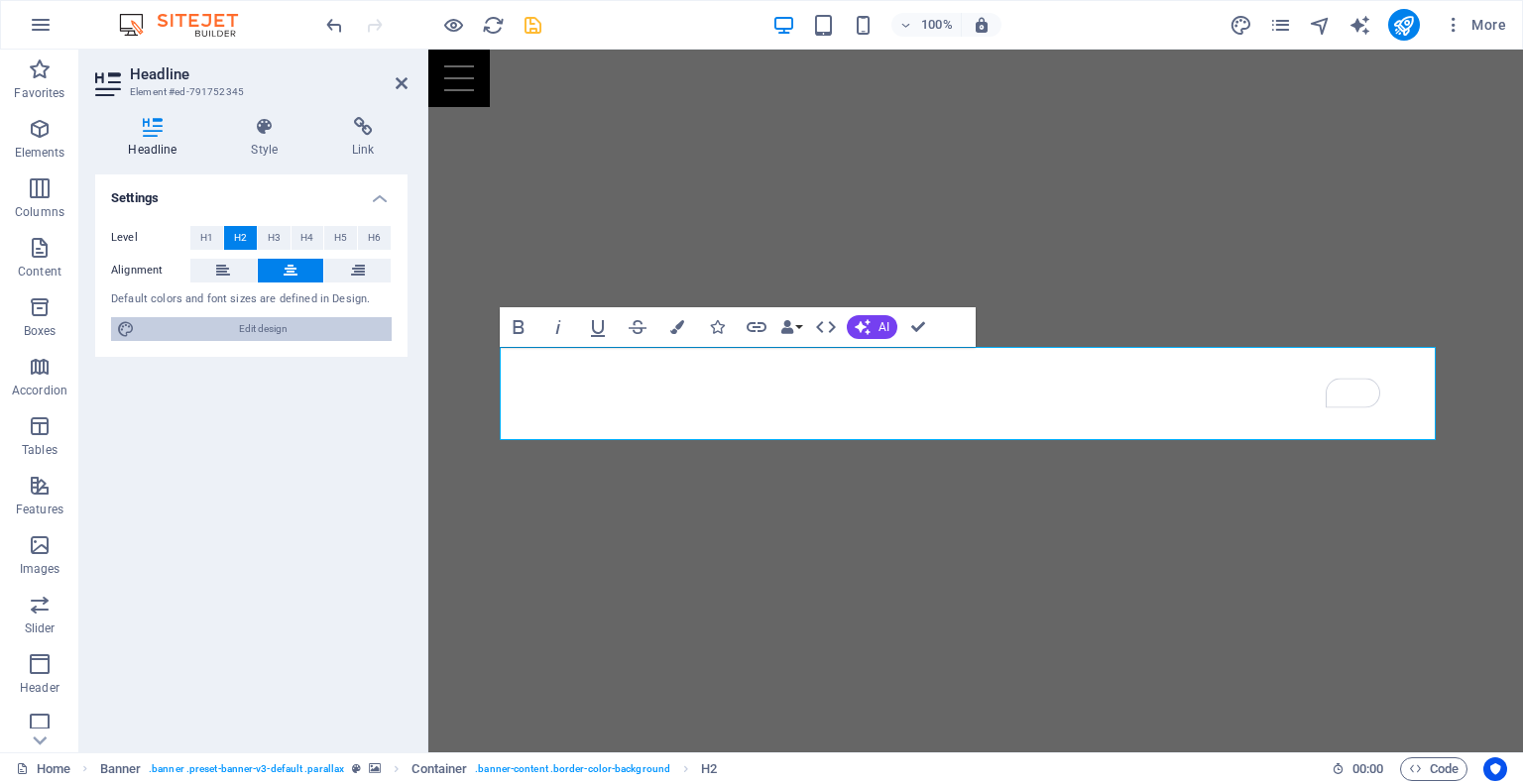 click on "Edit design" at bounding box center [263, 329] 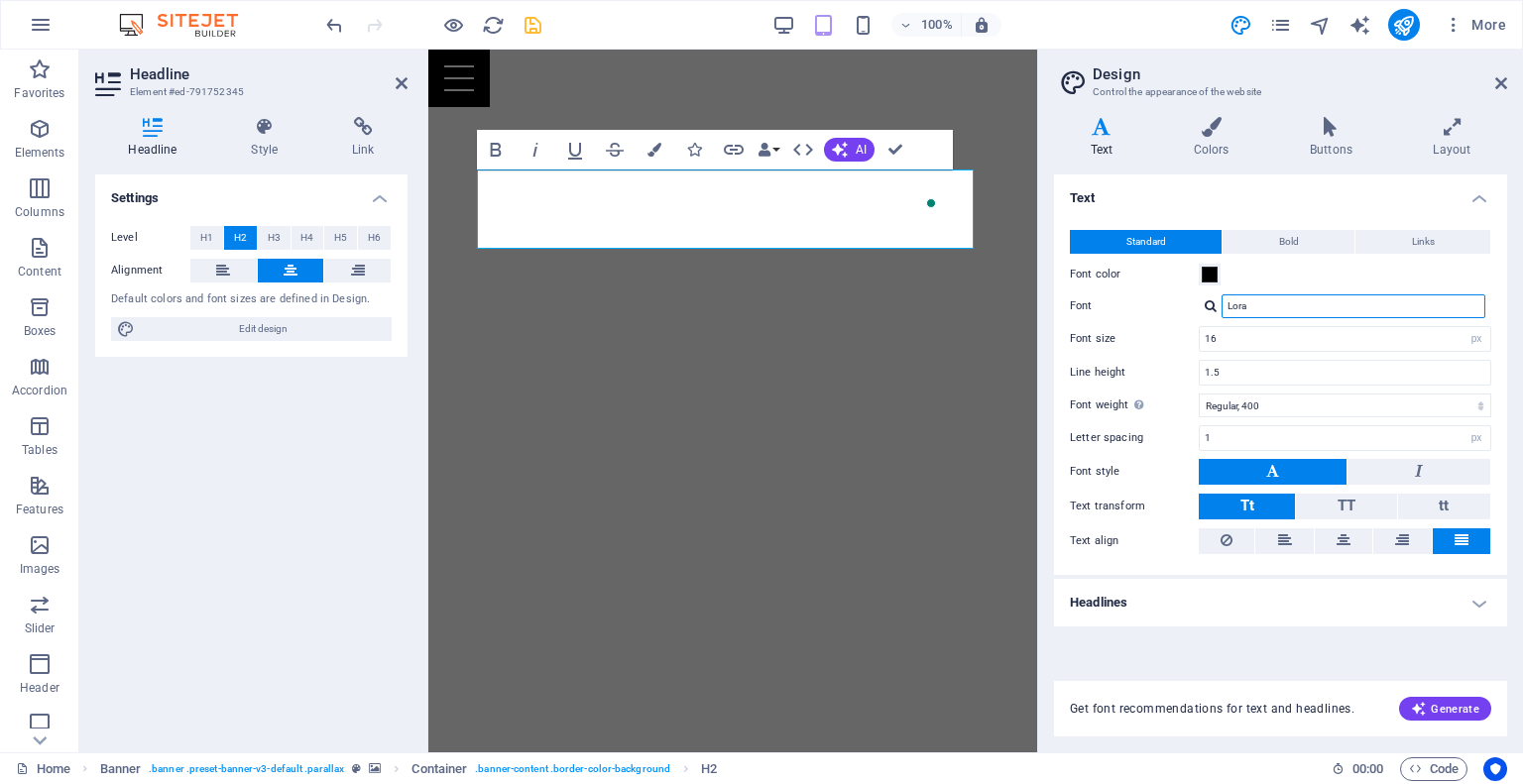 click on "Lora" at bounding box center [1353, 306] 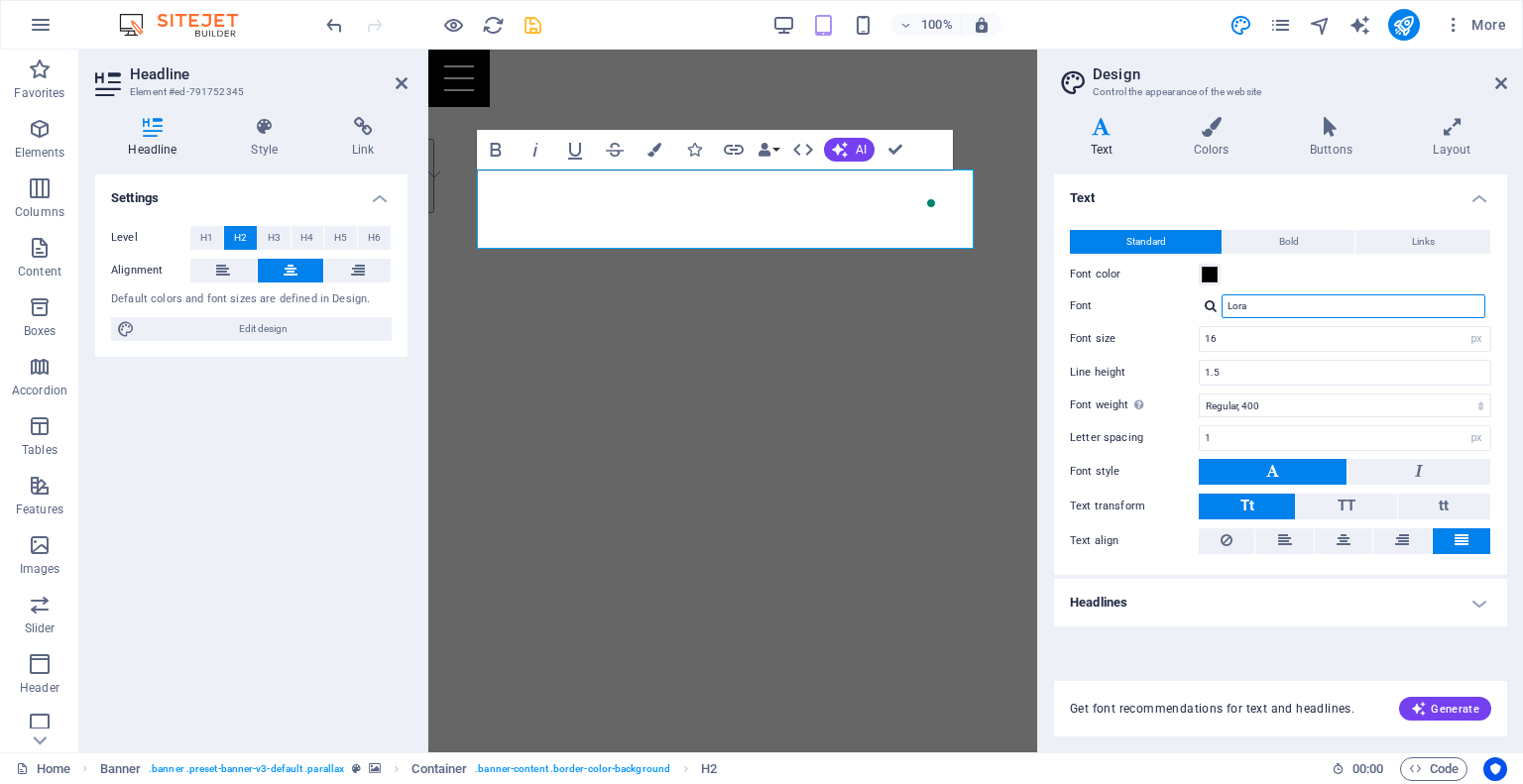 click on "Lora" at bounding box center [1353, 306] 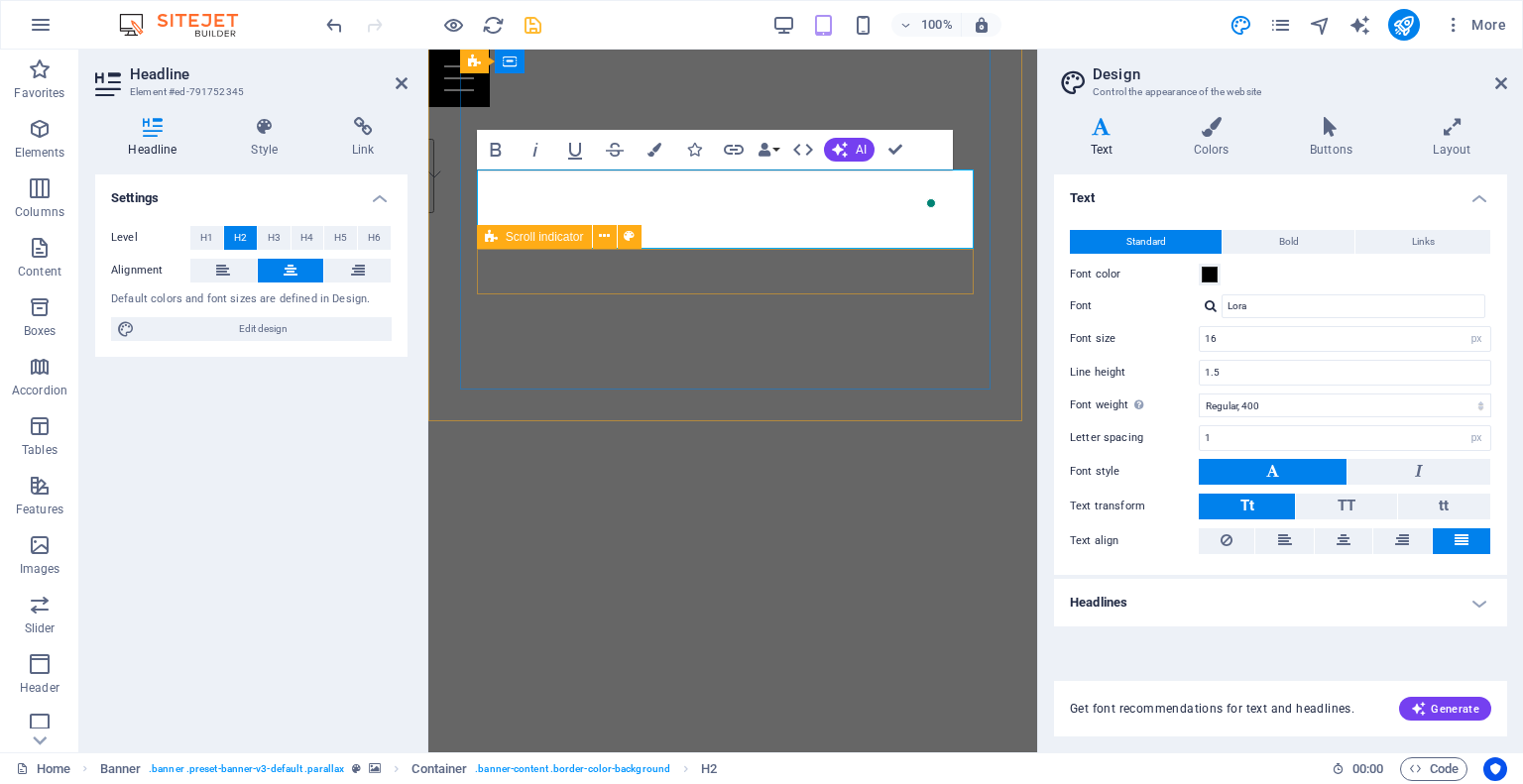 click on "Inspiring faith and resilience through a powerful story of redemption. Christian Author · Speaker · Pastor" at bounding box center [733, 952] 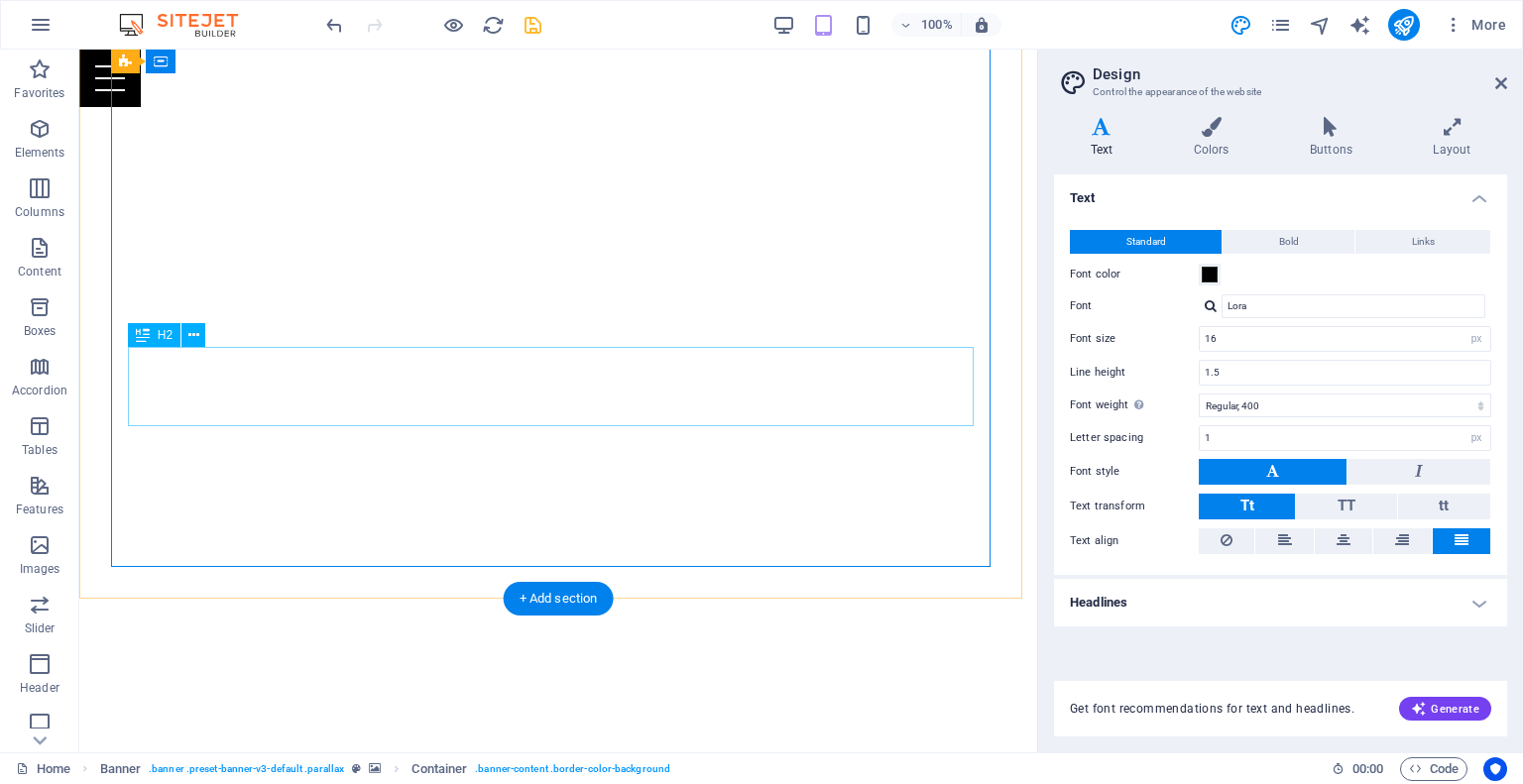 click on "Inspiring faith and resilience through a powerful story of redemption. Christian Author · Speaker · Pastor" at bounding box center (558, 1252) 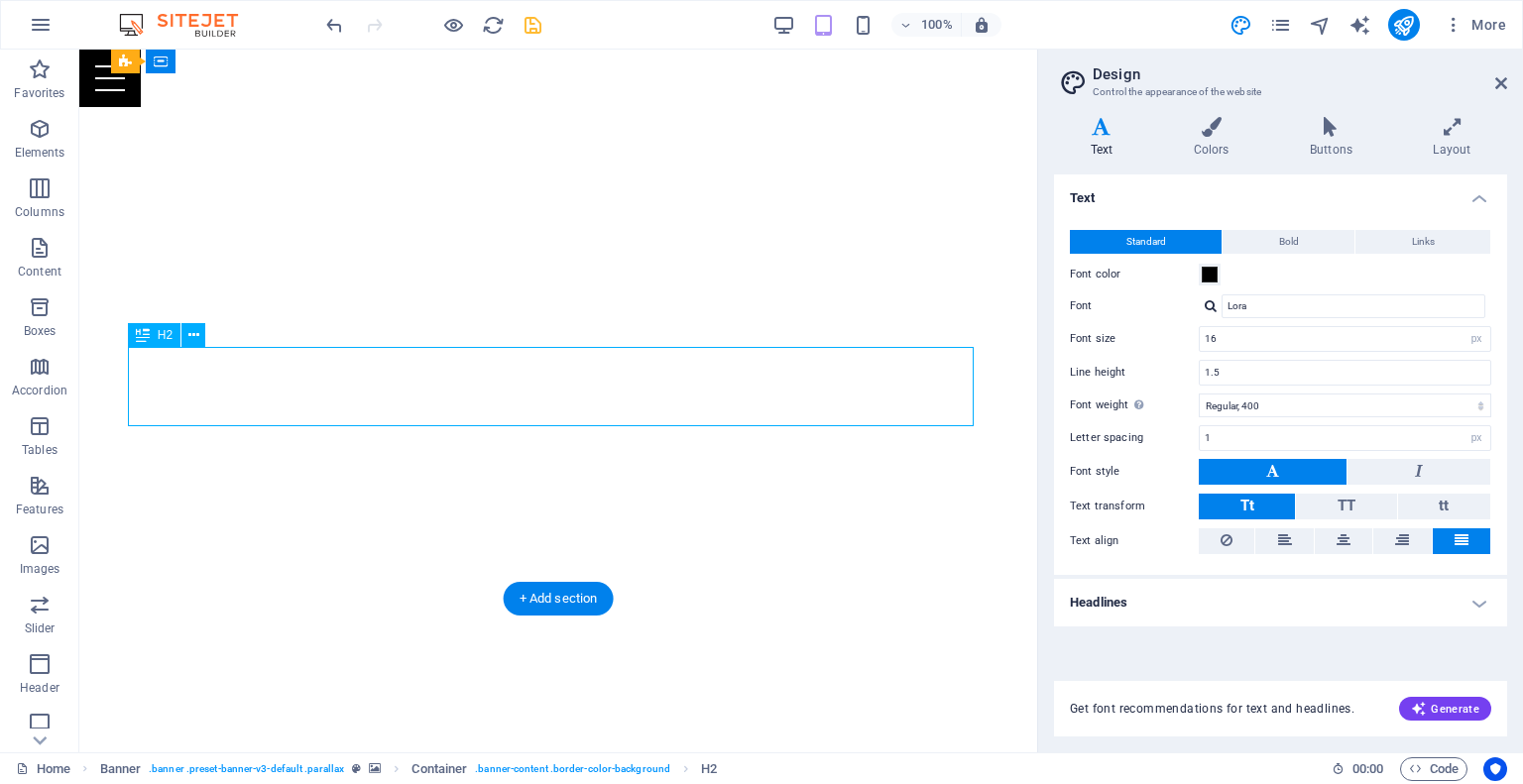 click on "Inspiring faith and resilience through a powerful story of redemption. Christian Author · Speaker · Pastor" at bounding box center (558, 1252) 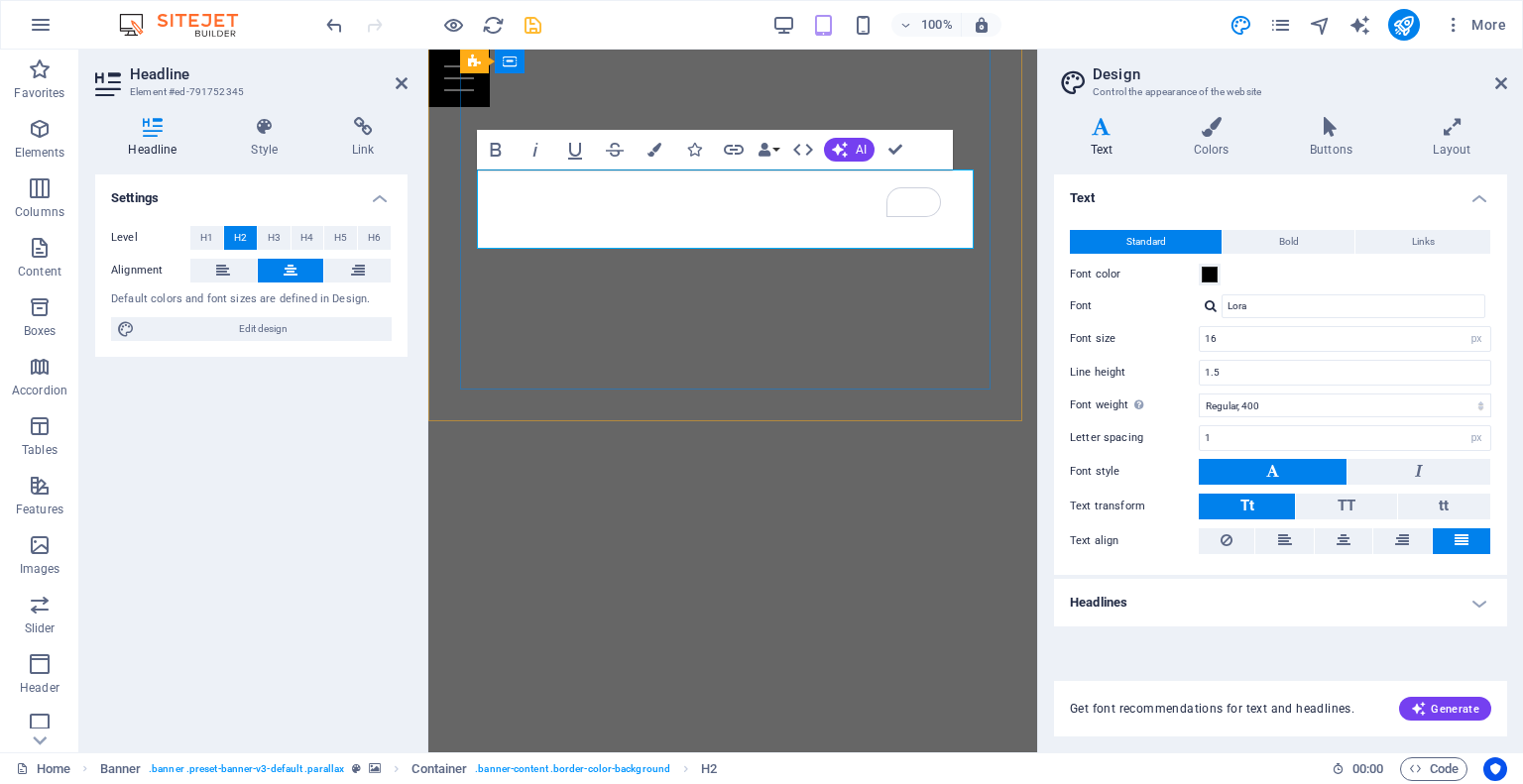 click on "Inspiring faith and resilience through a powerful story of redemption. Christian Author · Speaker · Pastor" at bounding box center [733, 1265] 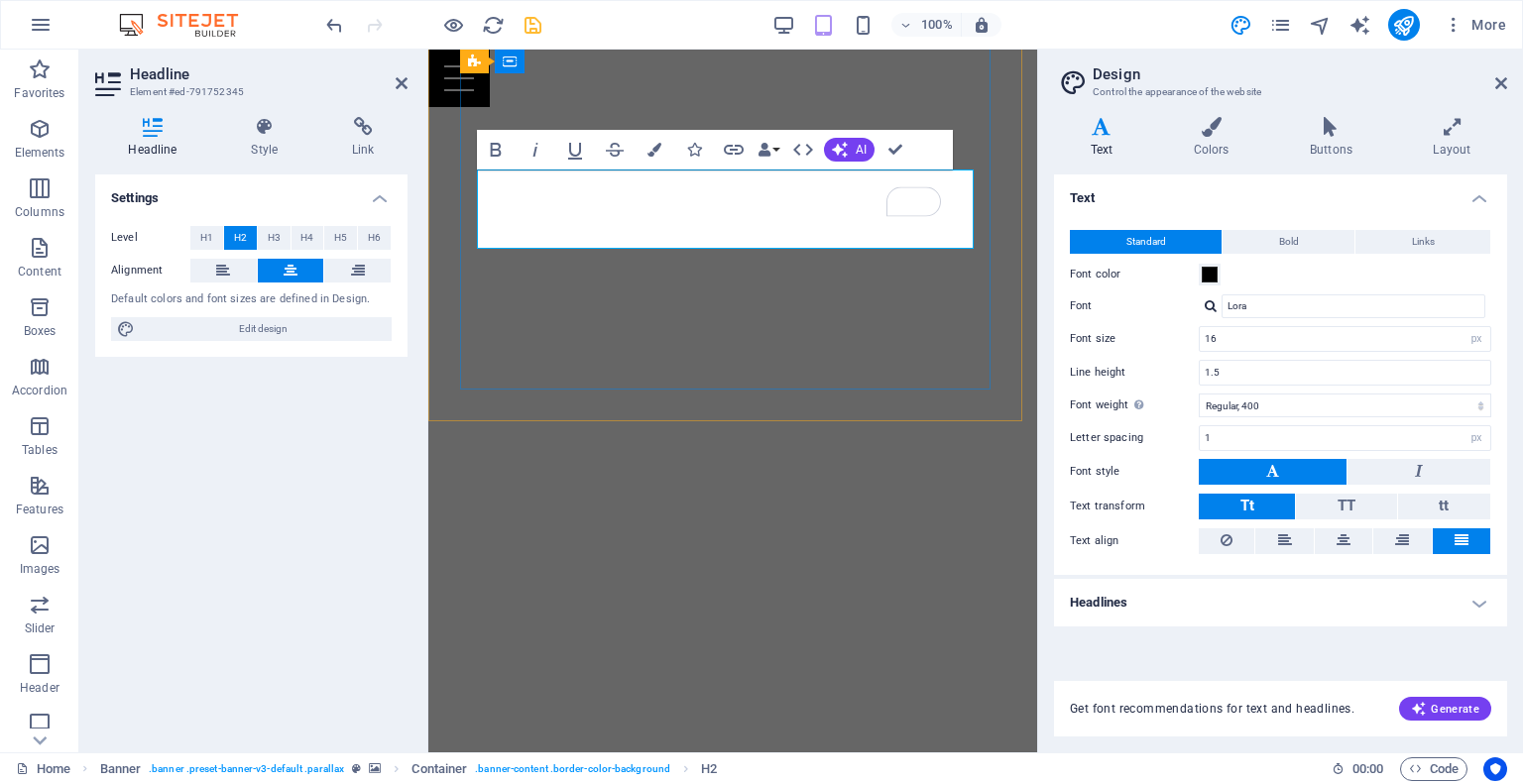 click on "Inspiring faith and resilience through a powerful story of redemption. Christian Author · Speaker · Pastor" at bounding box center (733, 1266) 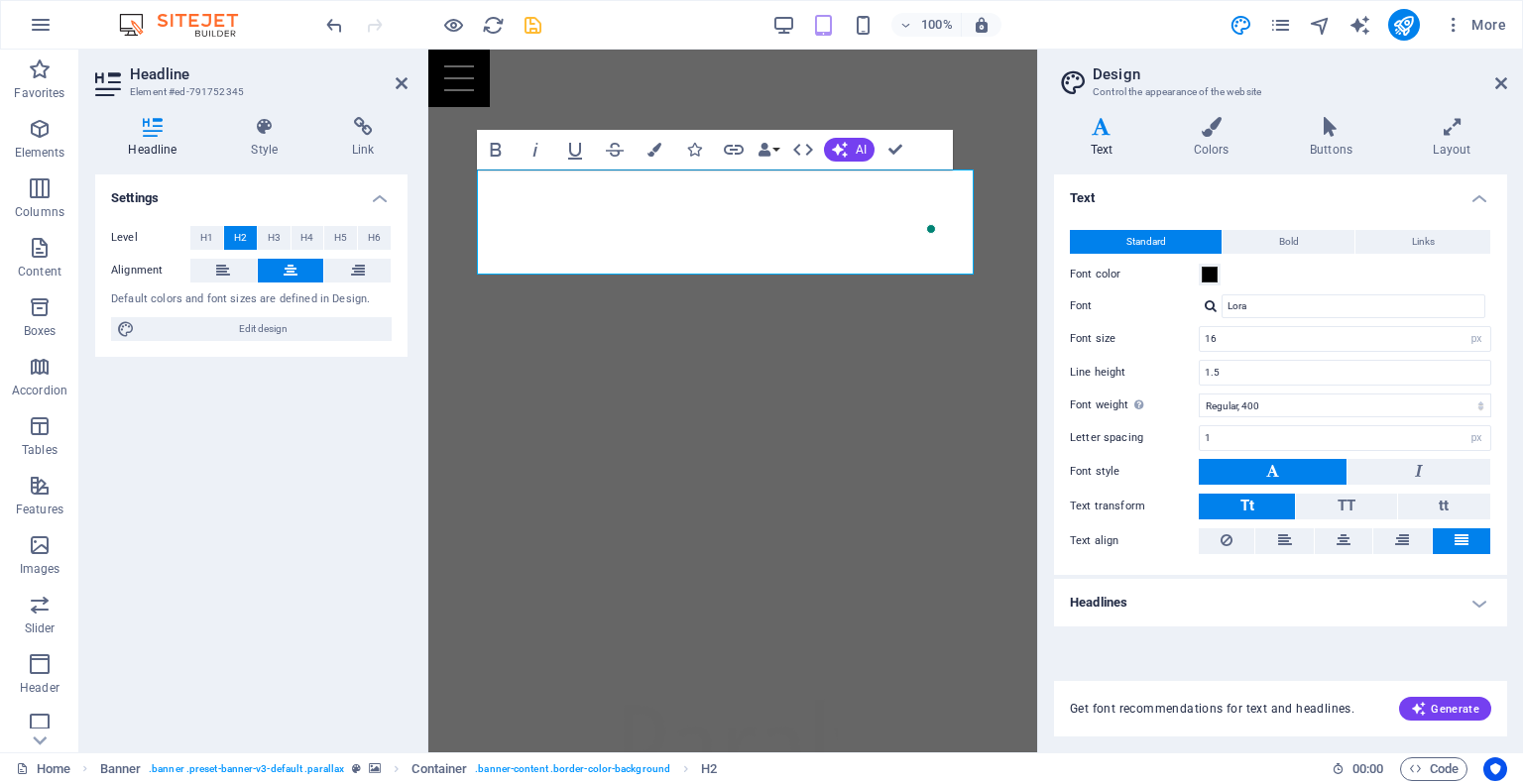 click on "Design Control the appearance of the website Variants  Text  Colors  Buttons  Layout Text Standard Bold Links Font color Font Lora Manage fonts → Font size 16 rem px Line height 1.5 Font weight To display the font weight correctly, it may need to be enabled.  Manage Fonts Thin, 100 Extra-light, 200 Light, 300 Regular, 400 Medium, 500 Semi-bold, 600 Bold, 700 Extra-bold, 800 Black, 900 Letter spacing 1 rem px Font style Text transform Tt TT tt Text align Font weight To display the font weight correctly, it may need to be enabled.  Manage Fonts Thin, 100 Extra-light, 200 Light, 300 Regular, 400 Medium, 500 Semi-bold, 600 Bold, 700 Extra-bold, 800 Black, 900 Default Hover / Active Font color Font color Decoration None Decoration None Transition duration 0.3 s Transition function Ease Ease In Ease Out Ease In/Ease Out Linear Headlines All H1 / Textlogo H2 H3 H4 H5 H6 Font color Font Lora Line height 1.5 Font weight To display the font weight correctly, it may need to be enabled.  Manage Fonts Thin, 100 2 rem px" at bounding box center (1280, 400) 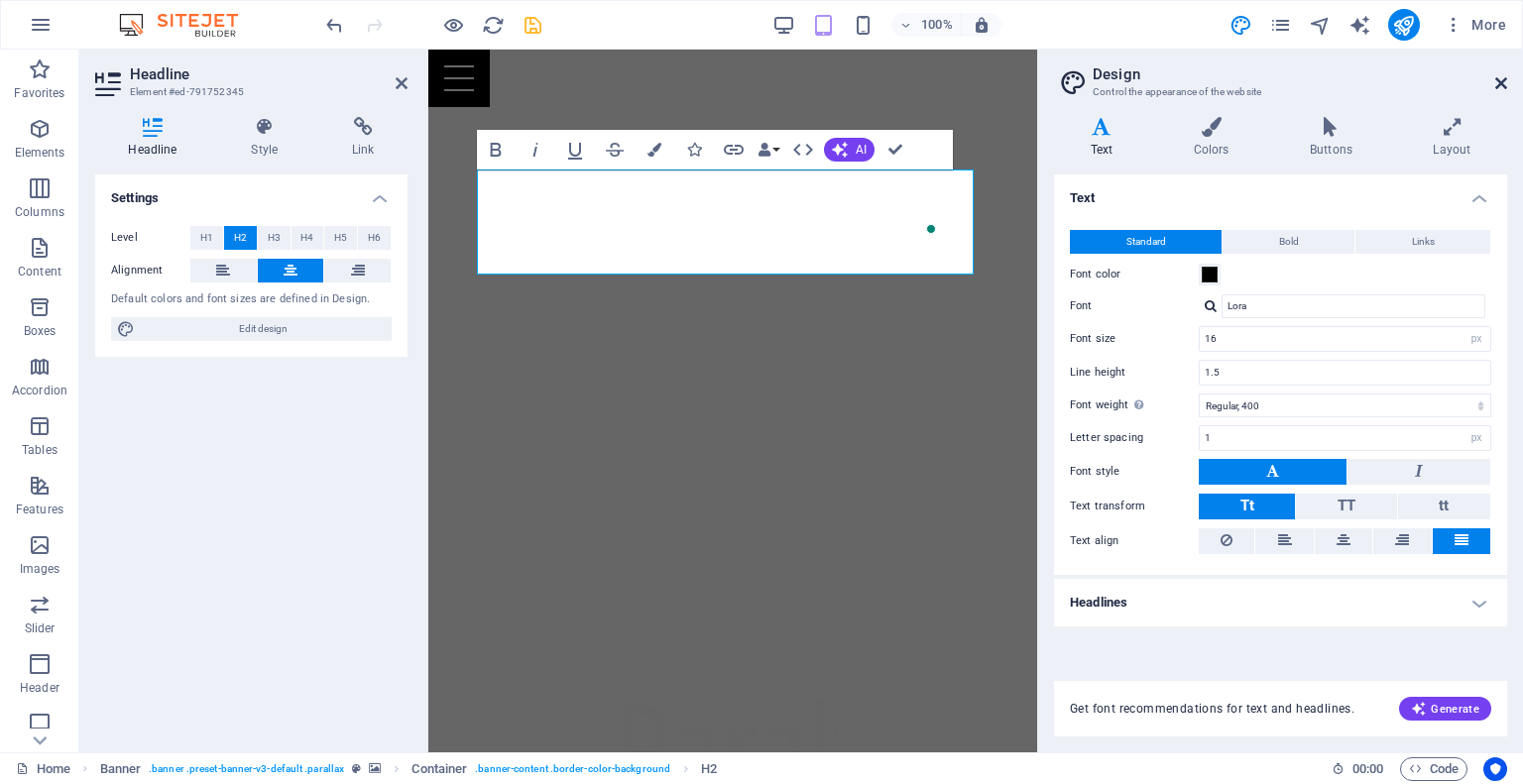 click at bounding box center (1501, 83) 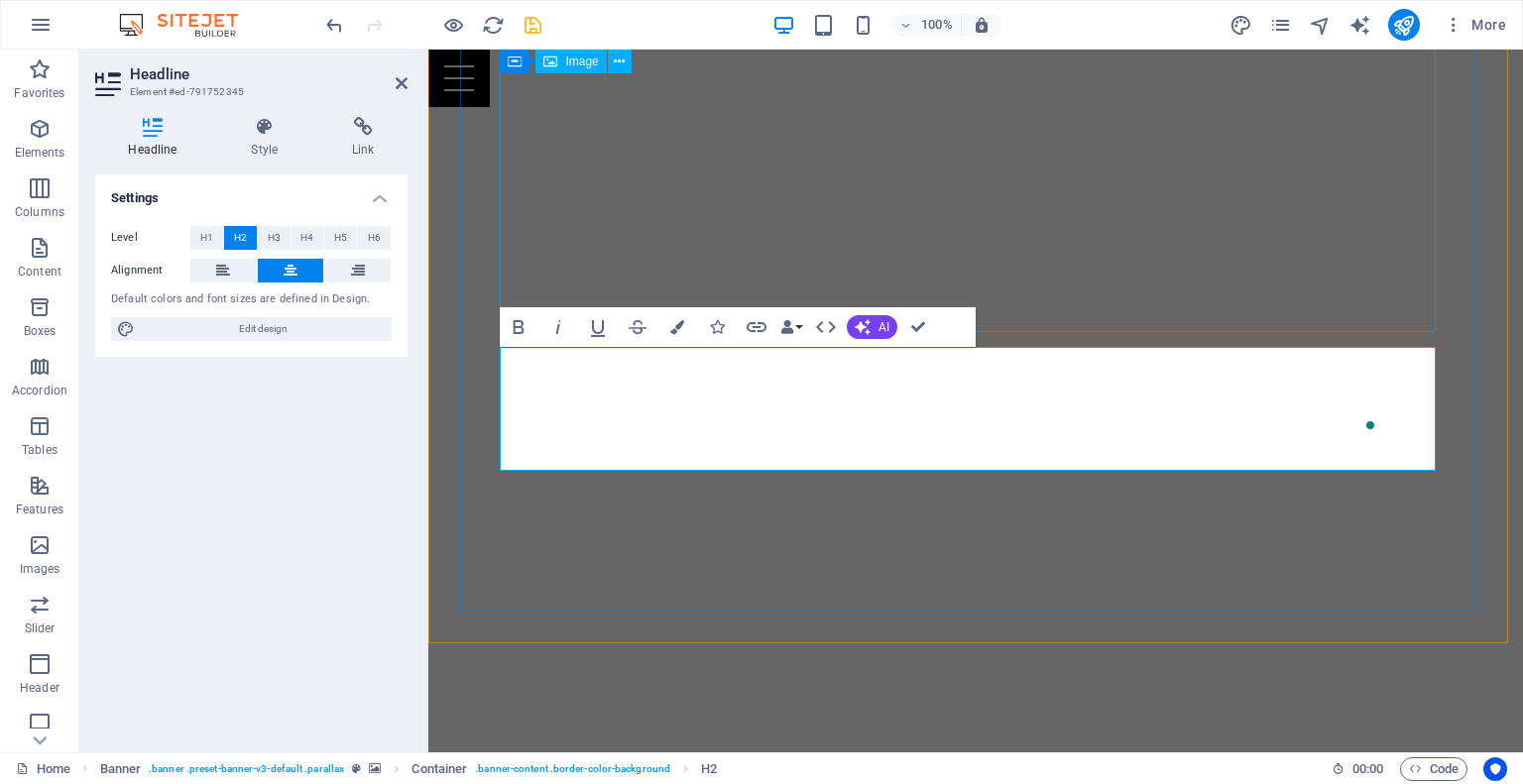 click at bounding box center [976, 798] 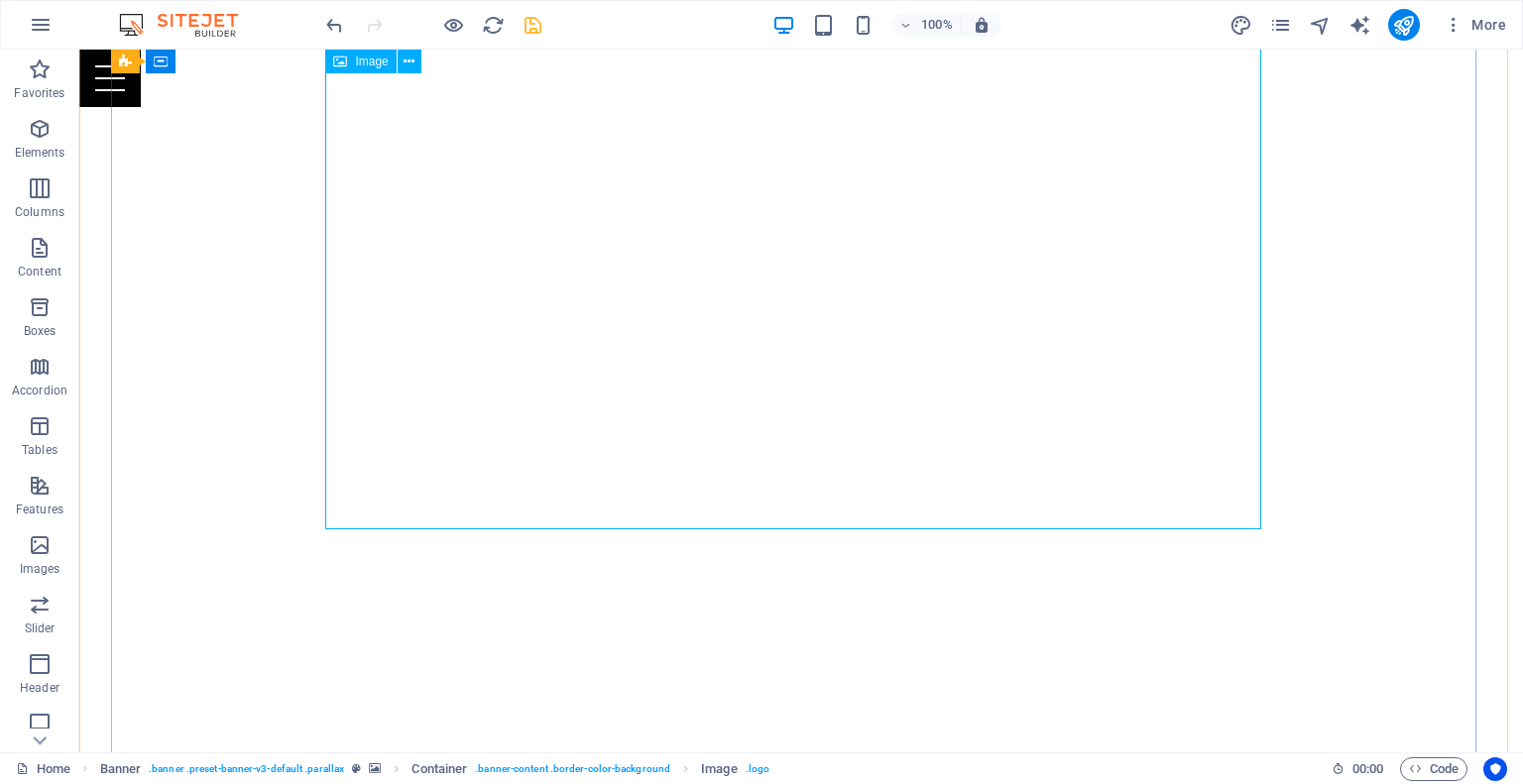 scroll, scrollTop: 304, scrollLeft: 0, axis: vertical 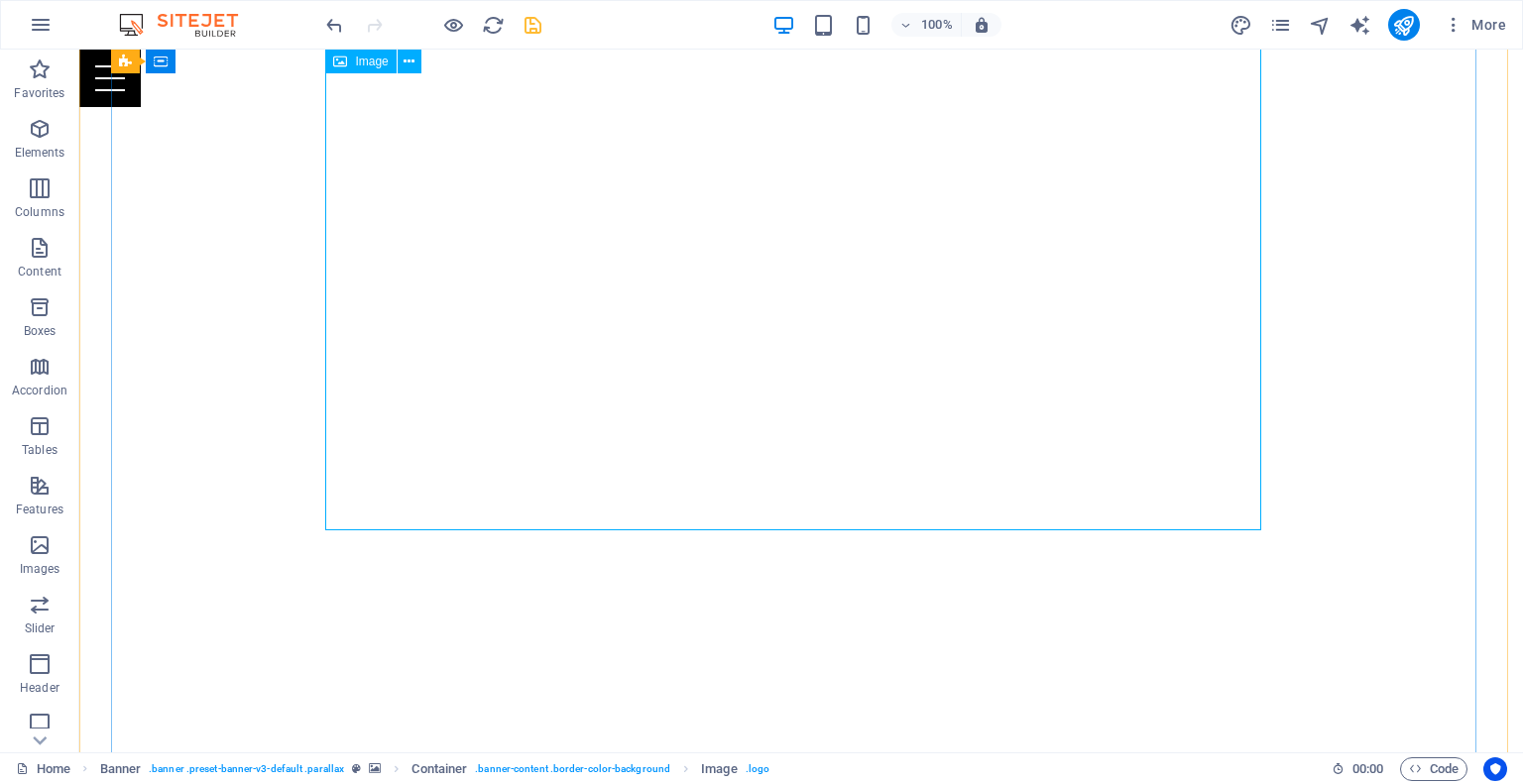 click at bounding box center (801, 1094) 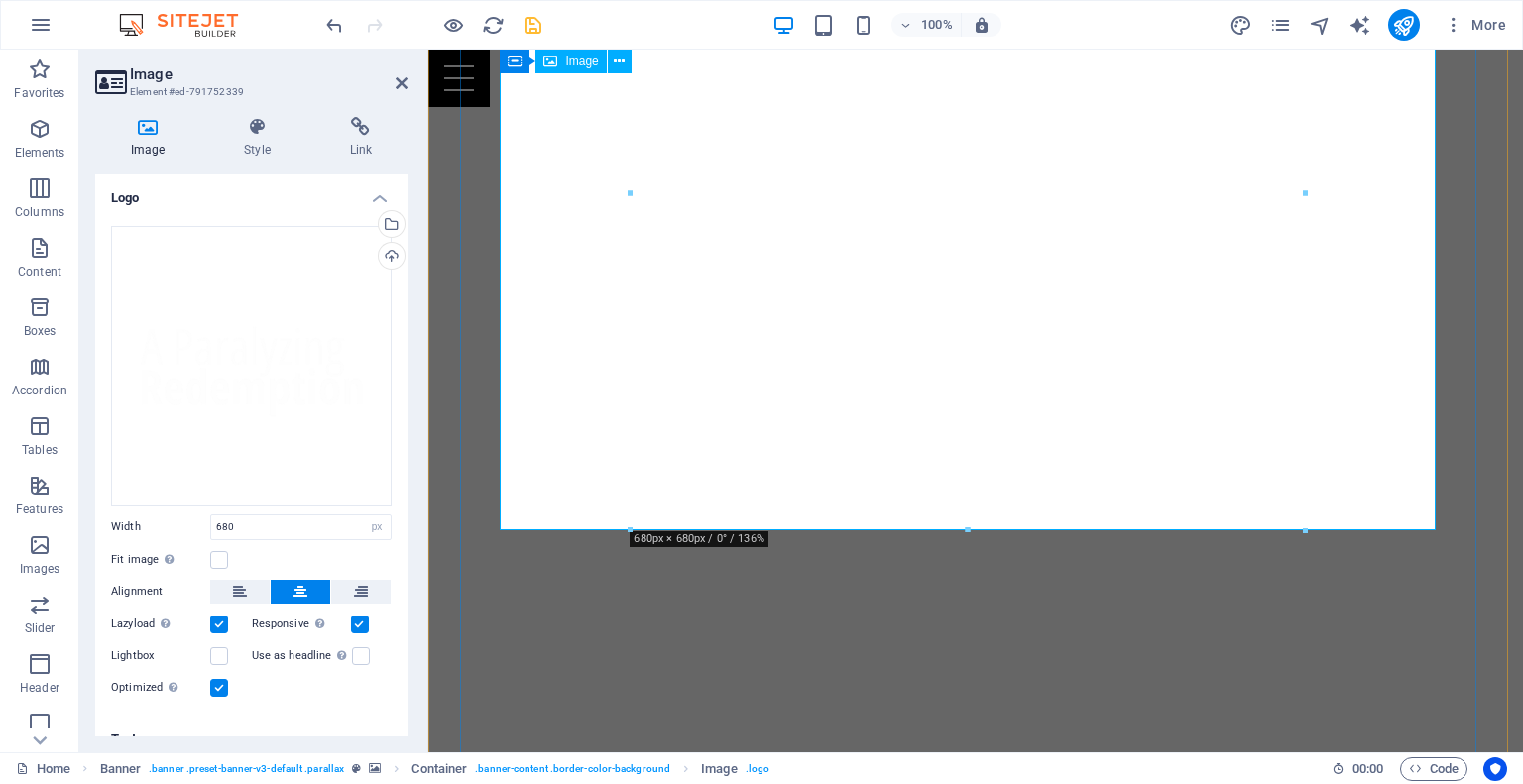 drag, startPoint x: 1393, startPoint y: 580, endPoint x: 960, endPoint y: 425, distance: 459.9065 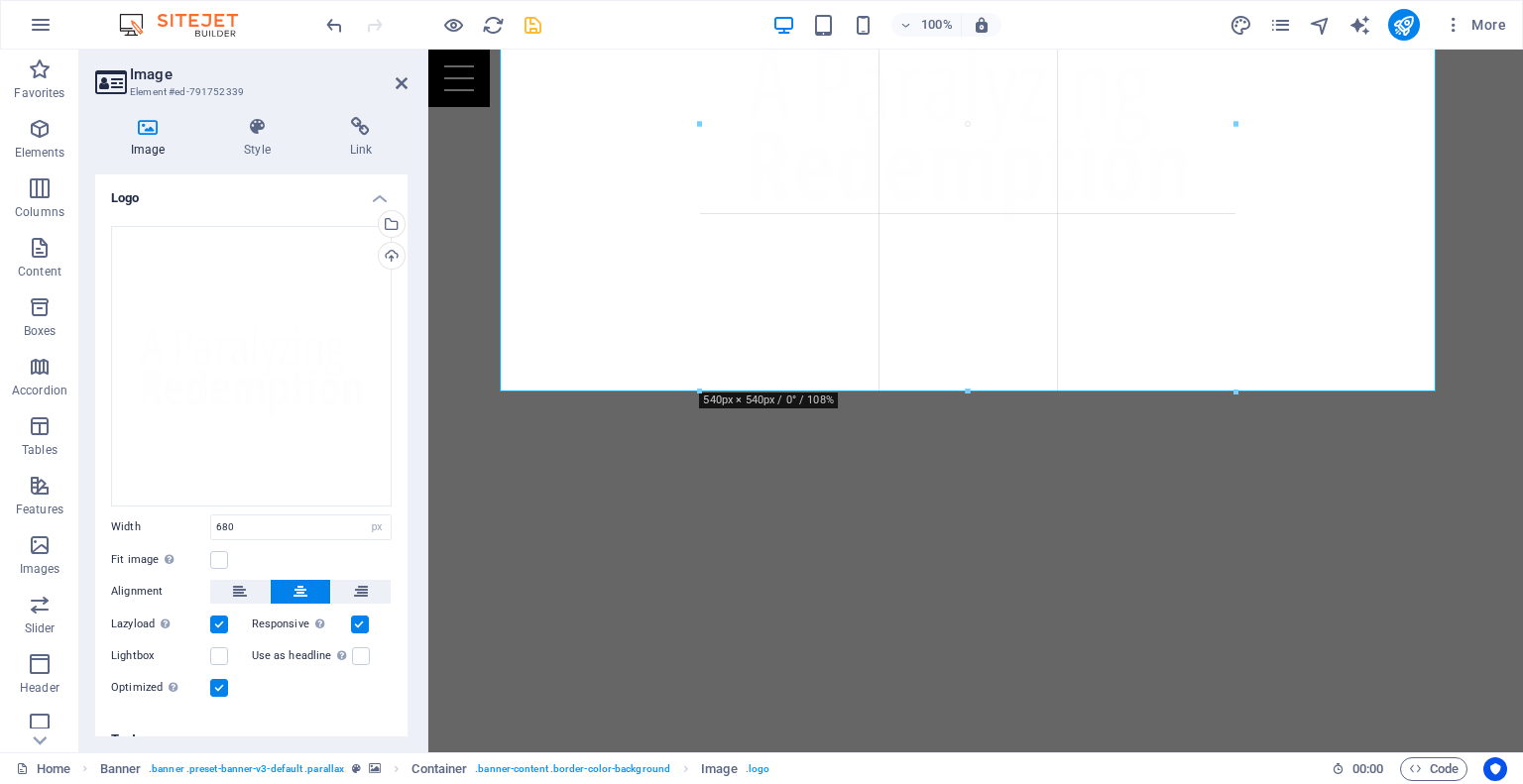 drag, startPoint x: 967, startPoint y: 509, endPoint x: 960, endPoint y: 388, distance: 121.20231 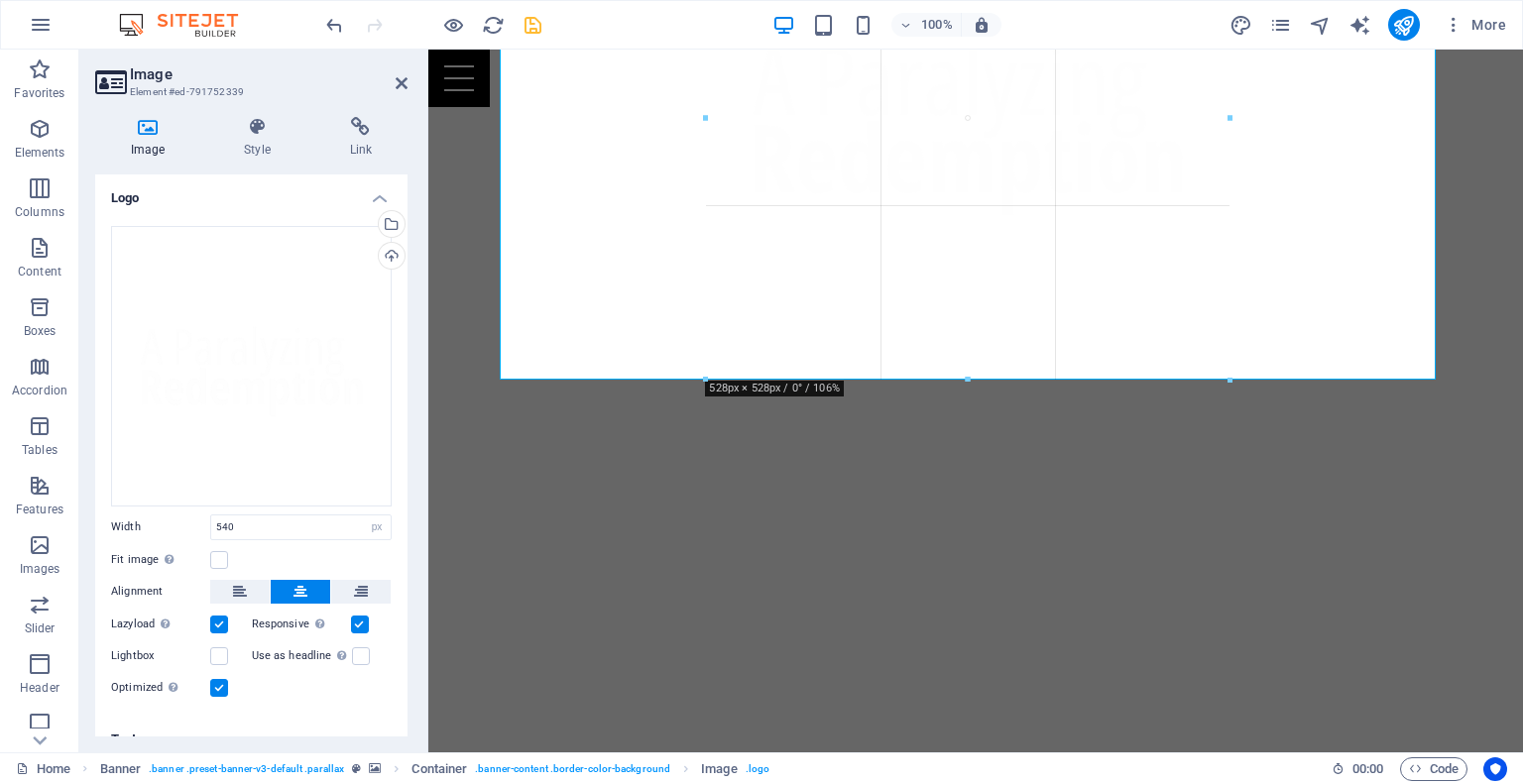 drag, startPoint x: 969, startPoint y: 392, endPoint x: 964, endPoint y: 379, distance: 13.928388 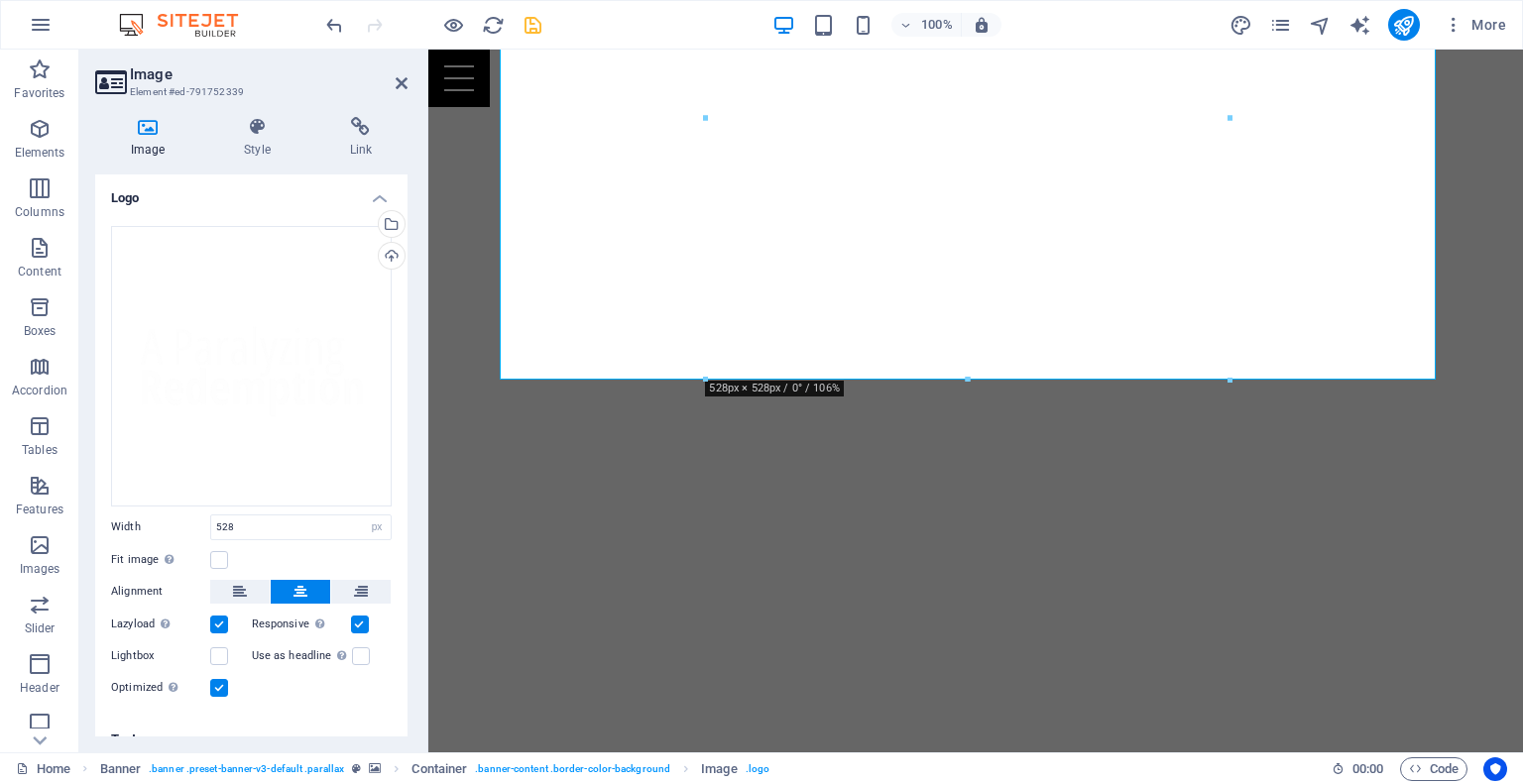 click on "Image Element #ed-791752339" at bounding box center (251, 75) 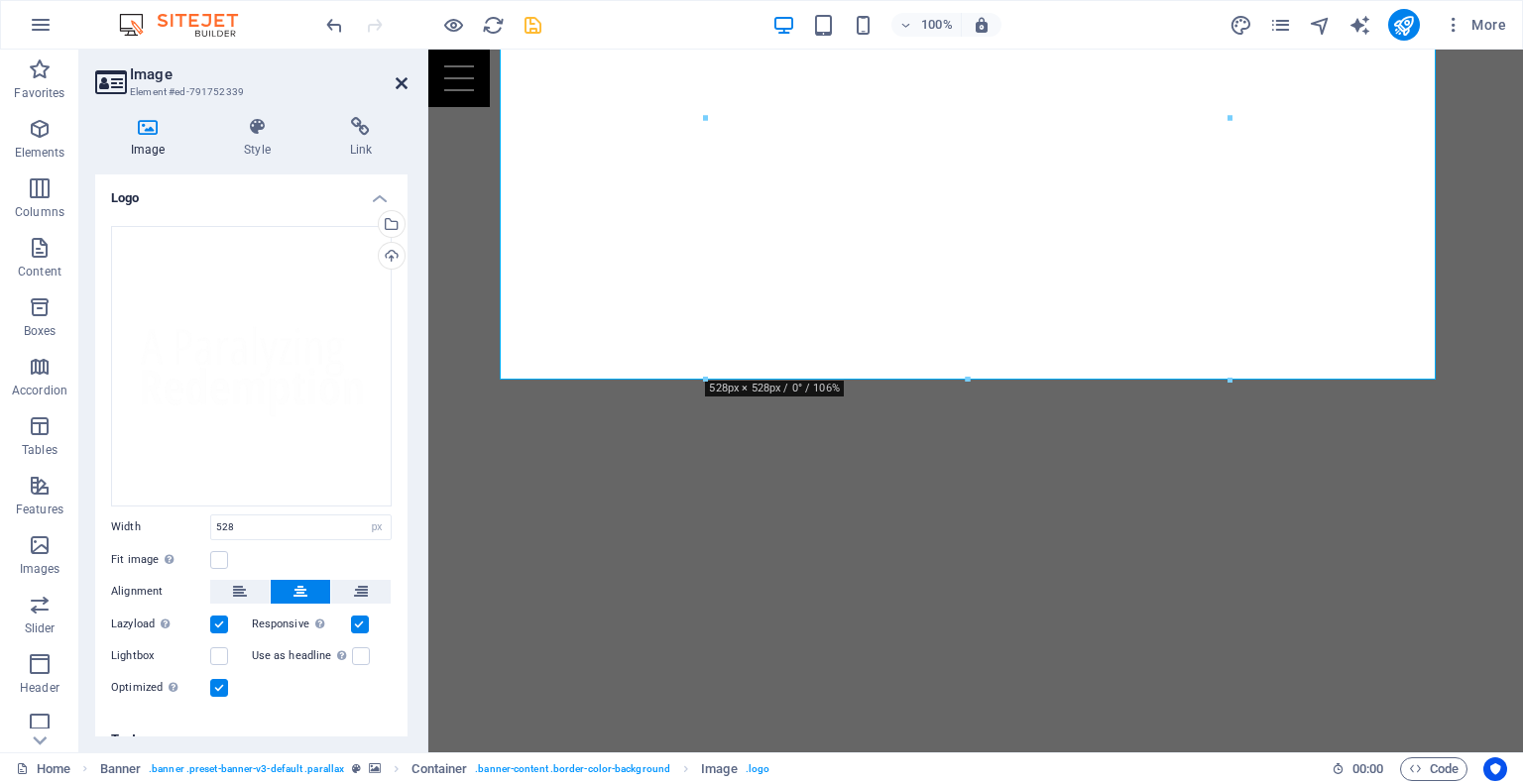 click at bounding box center (402, 83) 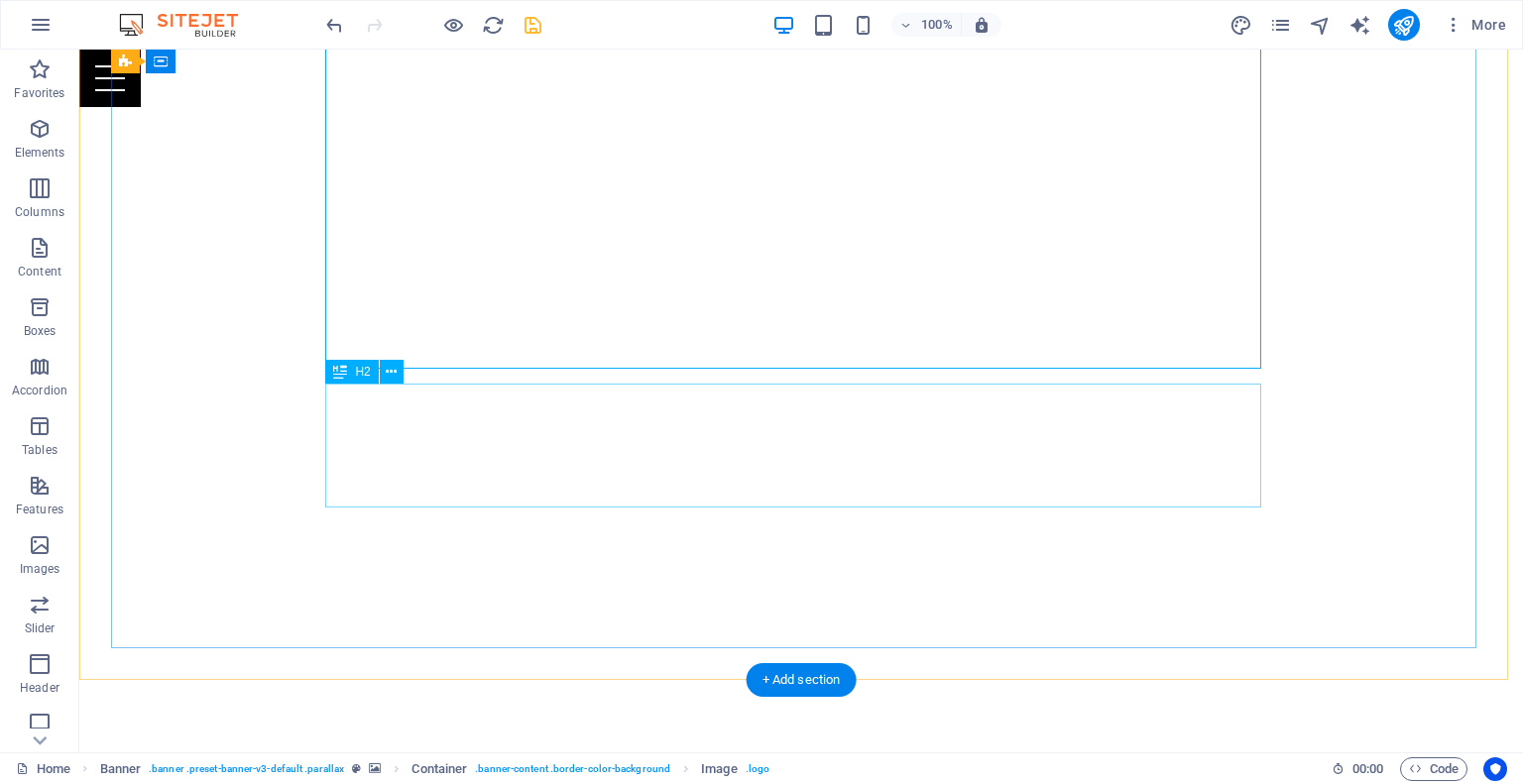 scroll, scrollTop: 117, scrollLeft: 0, axis: vertical 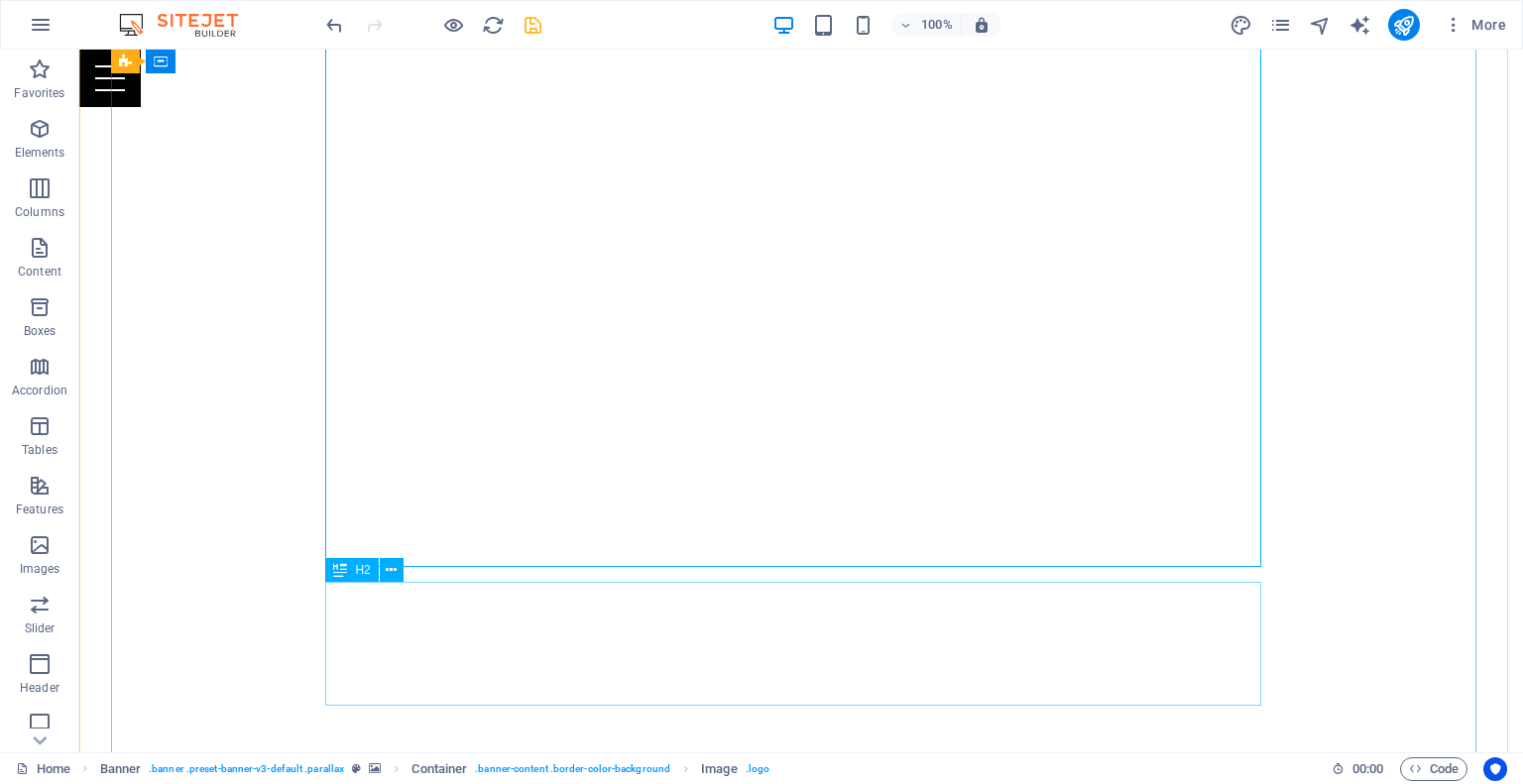 click on "Inspiring faith and resilience through a powerful story of redemption. Christian Author · Speaker · Pastor" at bounding box center [801, 1469] 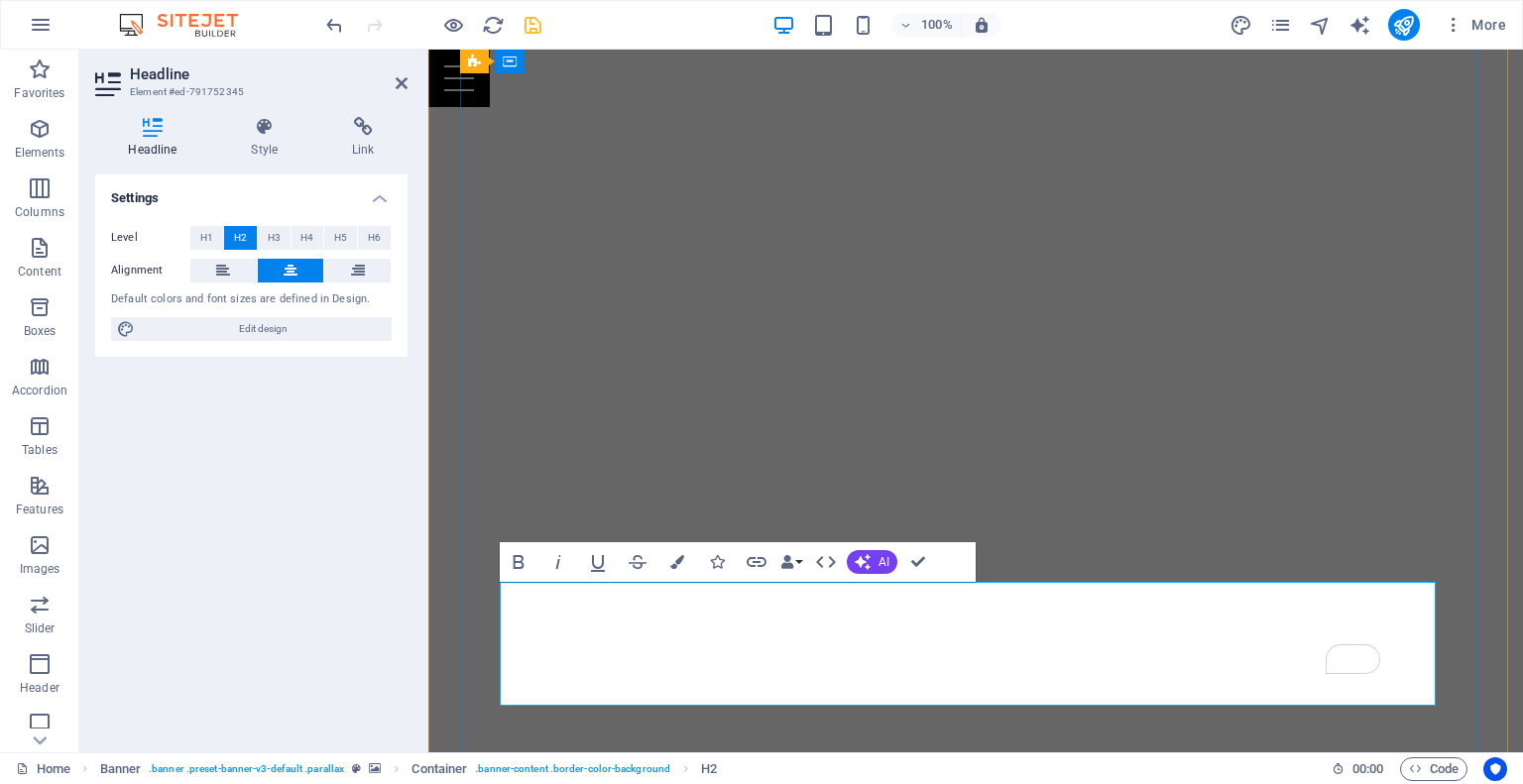 click on "Inspiring faith and resilience through a powerful story of redemption. Christian Author · Speaker · Pastor" at bounding box center (976, 1469) 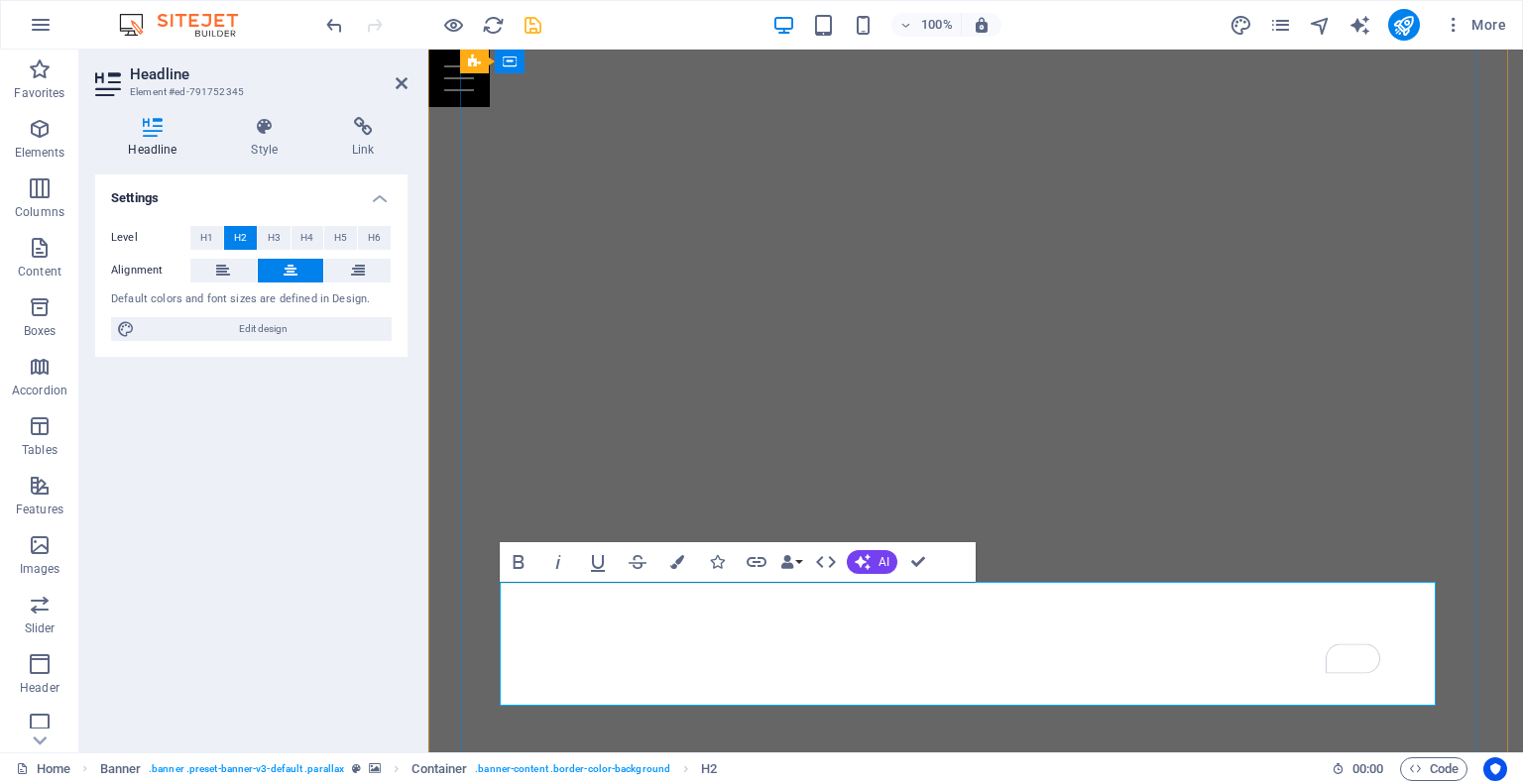 click on "Inspiring faith and resilience through a powerful story of redemption. Christian Author · Speaker · Pastor" at bounding box center [976, 1469] 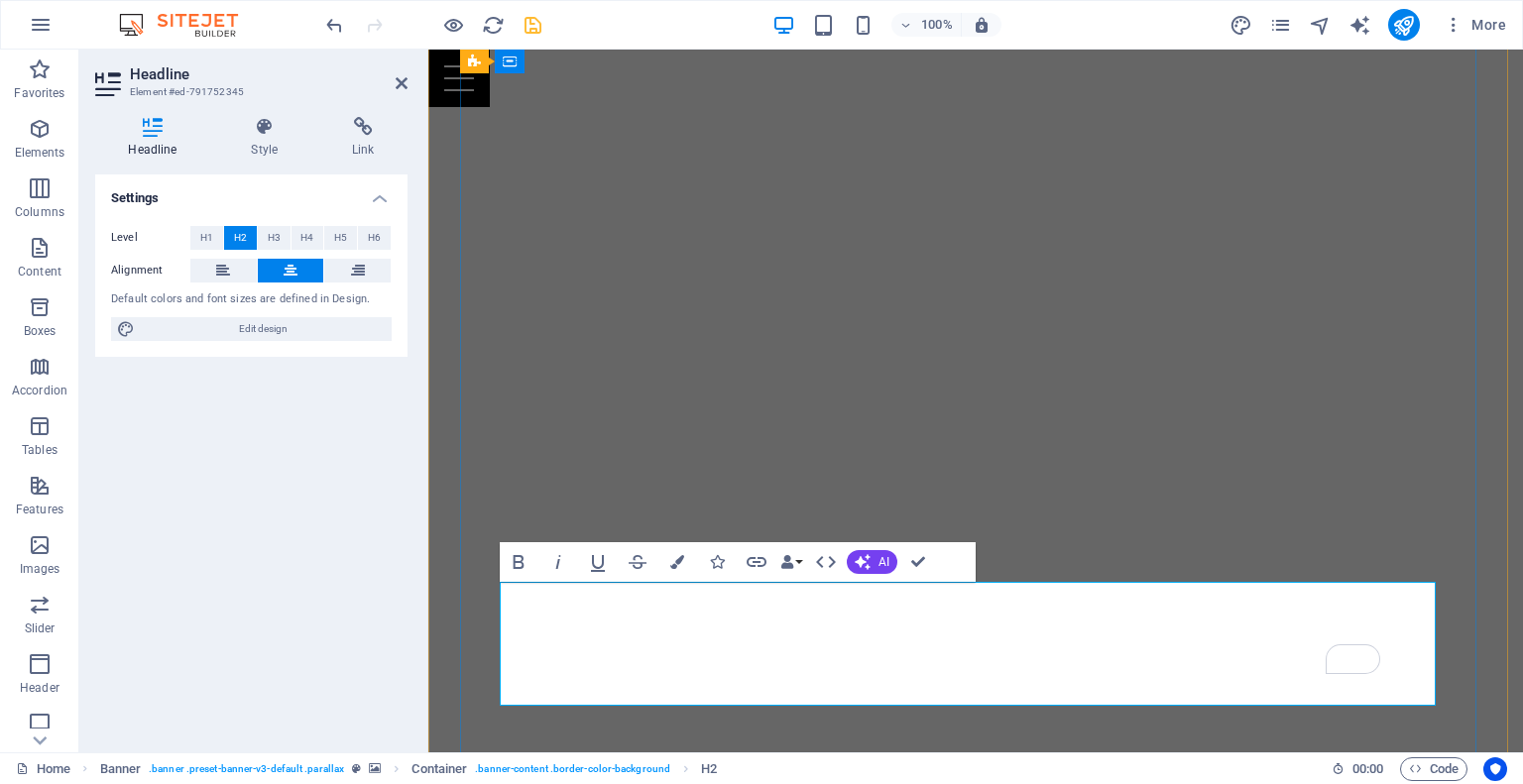 type 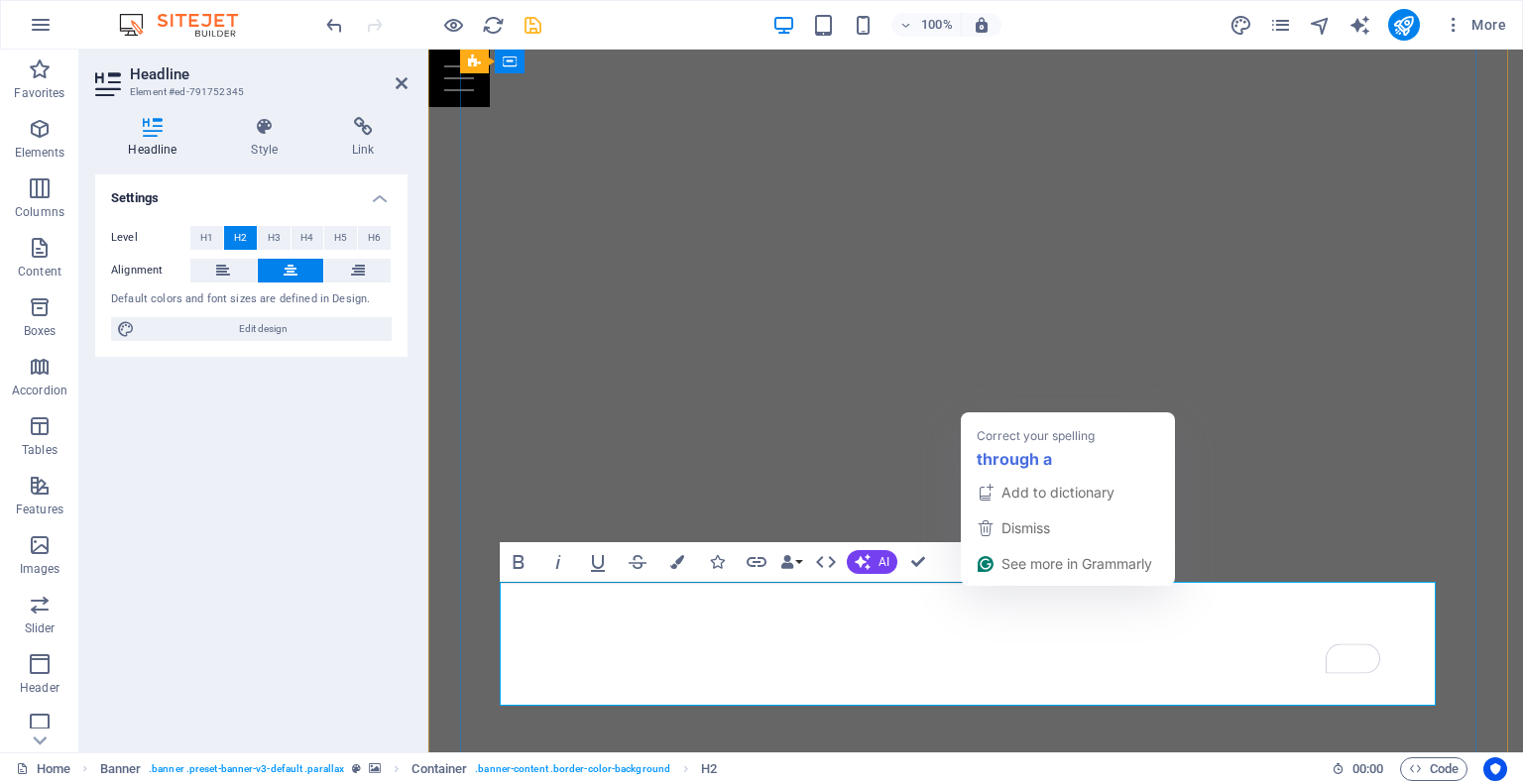 click on "Inspiring faith and resilience througha powerful story of redemption. Christian Author · Speaker · Pastor" at bounding box center (976, 1469) 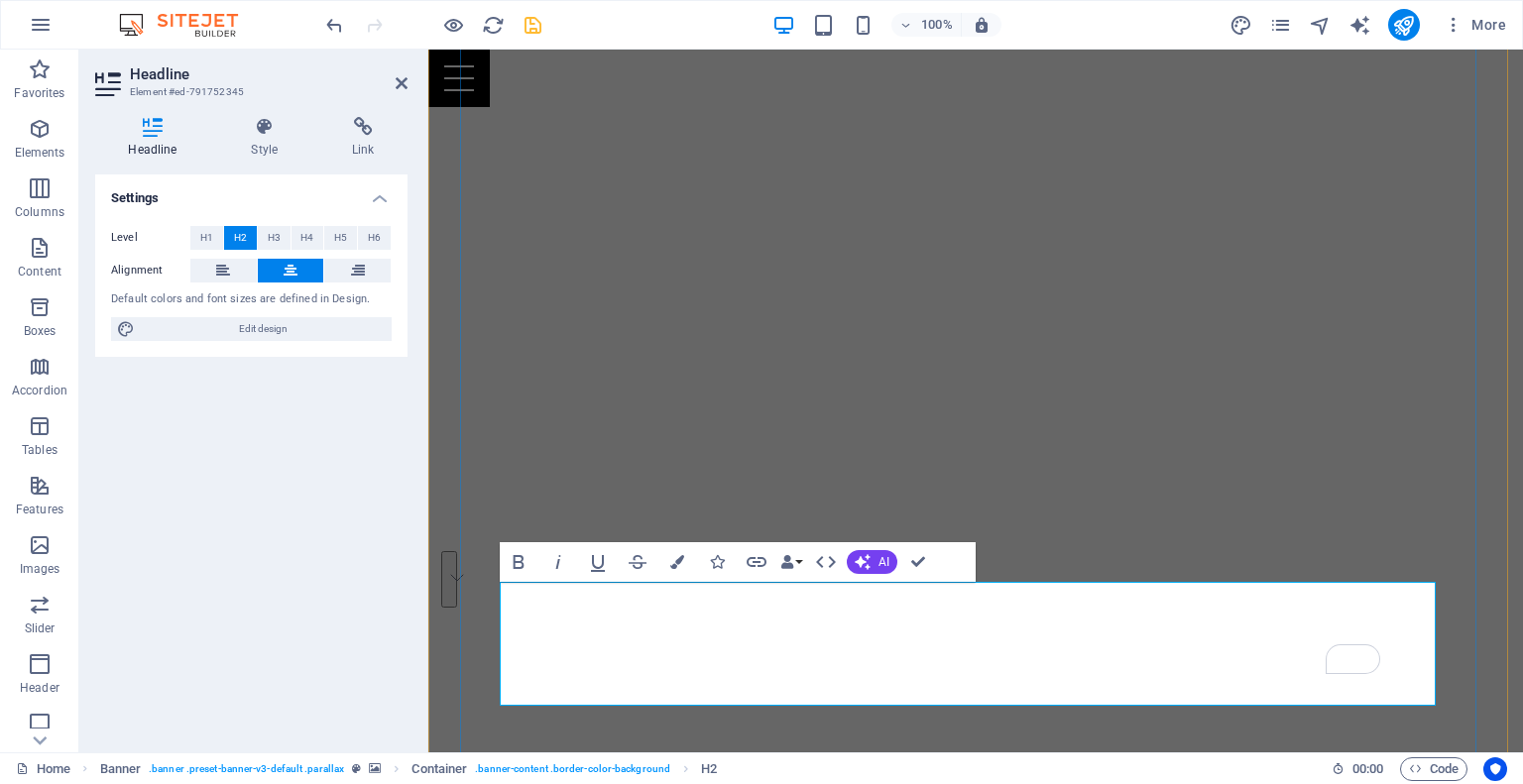 drag, startPoint x: 1058, startPoint y: 631, endPoint x: 558, endPoint y: 592, distance: 501.5187 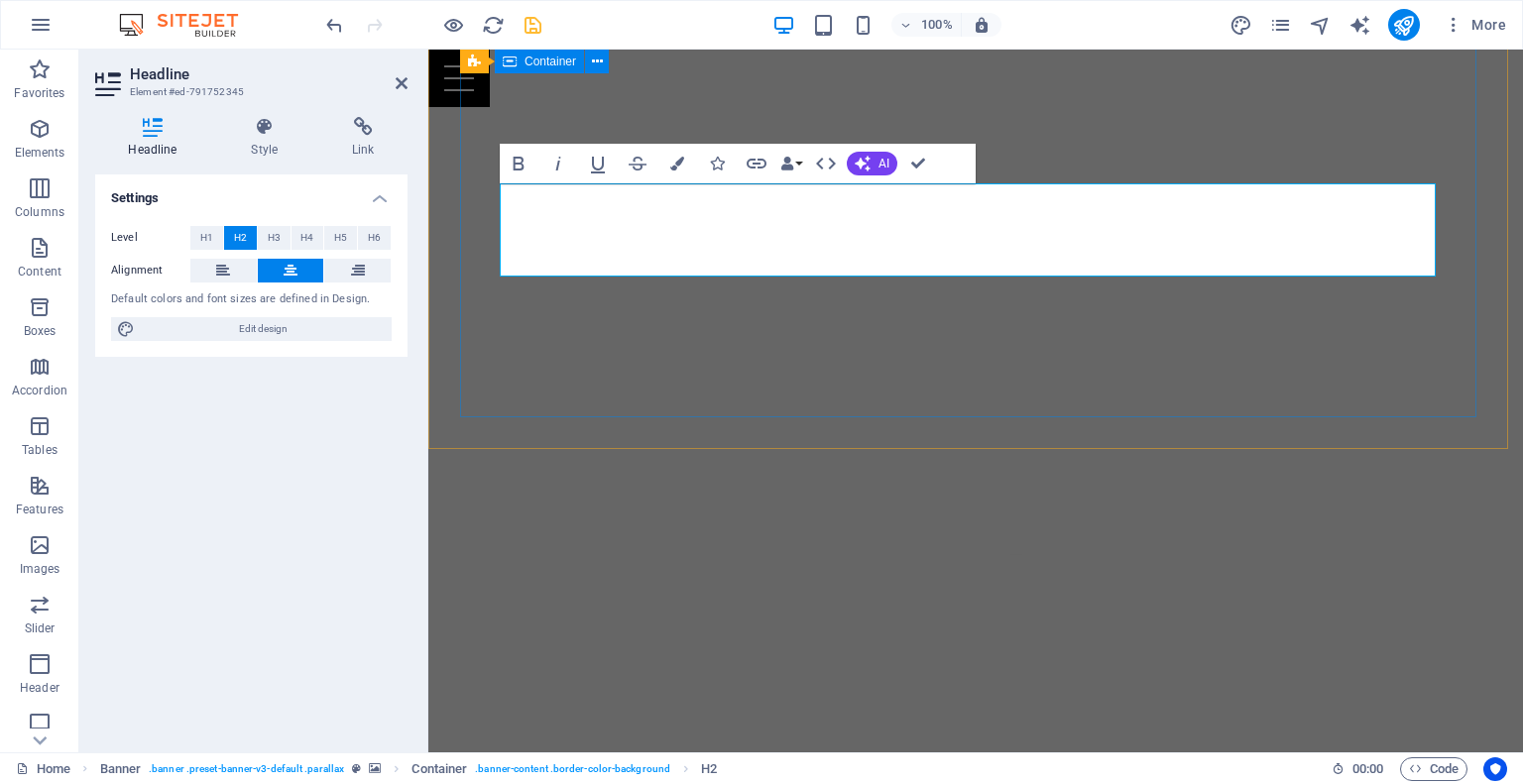scroll, scrollTop: 811, scrollLeft: 0, axis: vertical 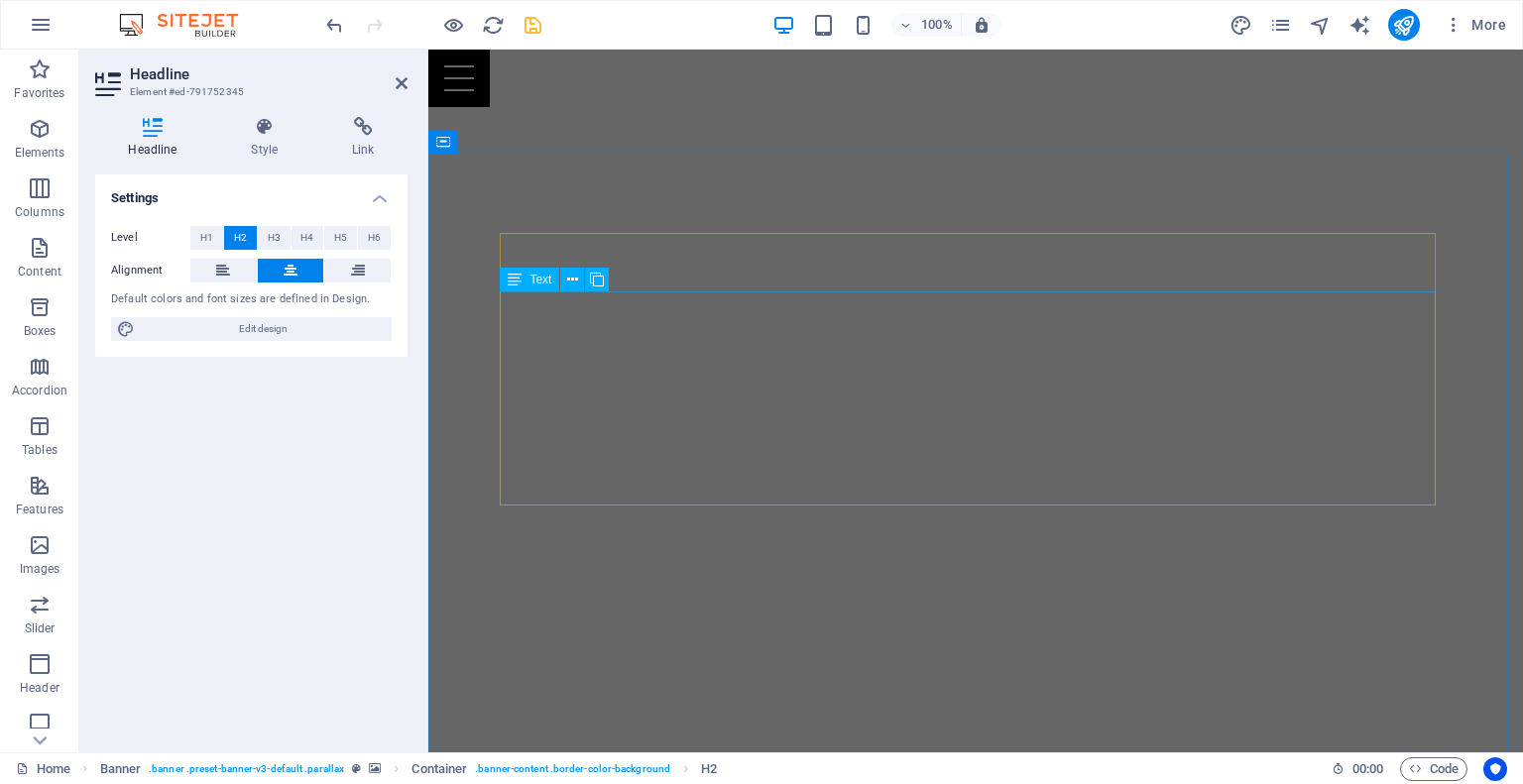 click on "Lorem ipsum dolor sit amet, consetetur sadipscing elitr, sed diam nonumy eirmod tempor invidunt ut labore et dolore magna aliquyam erat, sed diam voluptua. At vero eos et accusam et justo duo dolores et ea rebum. Stet clita kasd gubergren, no sea takimata sanctus est Lorem ipsum dolor sit amet. Lorem ipsum dolor sit amet, consetetur sadipscing elitr, sed diam nonumy eirmod tempor invidunt ut labore et dolore magna aliquyam erat, sed diam voluptua. At vero eos et accusam et justo duo dolores et ea rebum. Stet clita kasd gubergren, no sea takimata sanctus est Lorem ipsum dolor sit amet. Lorem ipsum dolor sit amet, consetetur sadipscing elitr, sed diam nonumy eirmod tempor invidunt ut labore et dolore magna aliquyam erat, sed diam voluptua. At vero eos et accusam et justo duo dolores et ea rebum. Lorem ipsum dolor sit amet at vero eos." at bounding box center [976, 1209] 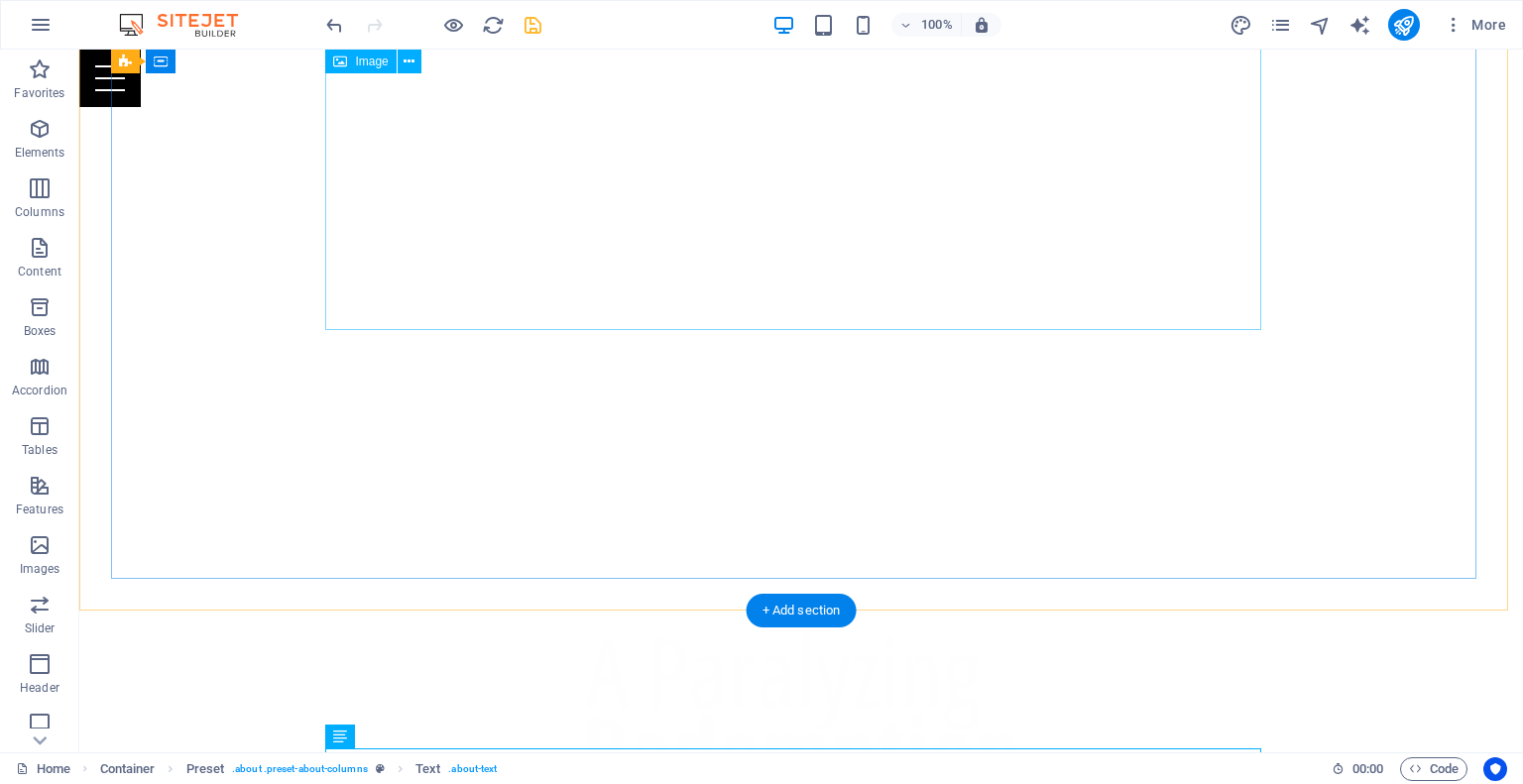 scroll, scrollTop: 345, scrollLeft: 0, axis: vertical 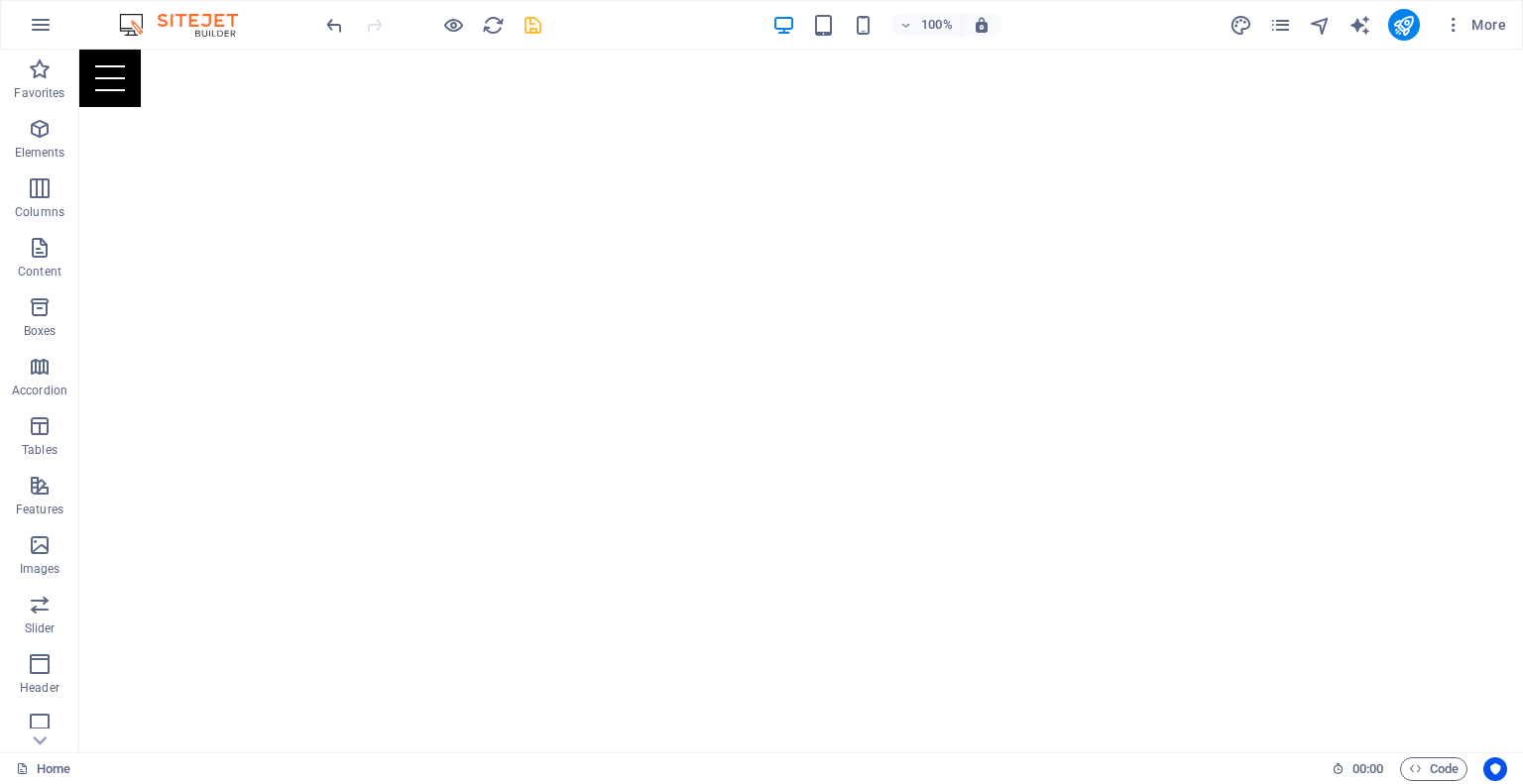 click at bounding box center (532, 25) 